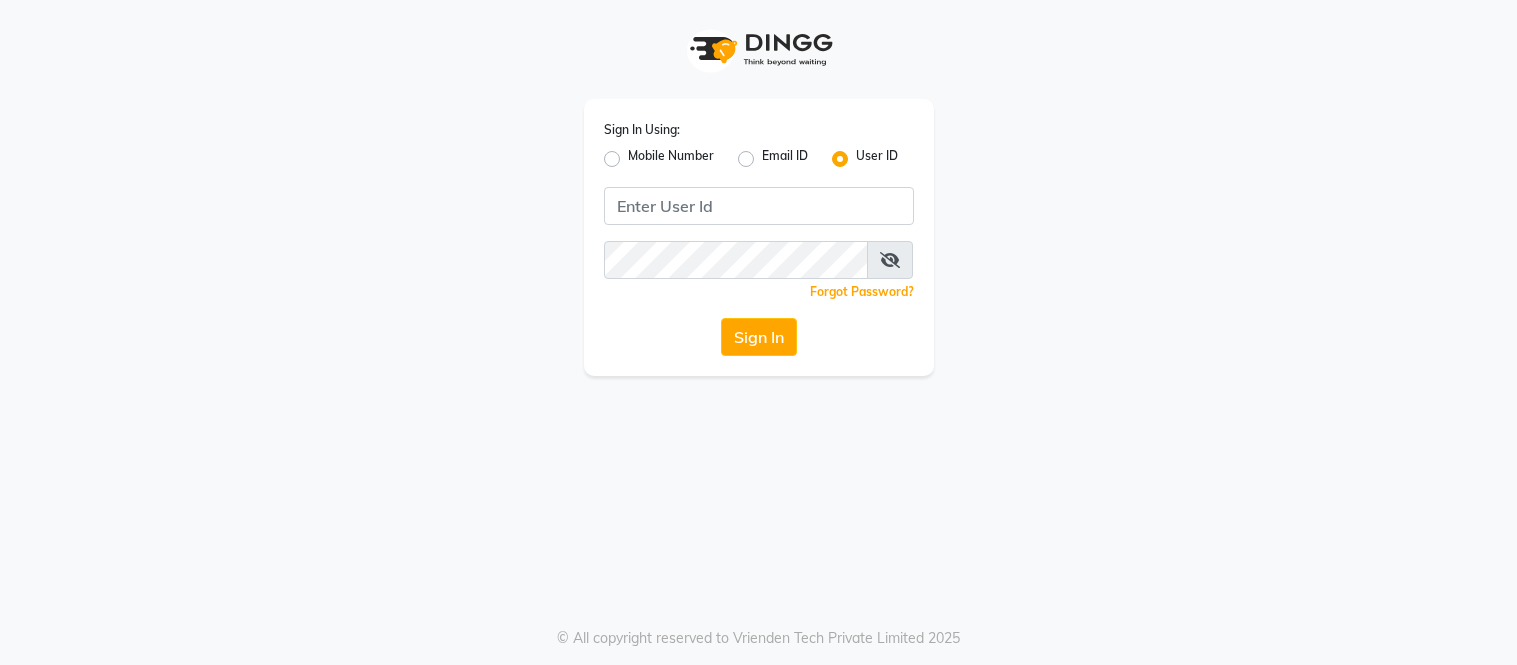 scroll, scrollTop: 0, scrollLeft: 0, axis: both 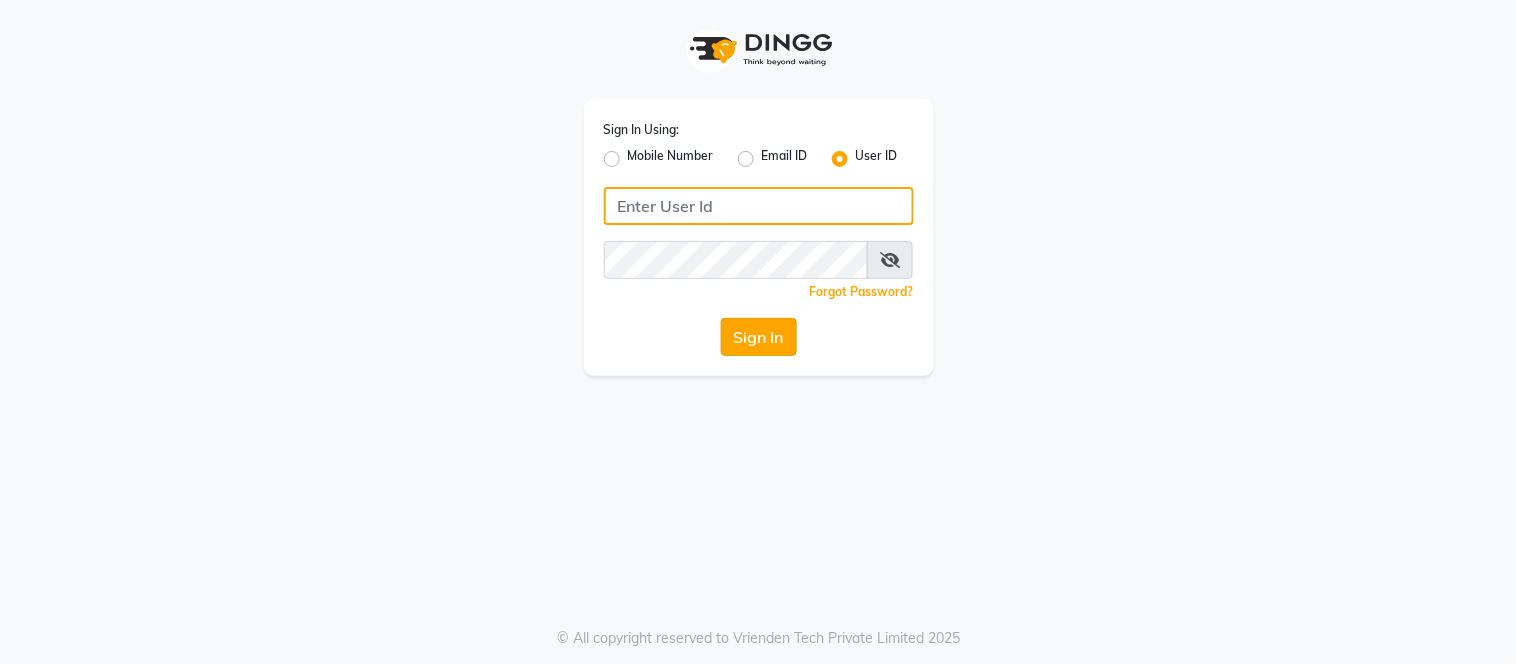 type on "[PERSON_NAME]@123" 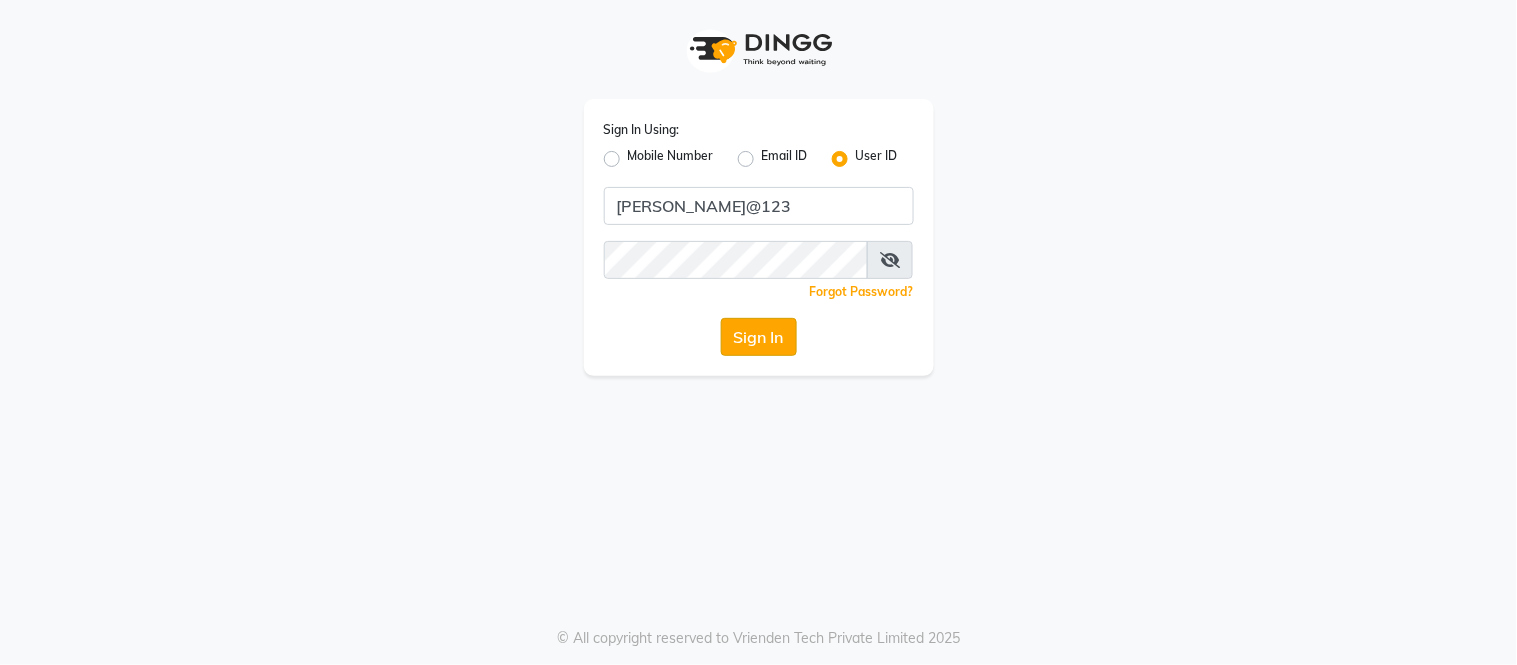 click on "Sign In" 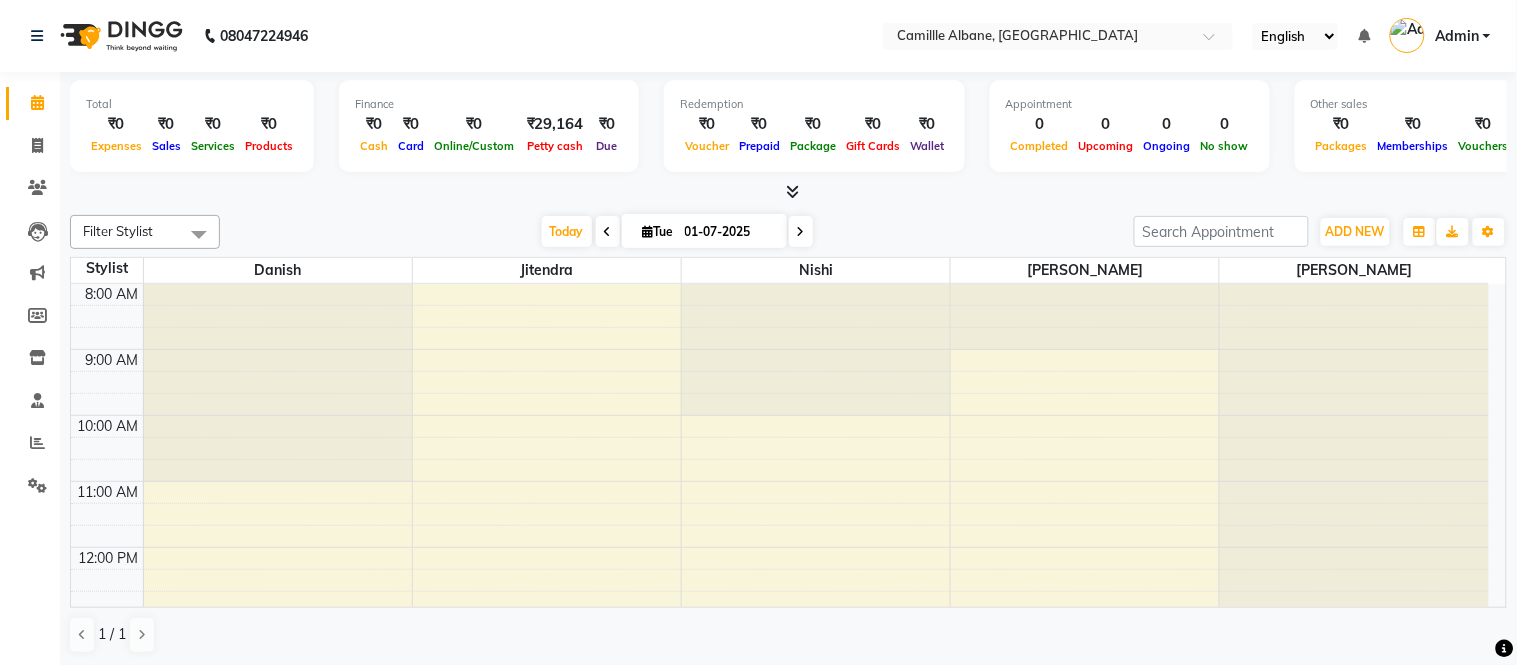 scroll, scrollTop: 0, scrollLeft: 0, axis: both 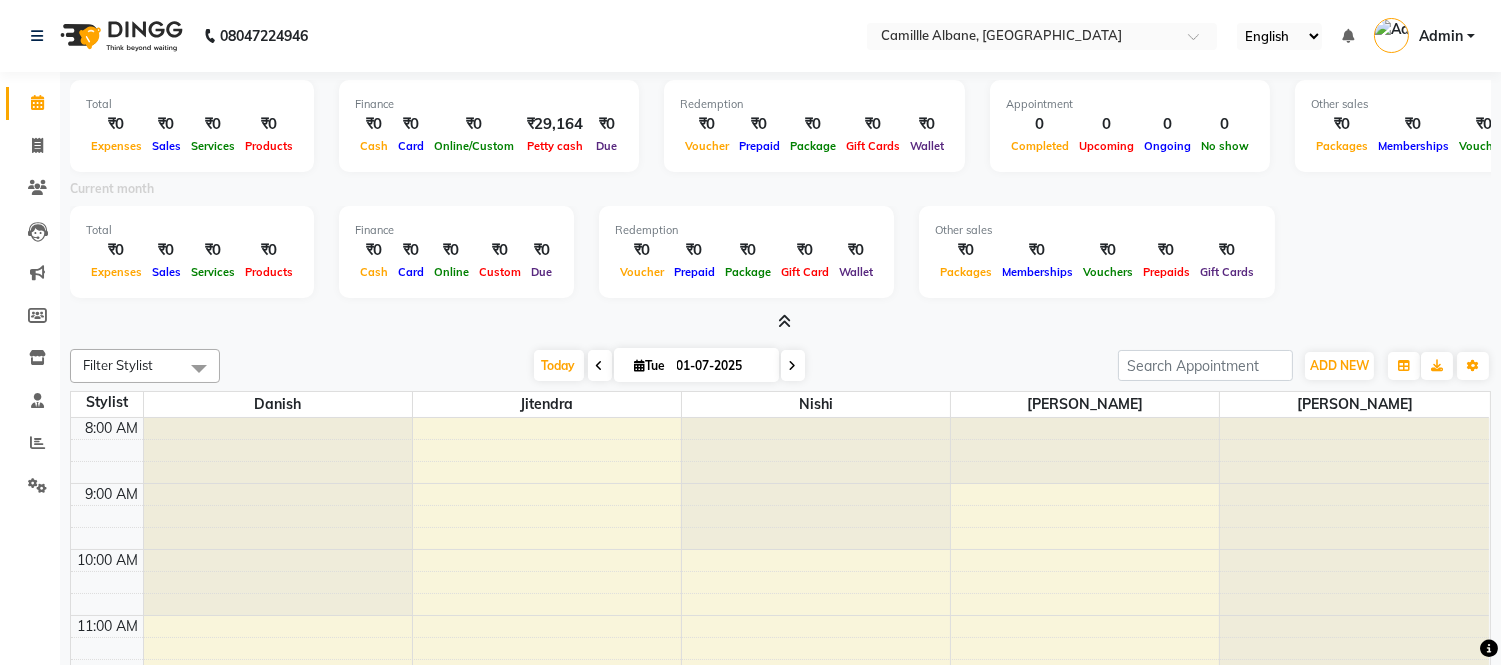 click at bounding box center [784, 321] 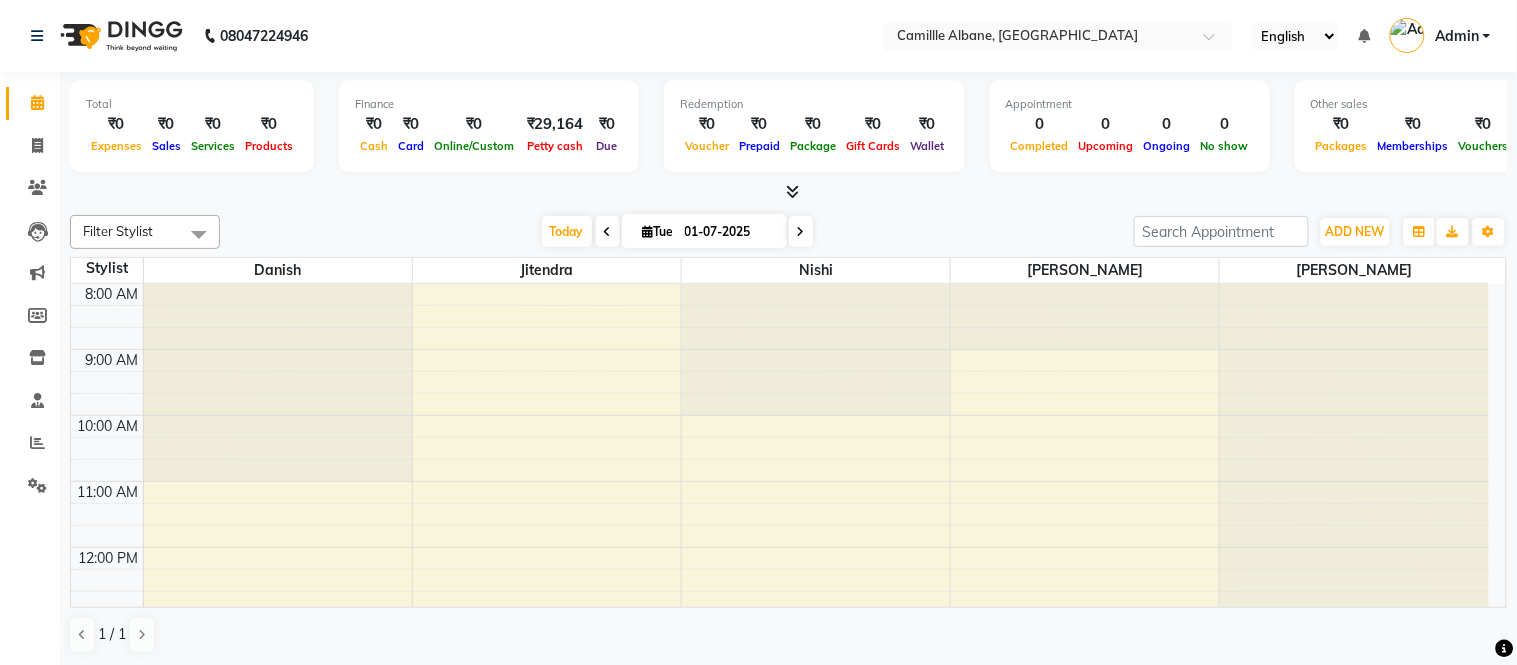 click on "Today  Tue 01-07-2025" at bounding box center [677, 232] 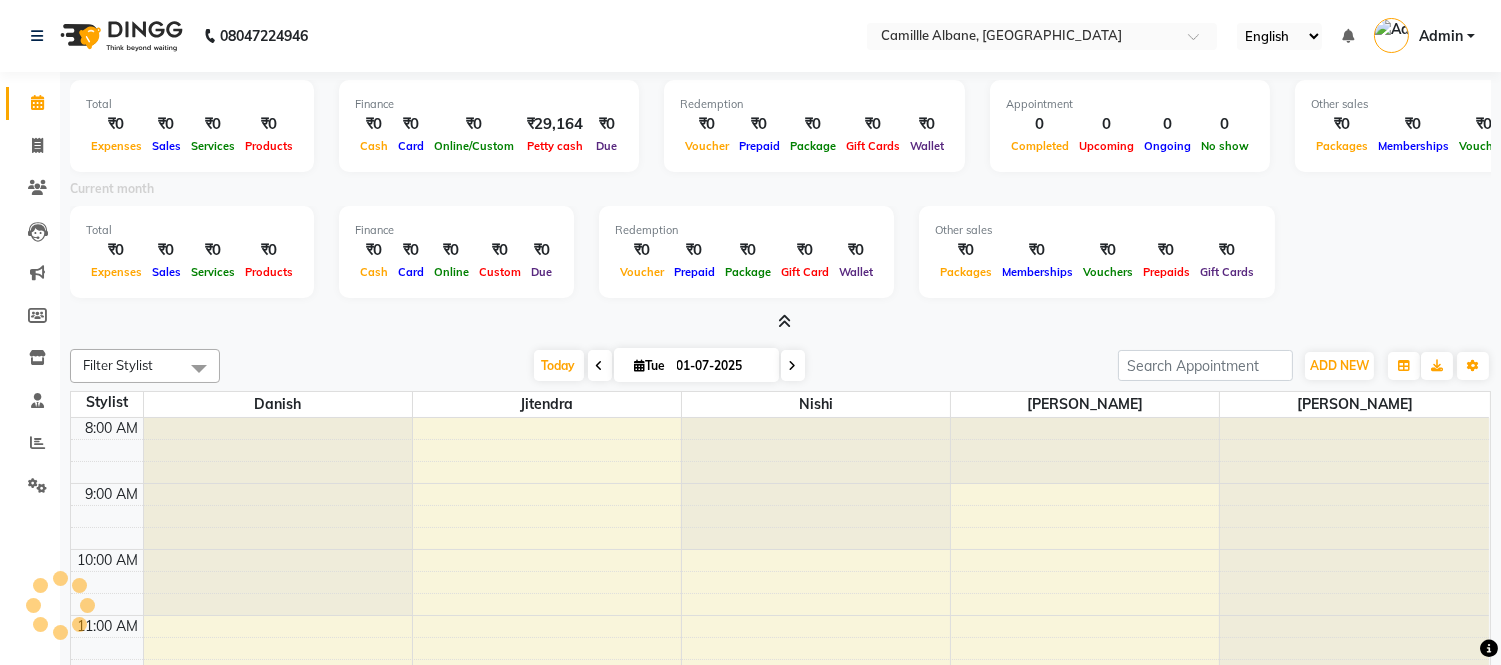 click at bounding box center [784, 321] 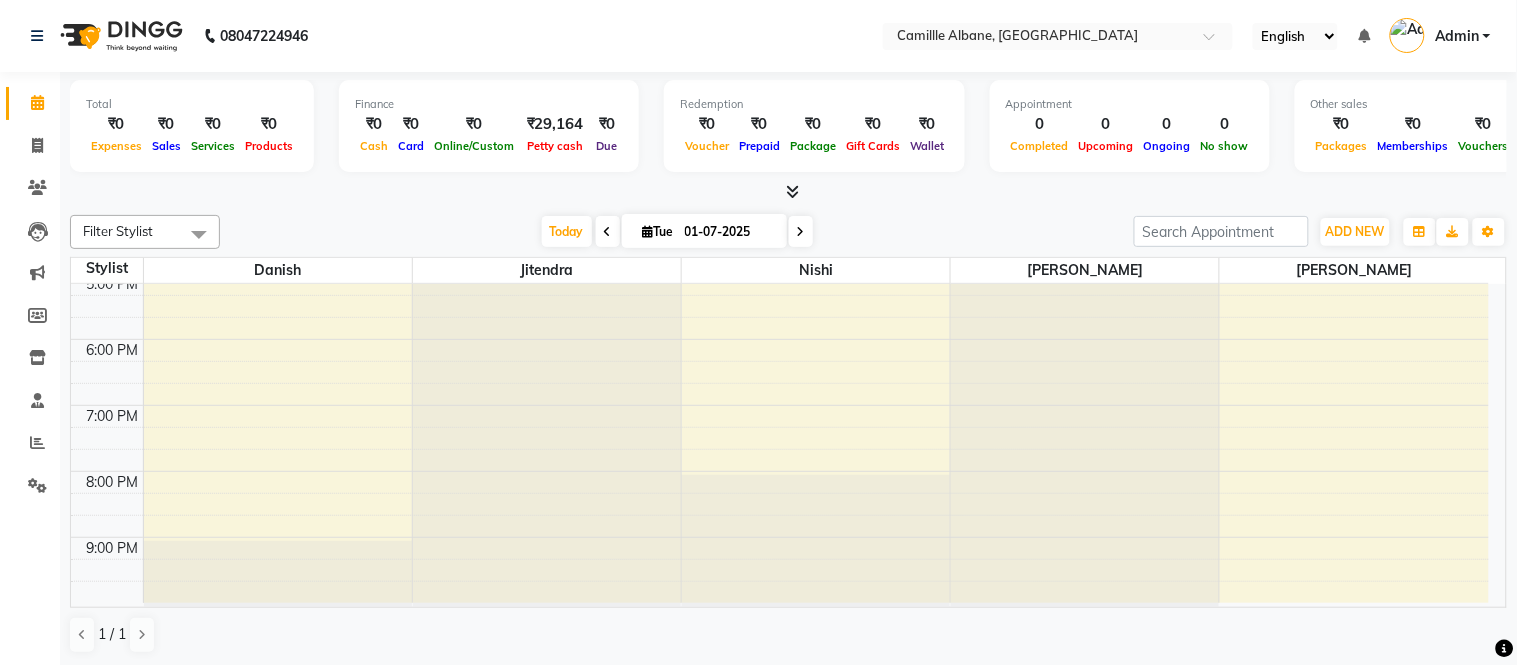 scroll, scrollTop: 0, scrollLeft: 0, axis: both 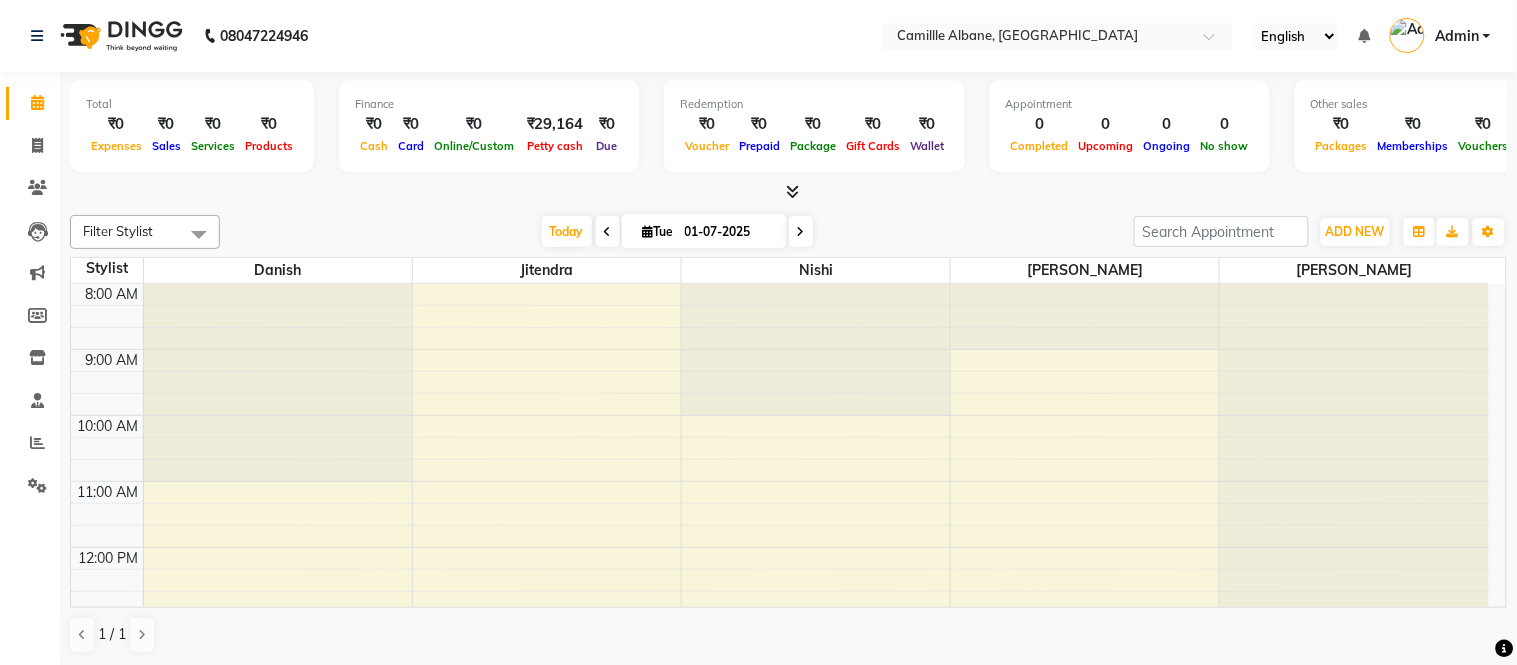 click on "8:00 AM 9:00 AM 10:00 AM 11:00 AM 12:00 PM 1:00 PM 2:00 PM 3:00 PM 4:00 PM 5:00 PM 6:00 PM 7:00 PM 8:00 PM 9:00 PM" at bounding box center (780, 745) 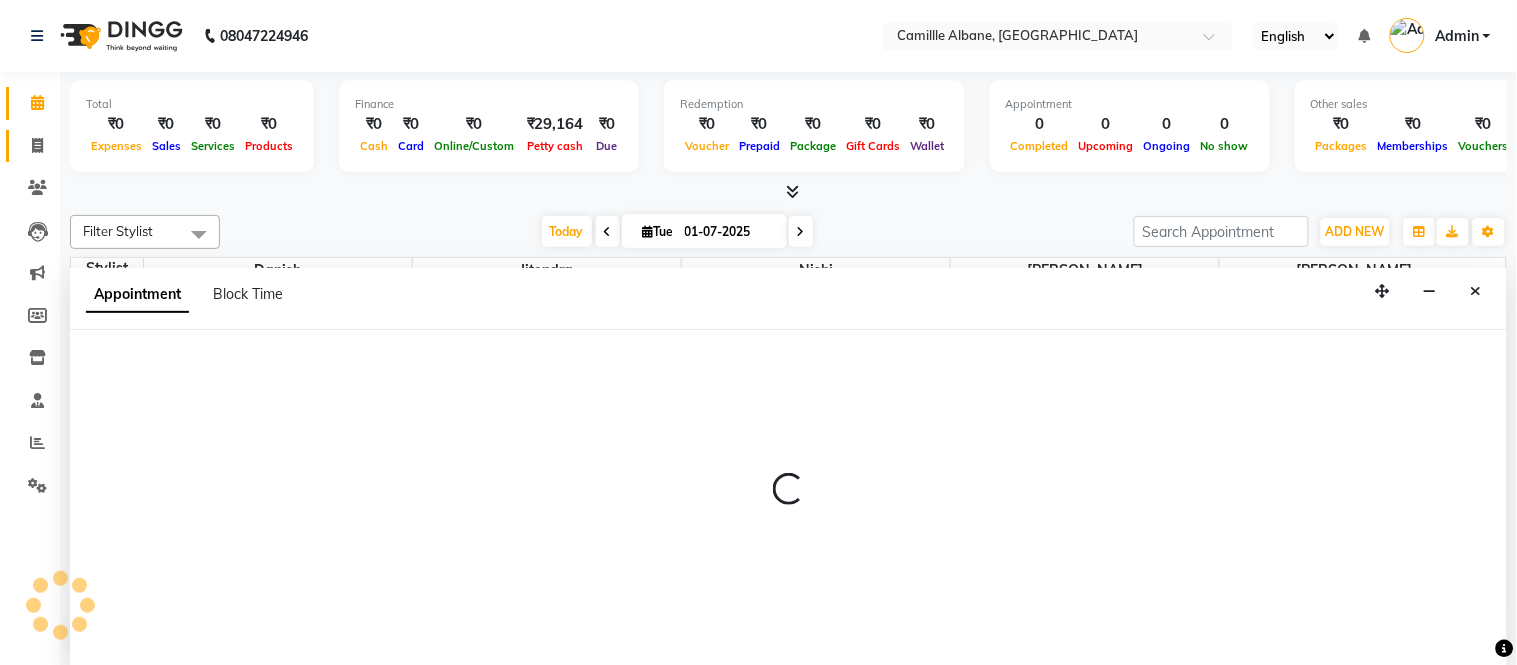 select on "57813" 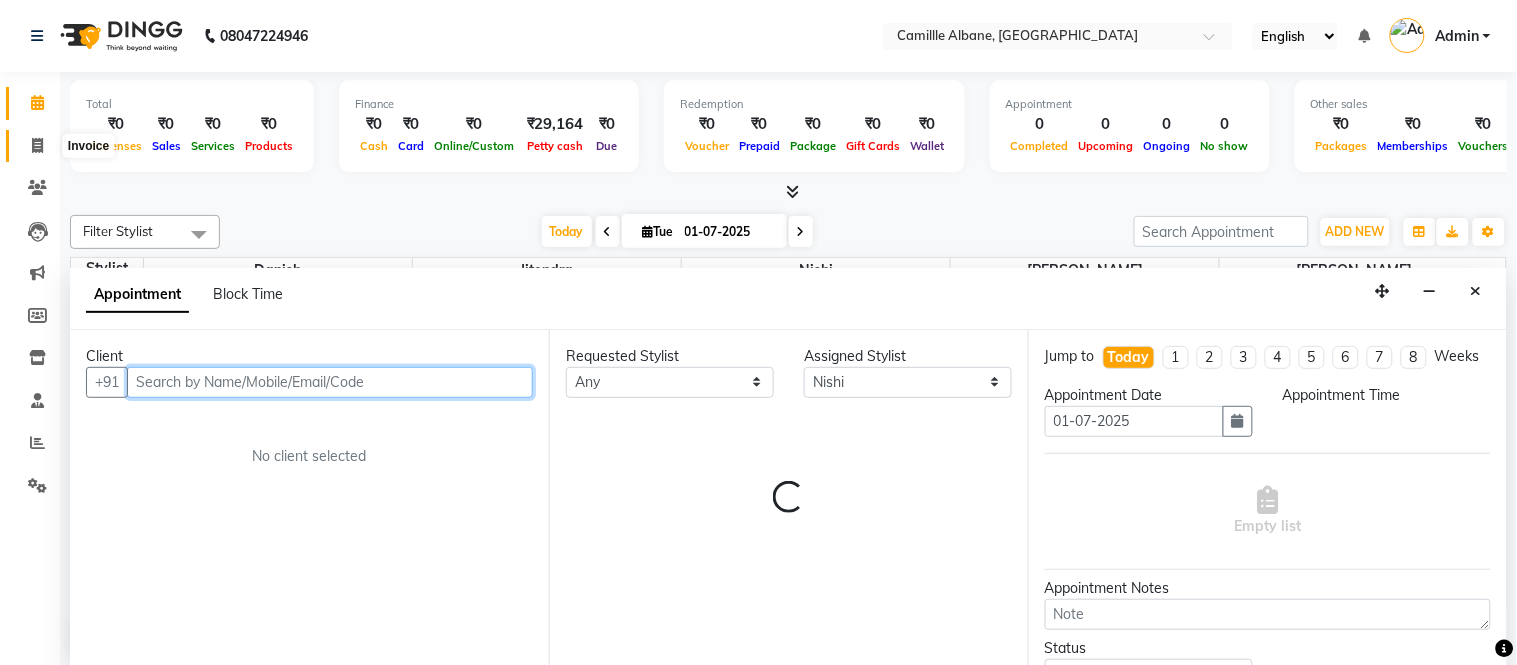 select on "645" 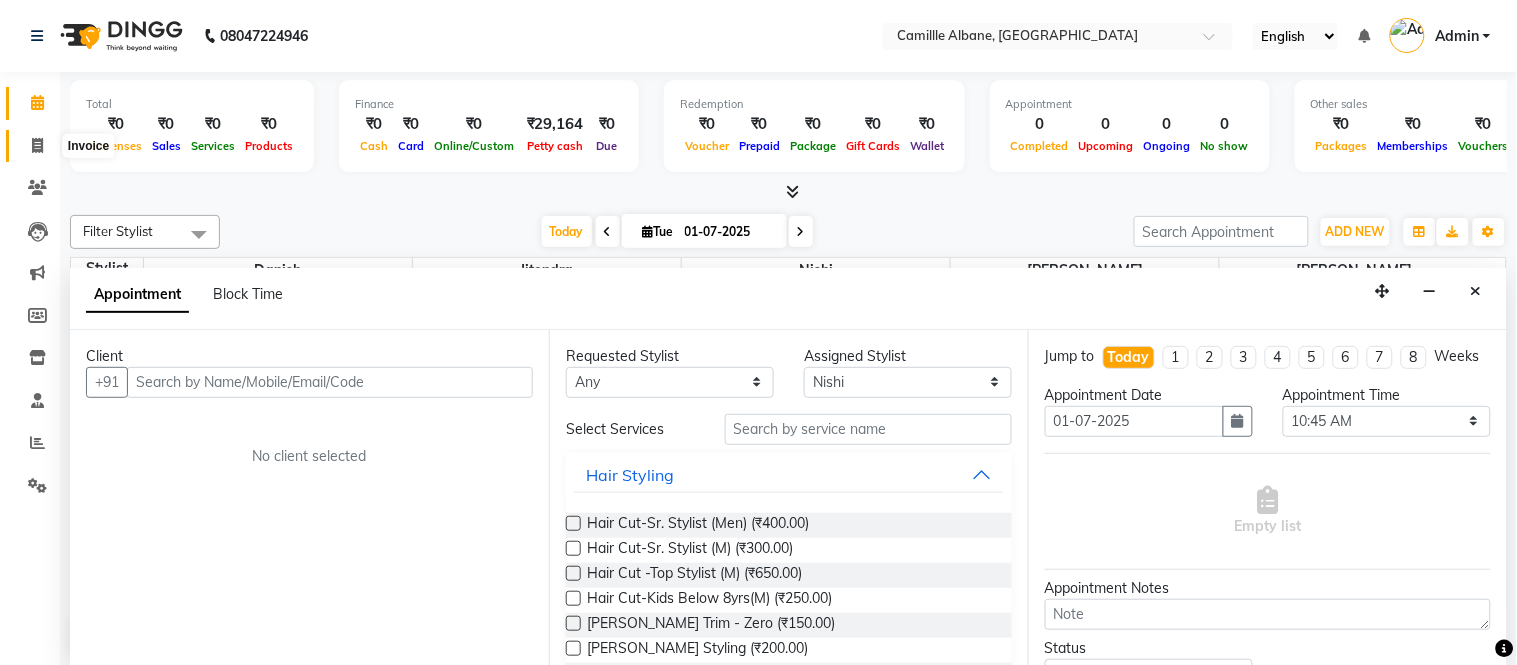 click 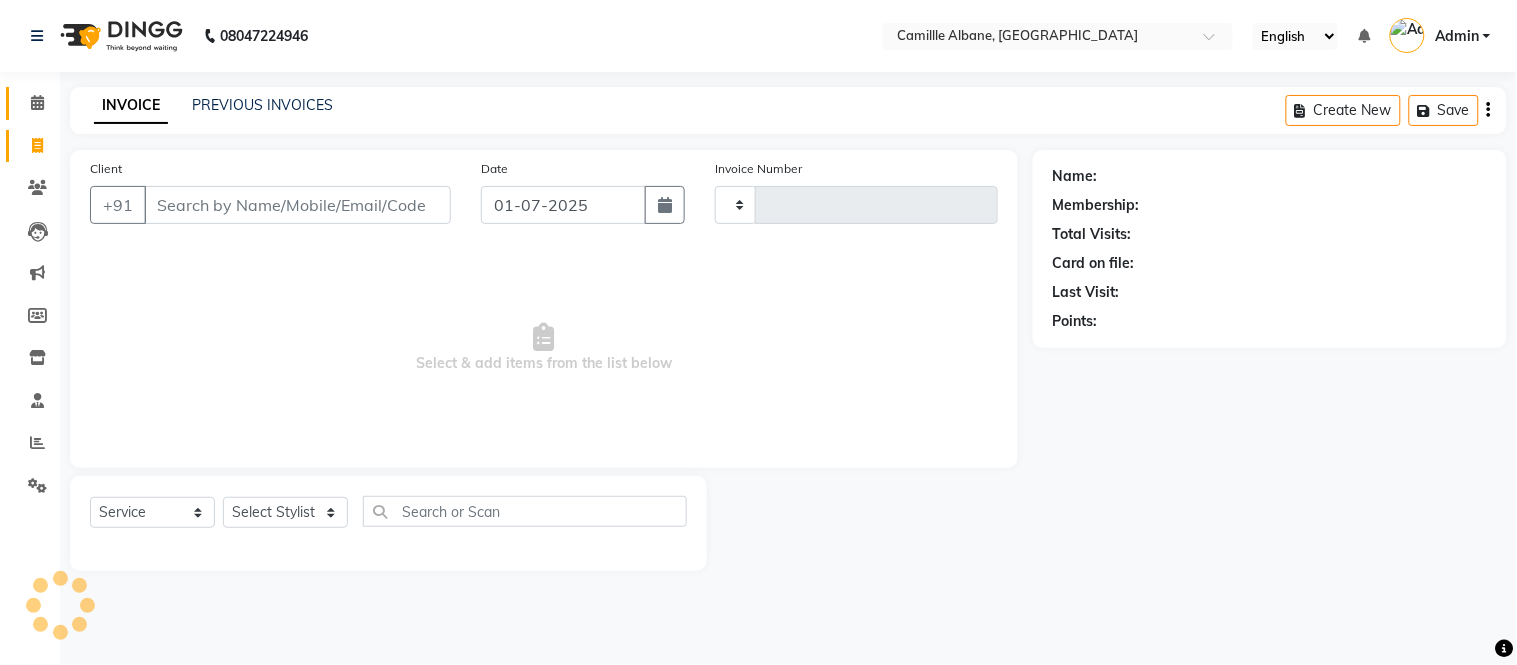 type on "0663" 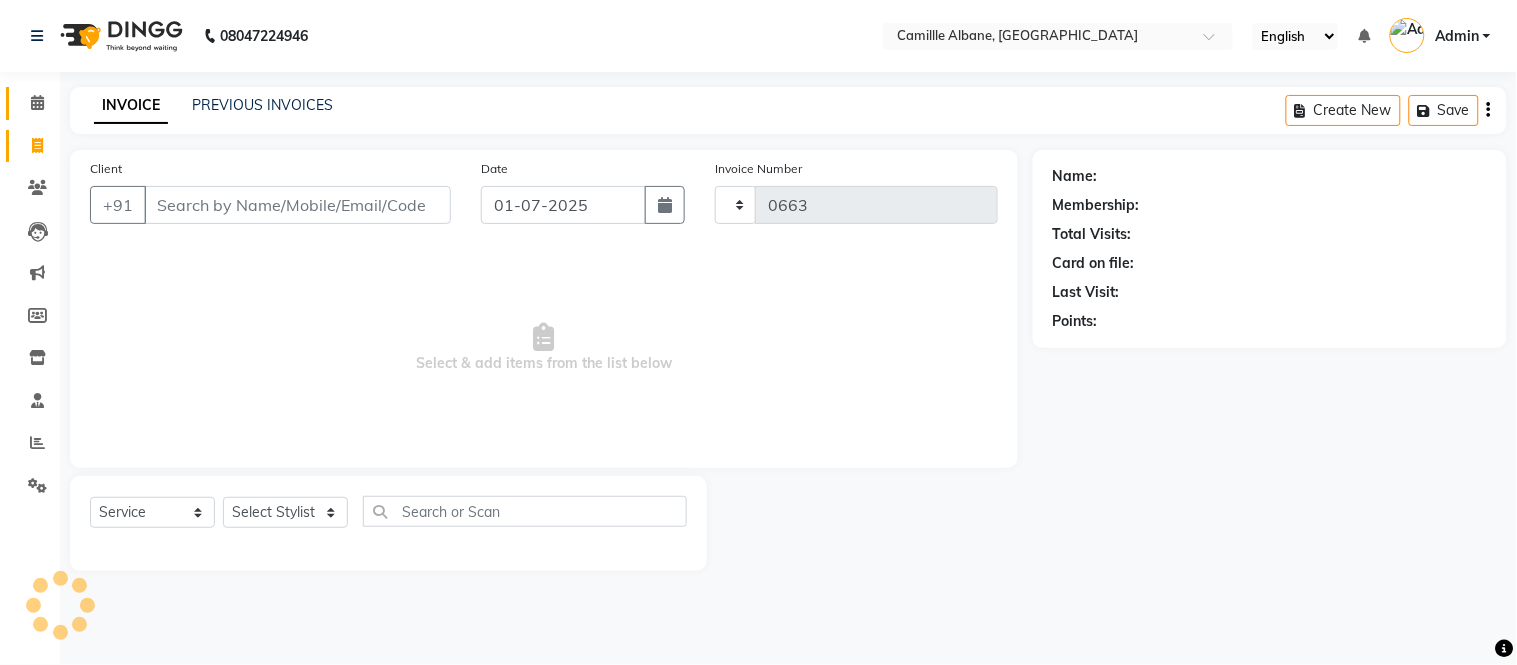 select on "7025" 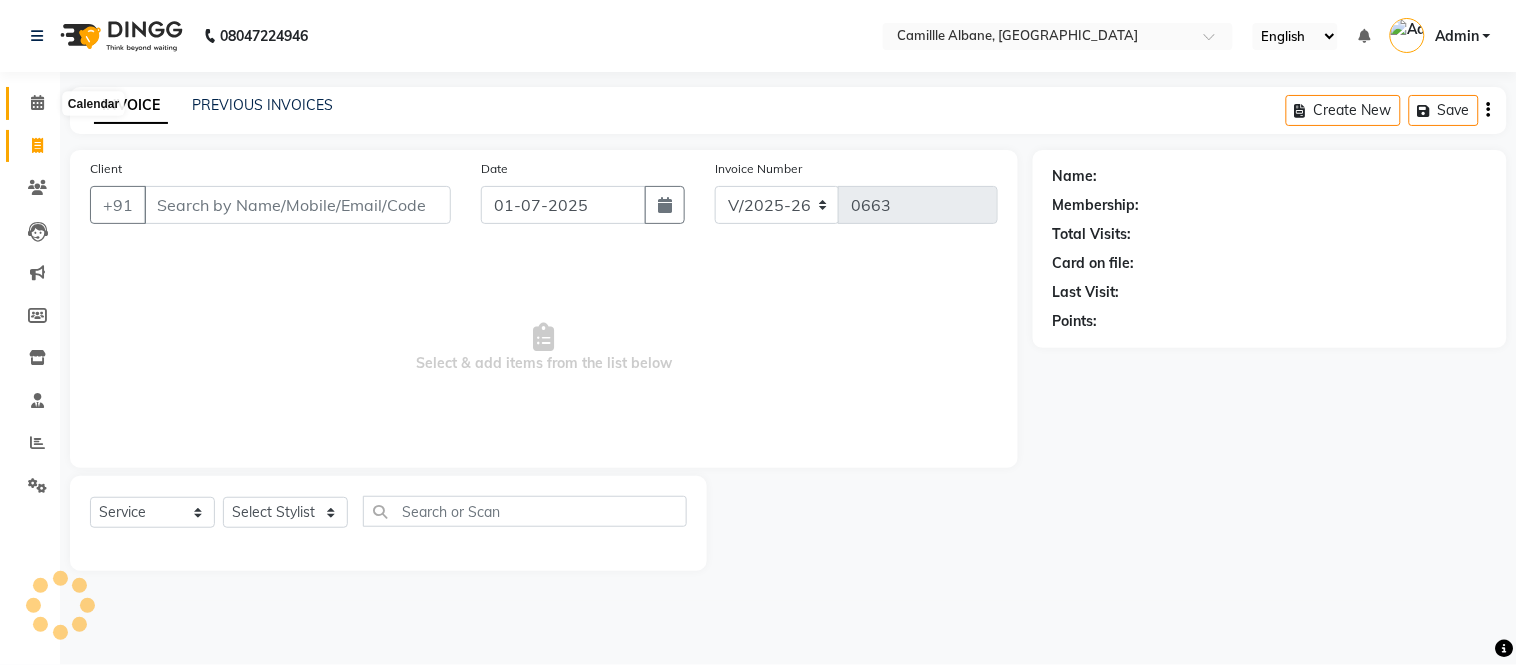 click 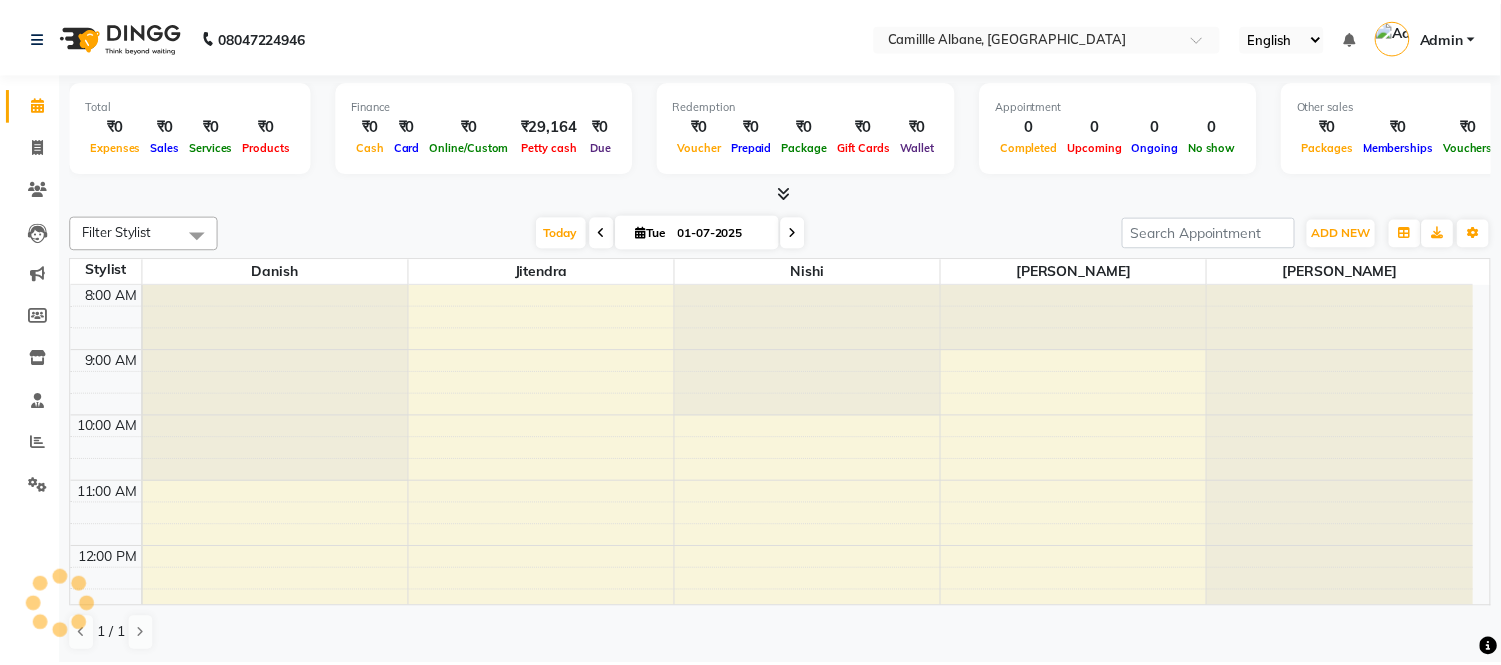 scroll, scrollTop: 0, scrollLeft: 0, axis: both 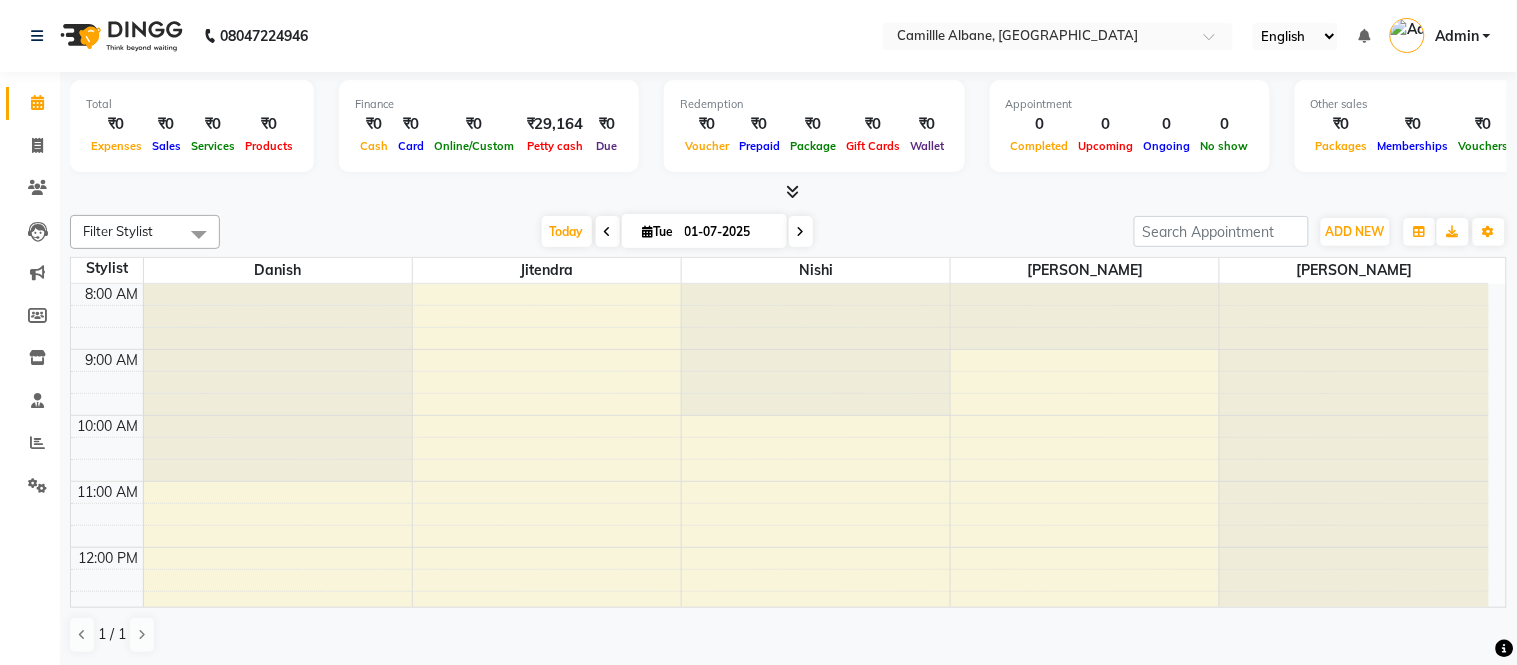 click at bounding box center (792, 191) 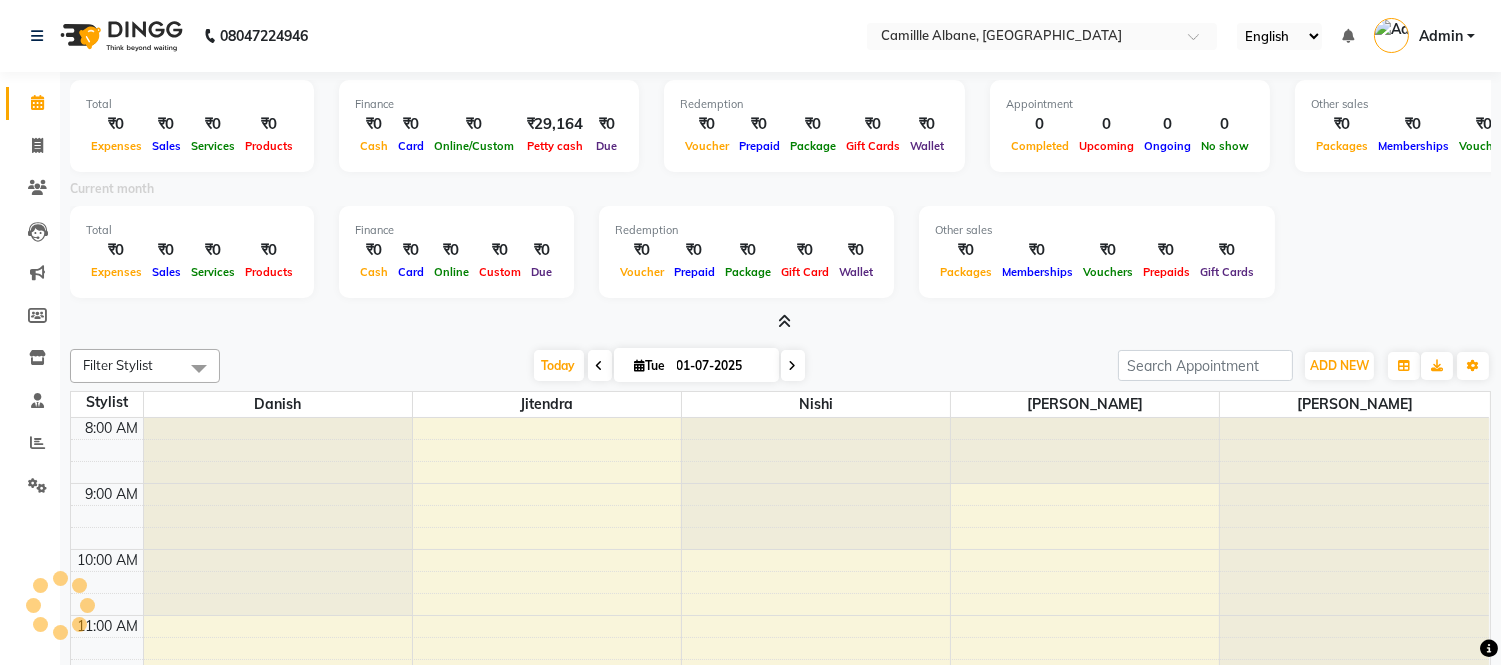 click at bounding box center (784, 321) 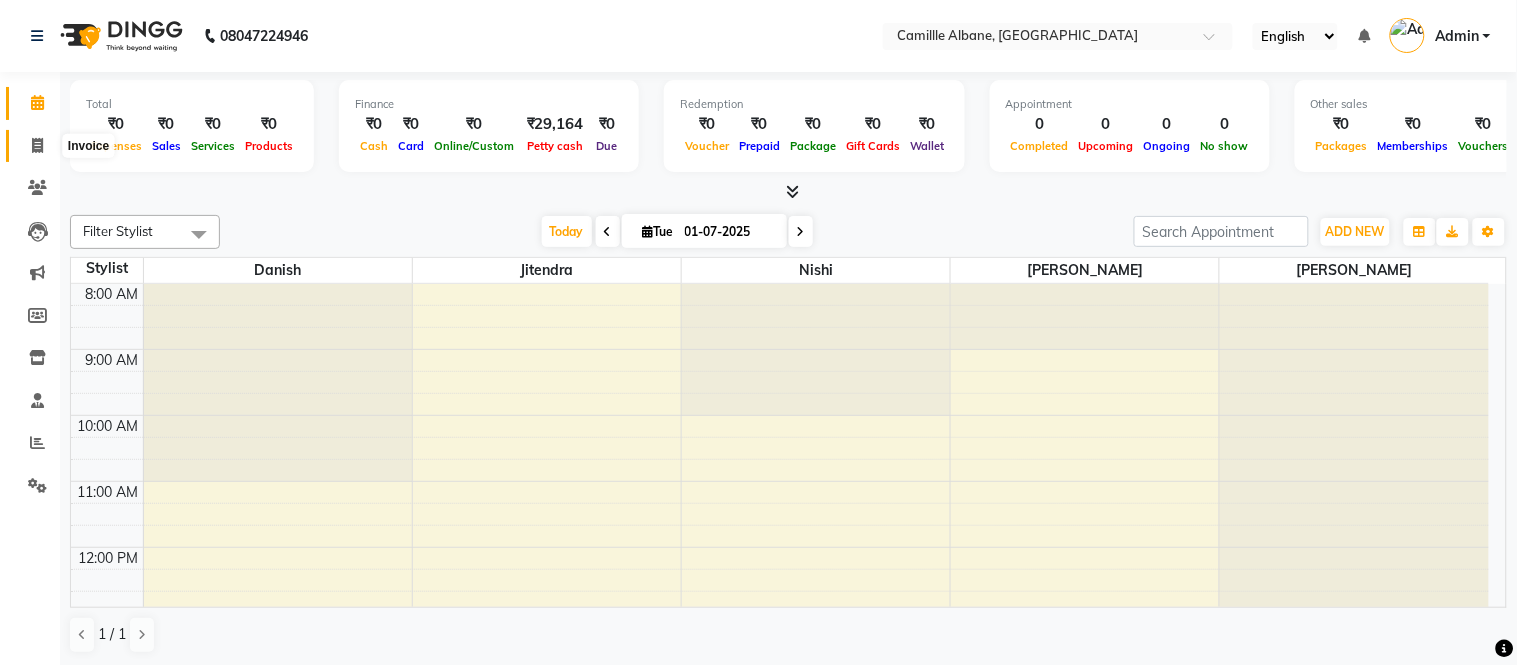 click 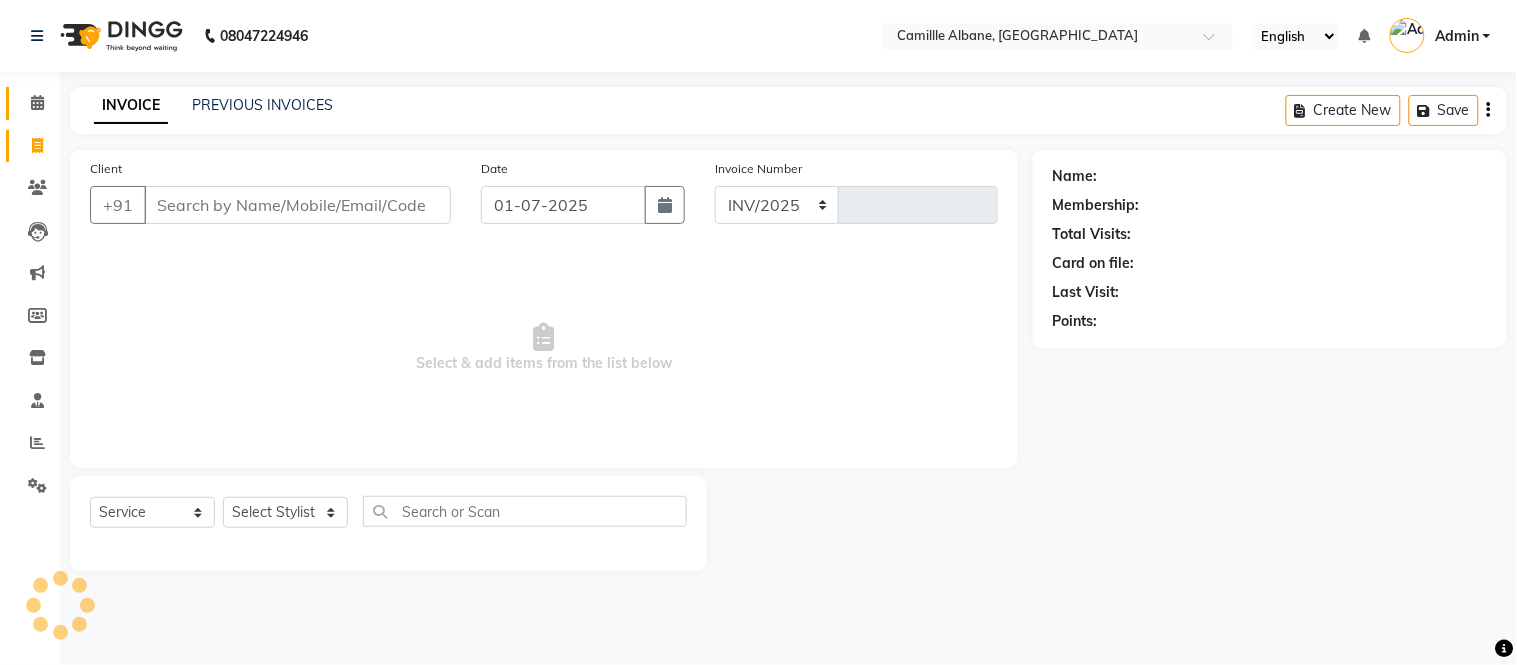 select on "7025" 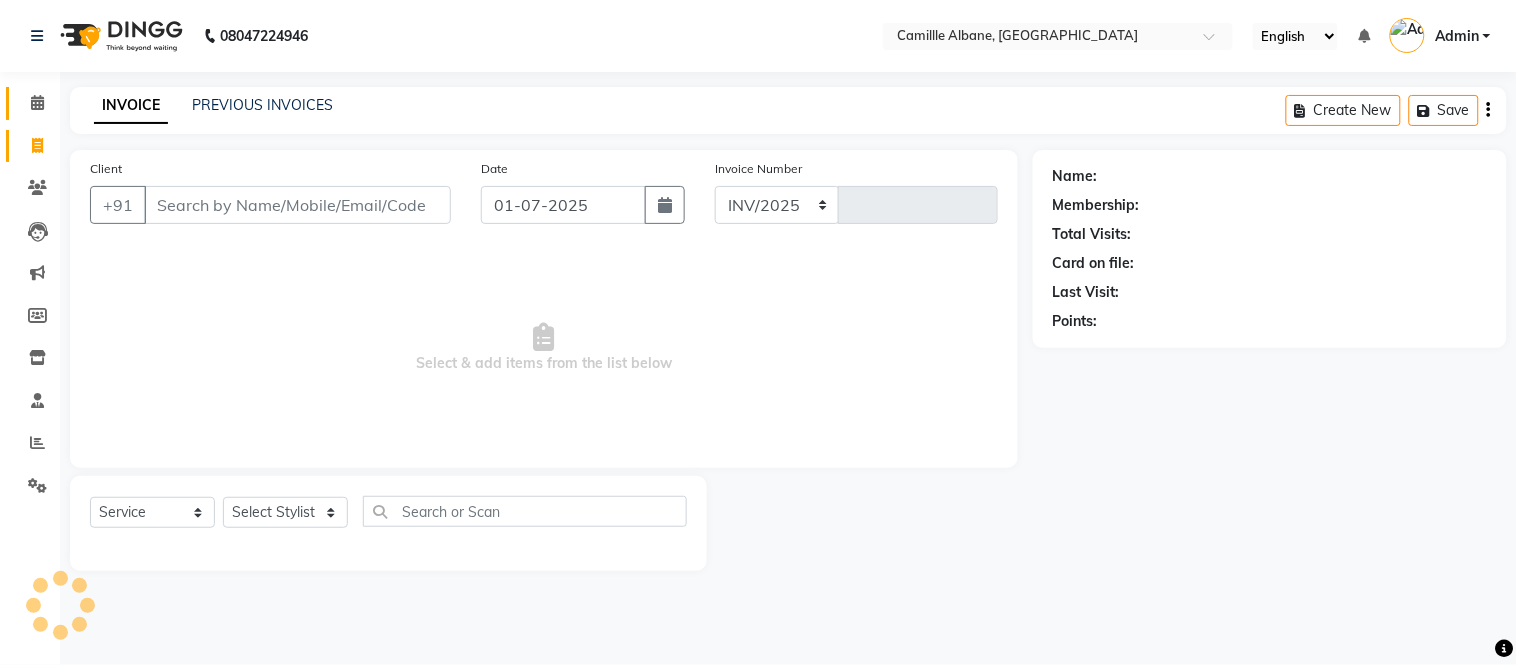 type on "0663" 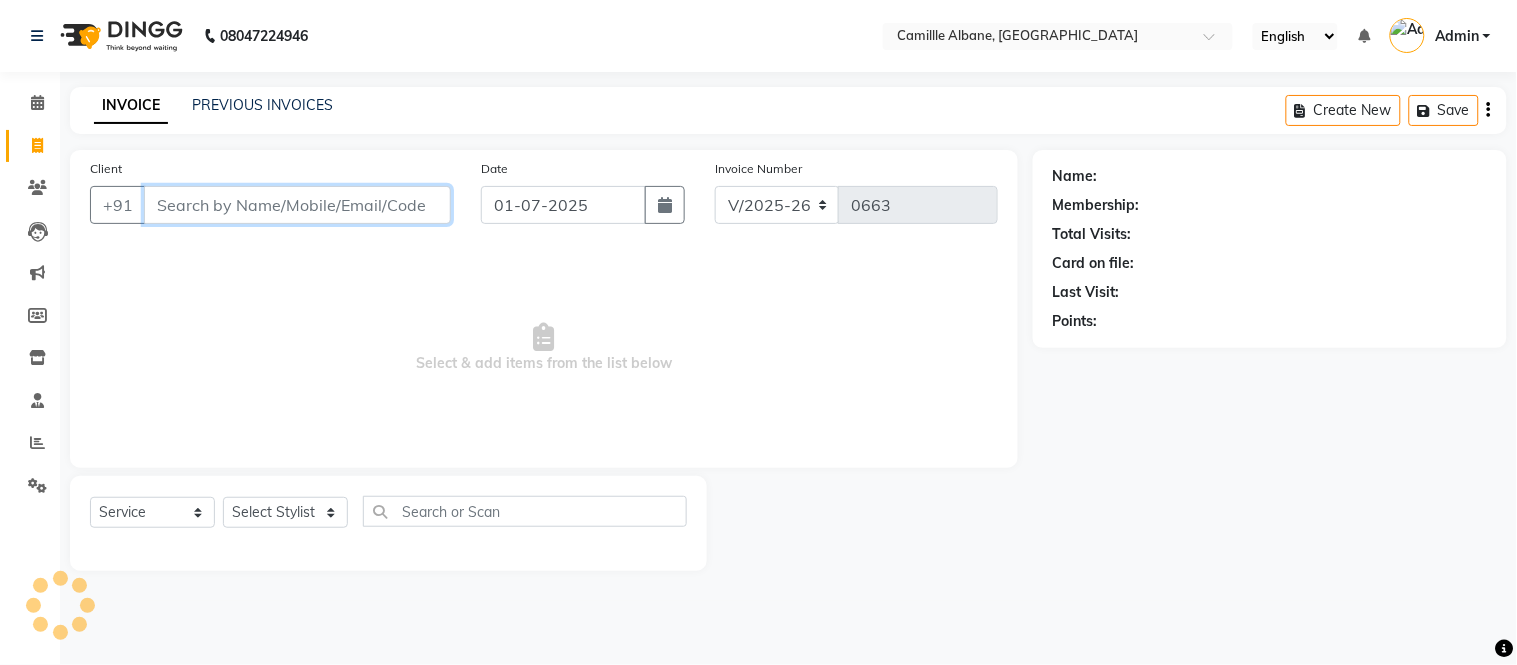 click on "Client" at bounding box center (297, 205) 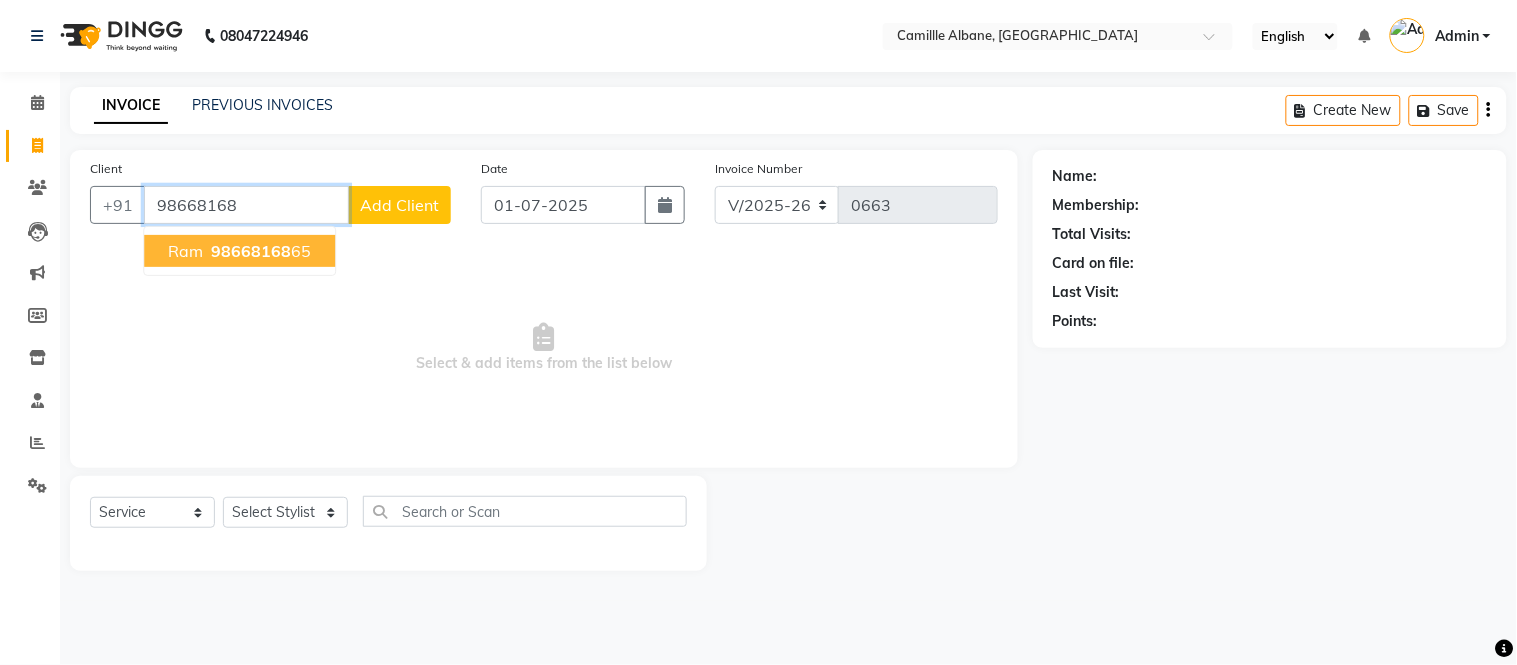 click on "98668168" at bounding box center (251, 251) 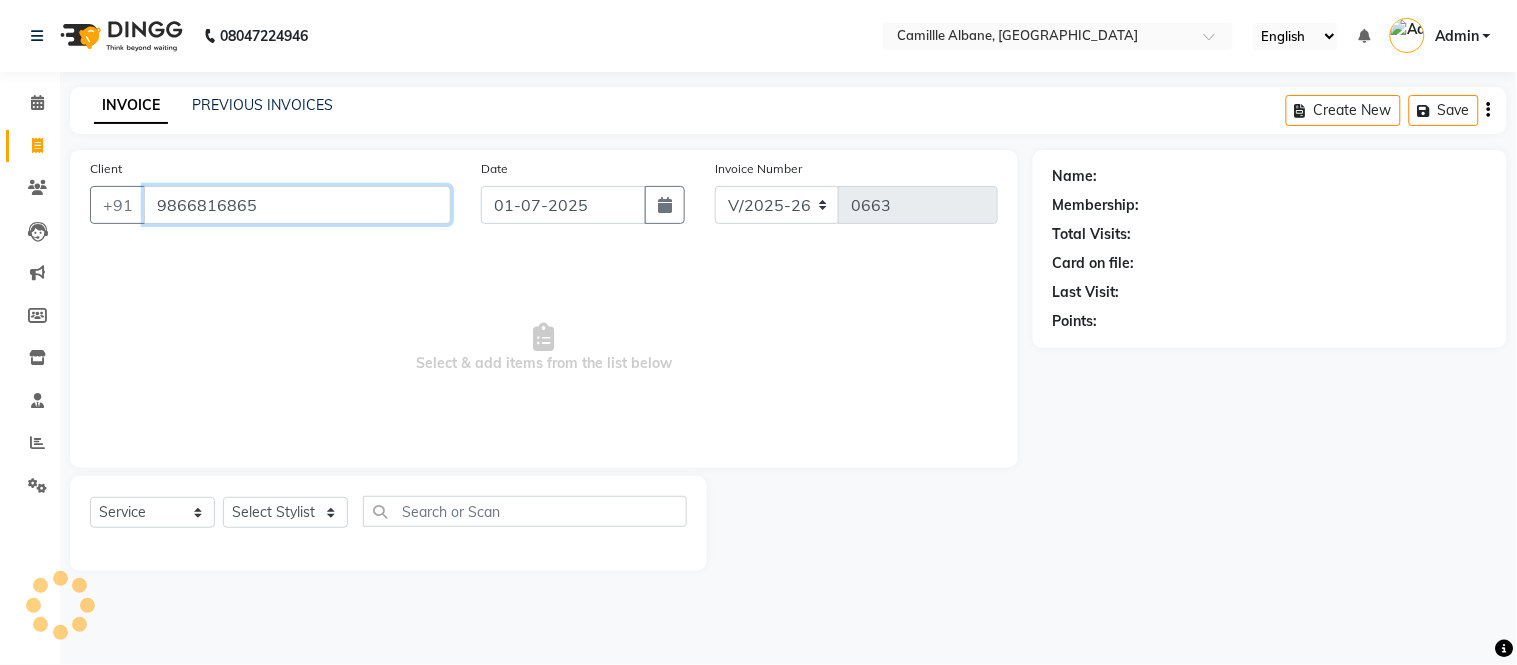 type on "9866816865" 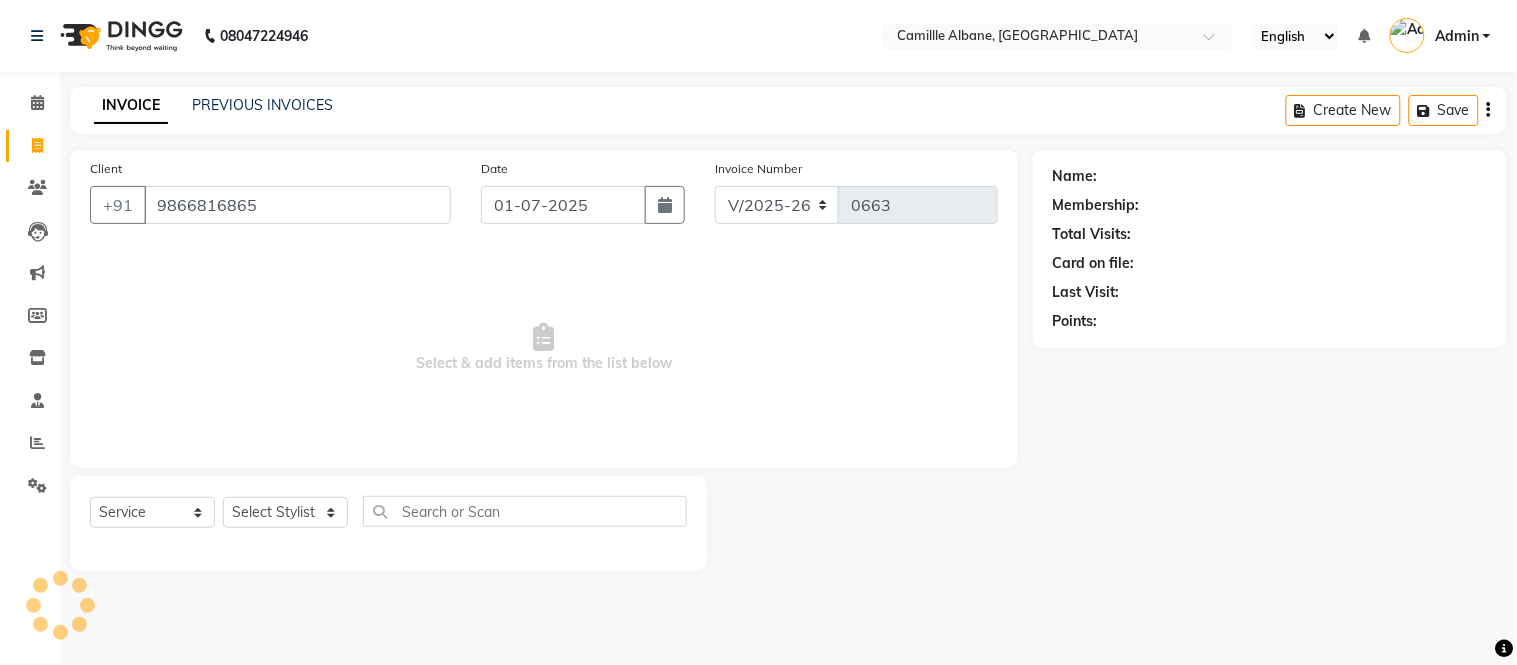 select on "1: Object" 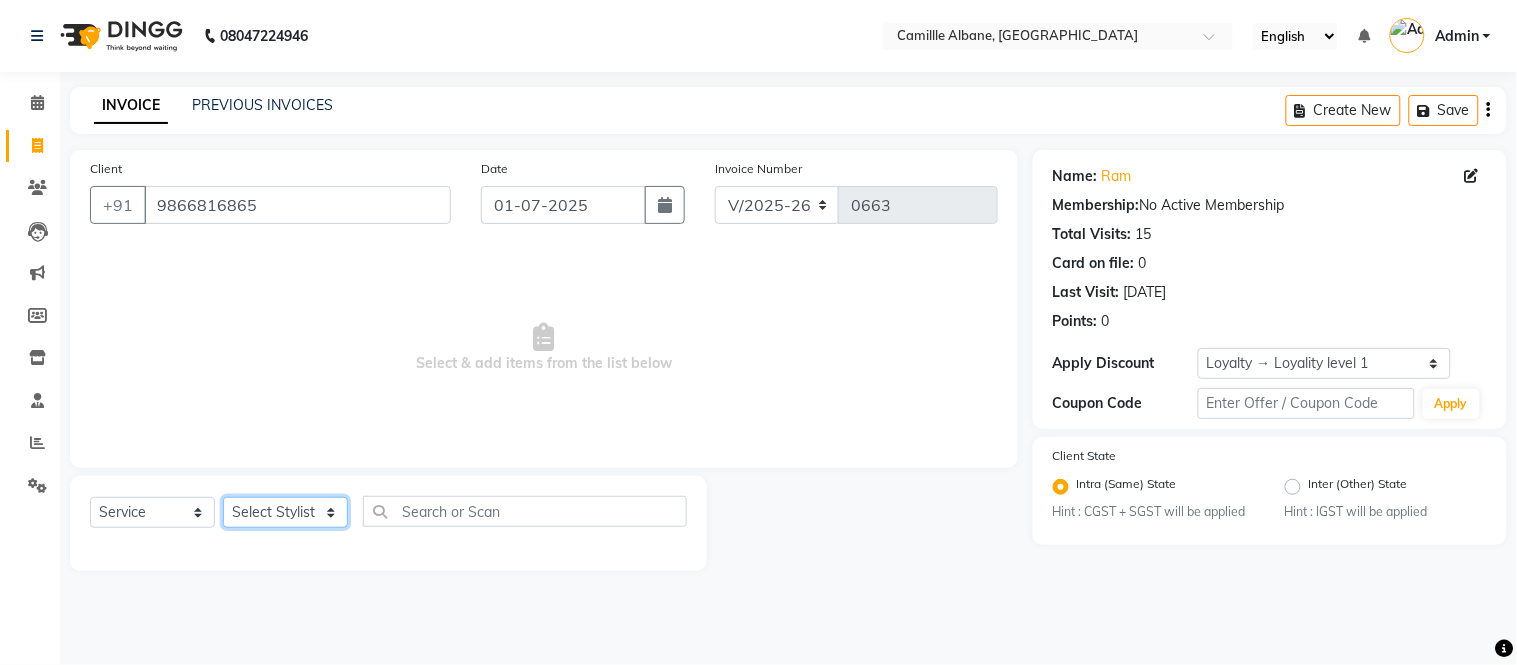click on "Select Stylist Admin Amit Danish Dr, Rajani Jitendra K T Ramarao Lalitha Lokesh Madhu Nishi Satish Srinivas" 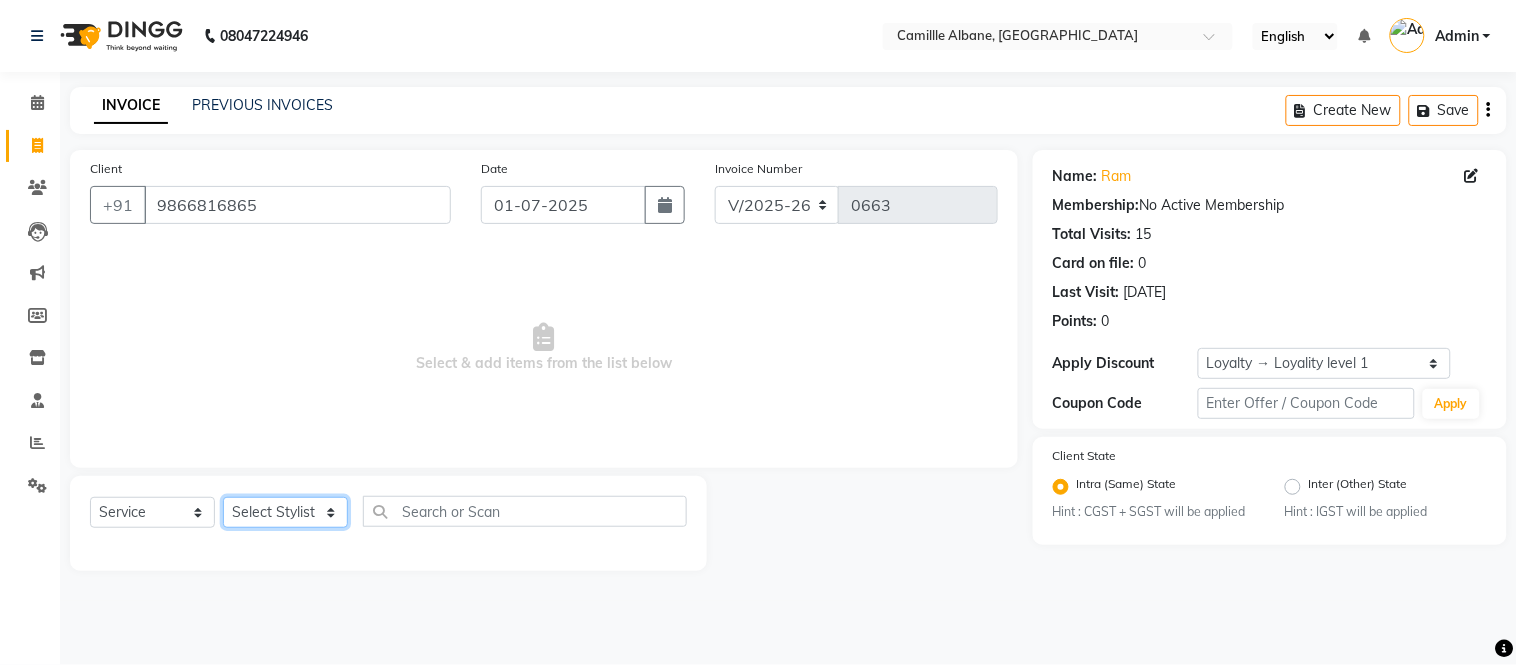 select on "57811" 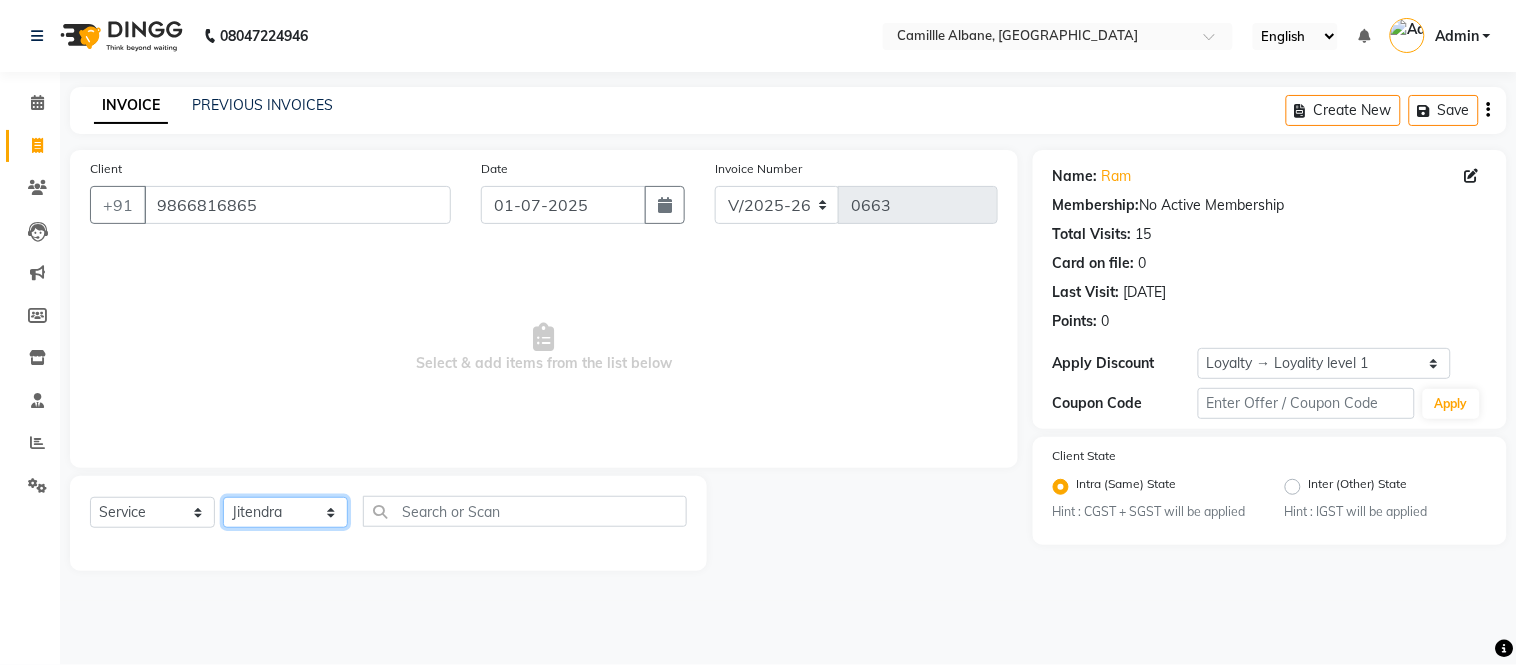 click on "Select Stylist Admin Amit Danish Dr, Rajani Jitendra K T Ramarao Lalitha Lokesh Madhu Nishi Satish Srinivas" 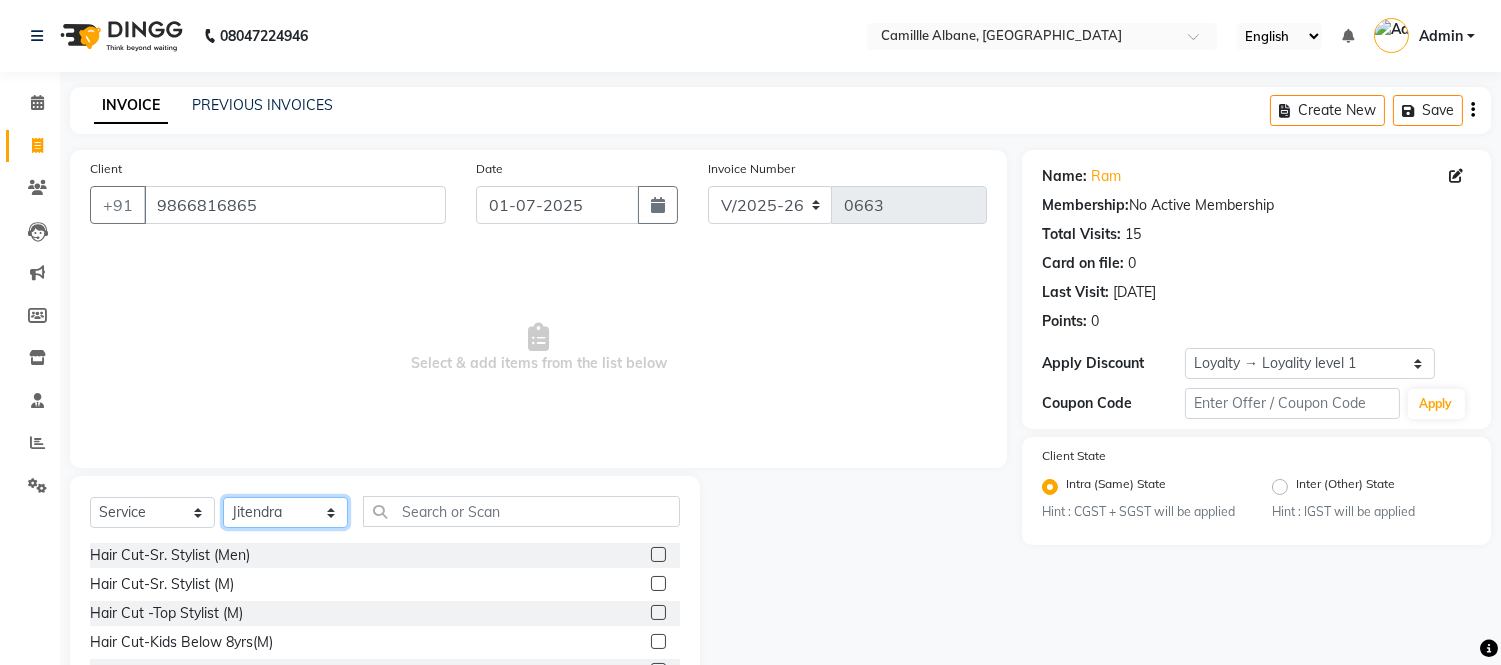 scroll, scrollTop: 135, scrollLeft: 0, axis: vertical 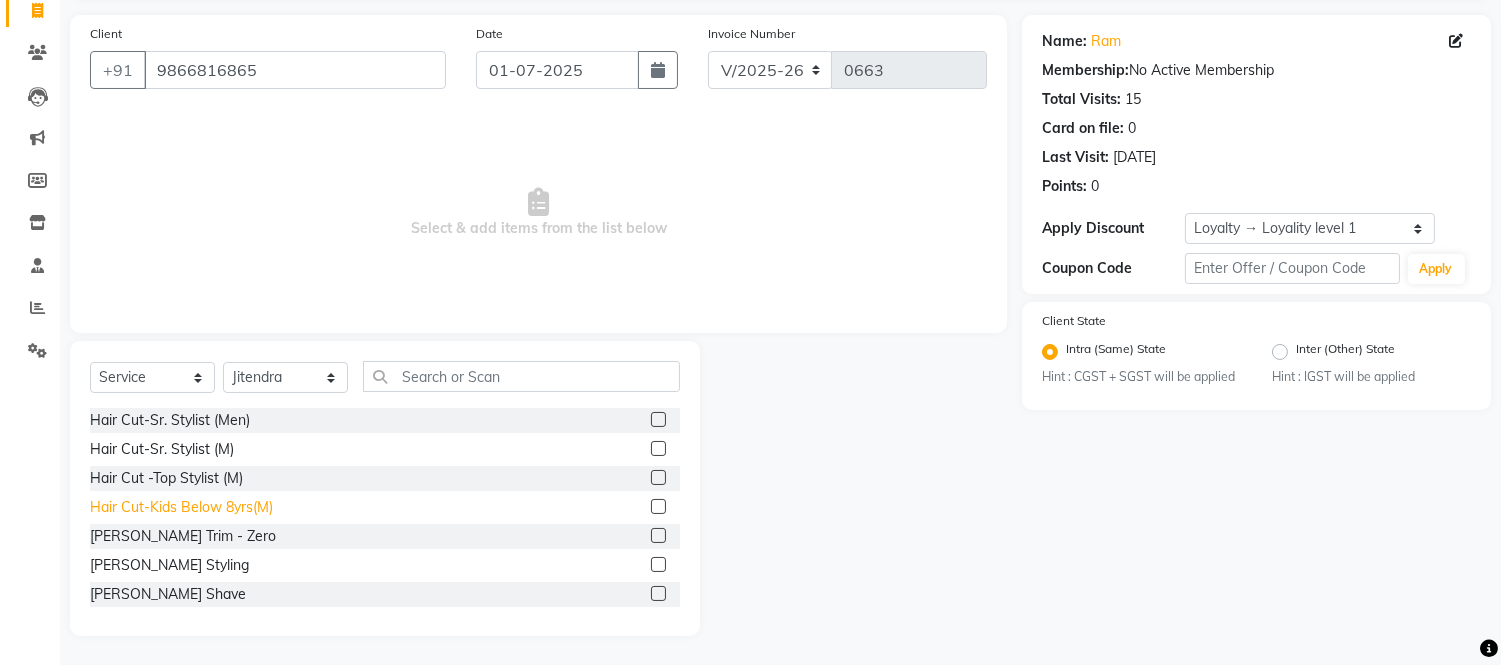 click on "Hair Cut-Kids Below 8yrs(M)" 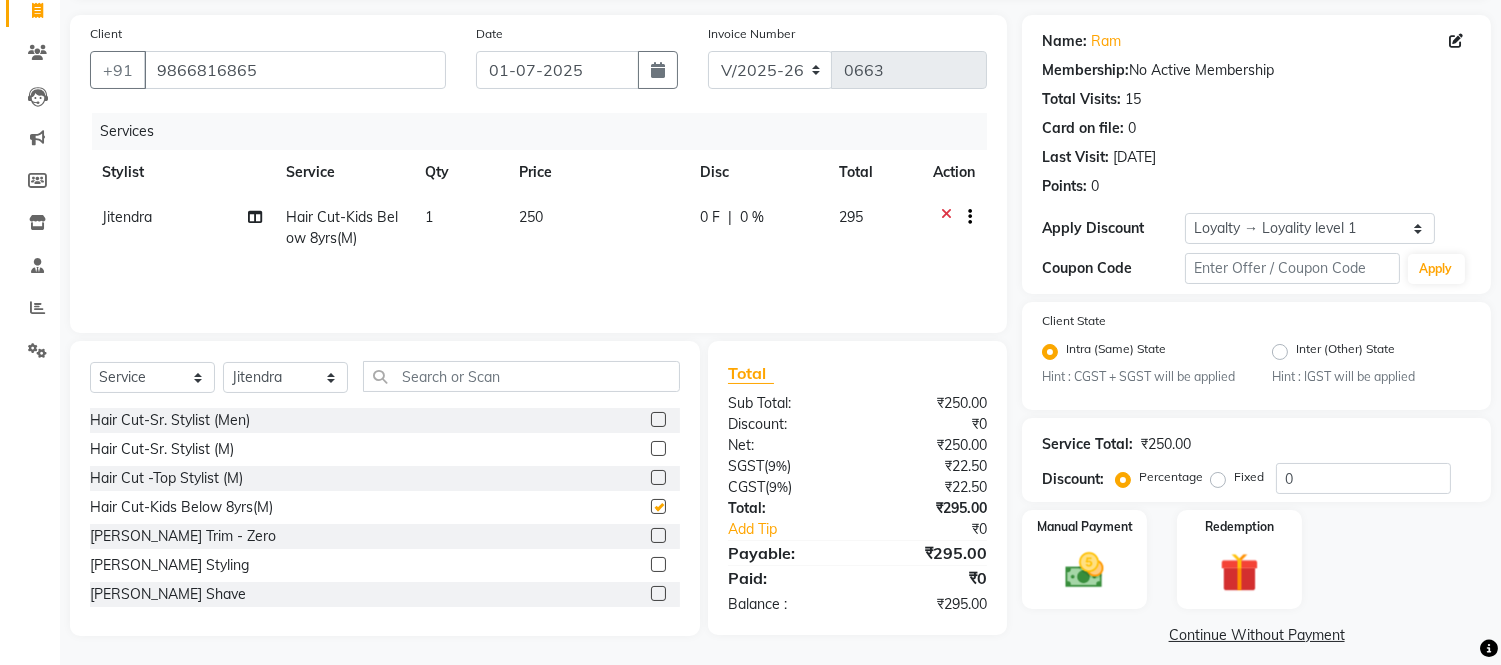 checkbox on "false" 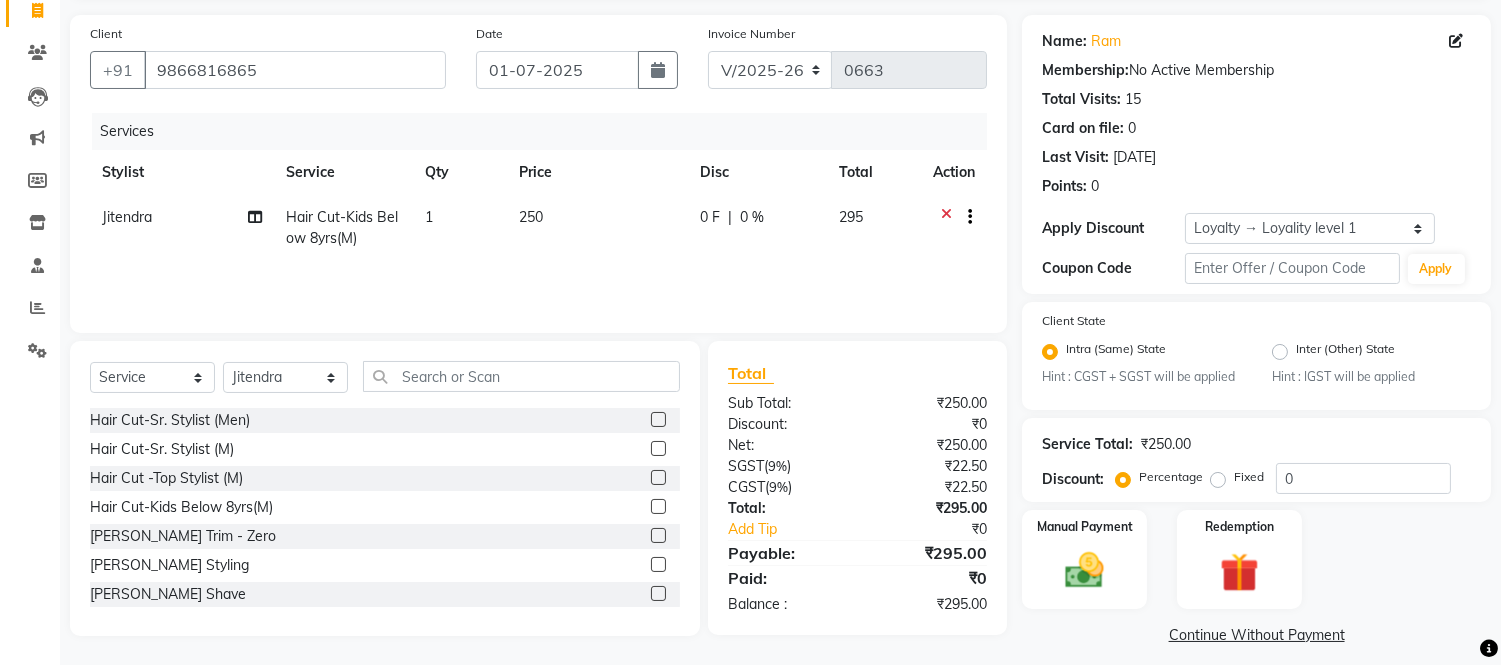 scroll, scrollTop: 148, scrollLeft: 0, axis: vertical 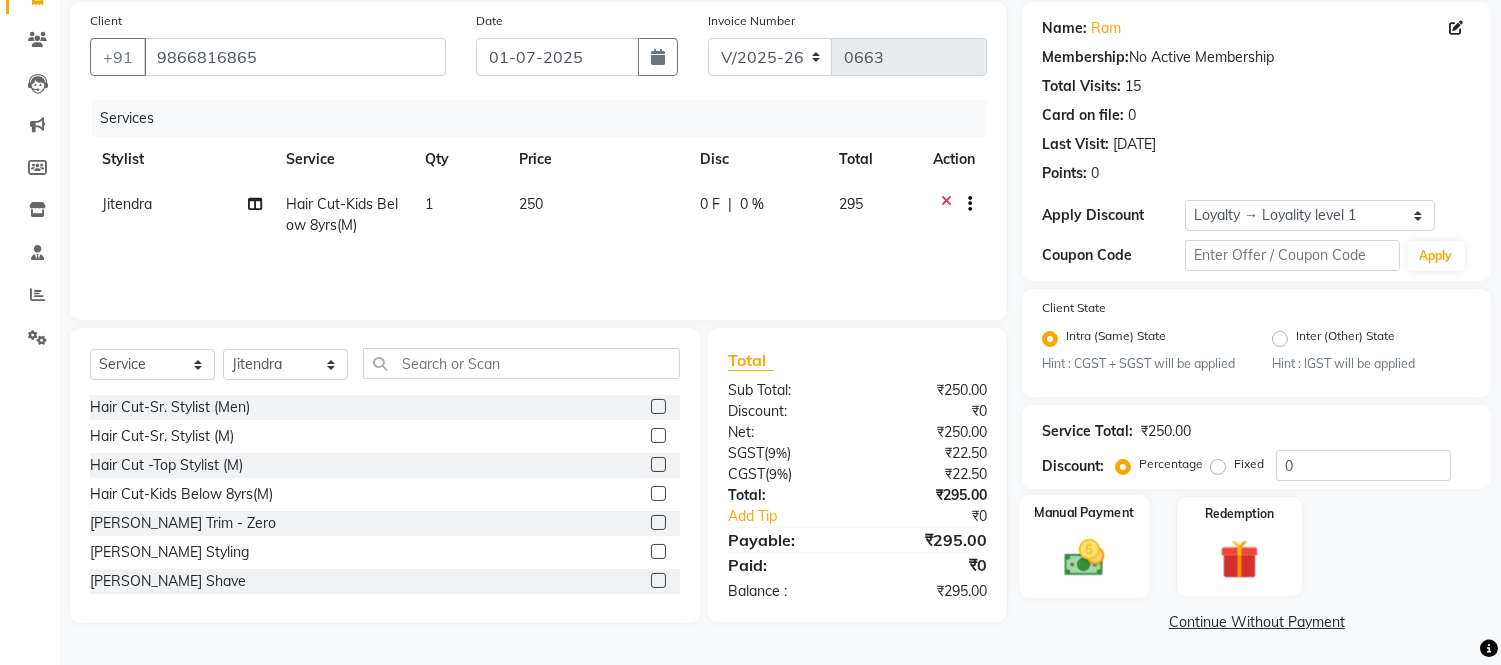 click 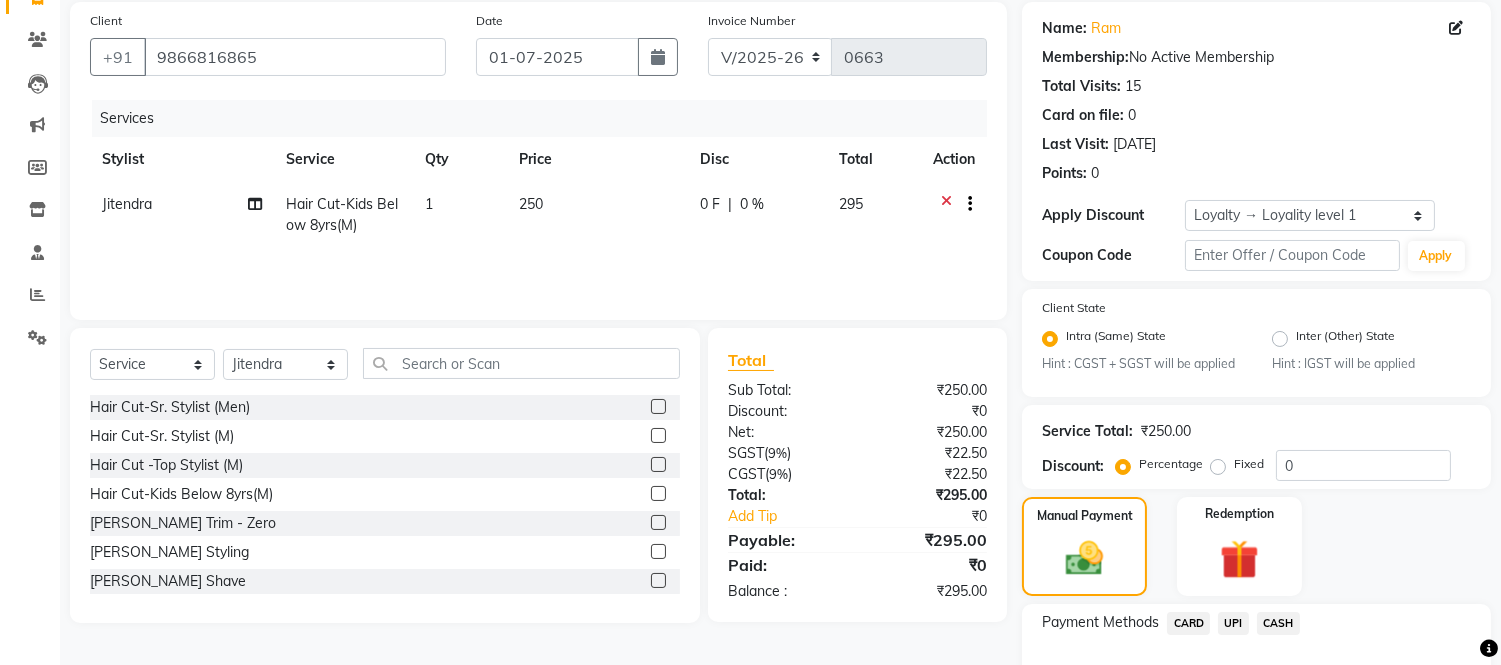 click on "UPI" 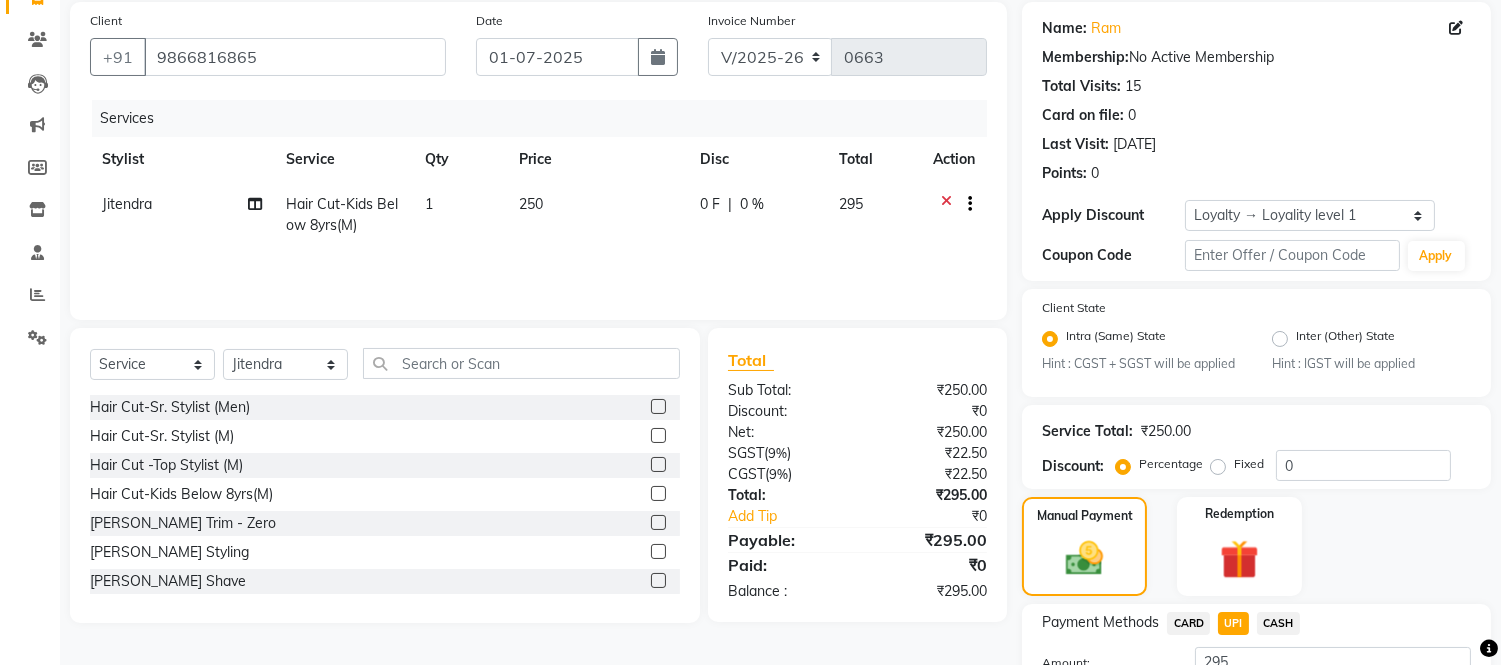 scroll, scrollTop: 306, scrollLeft: 0, axis: vertical 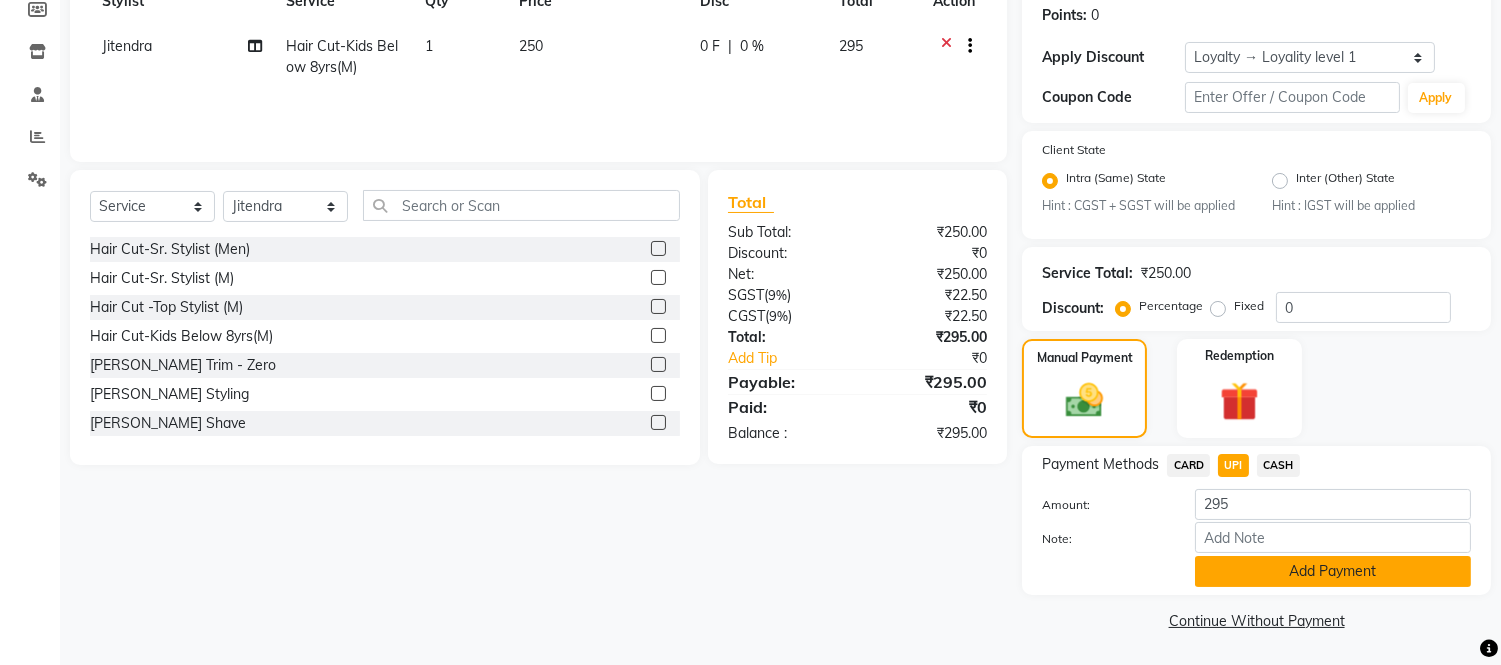 click on "Add Payment" 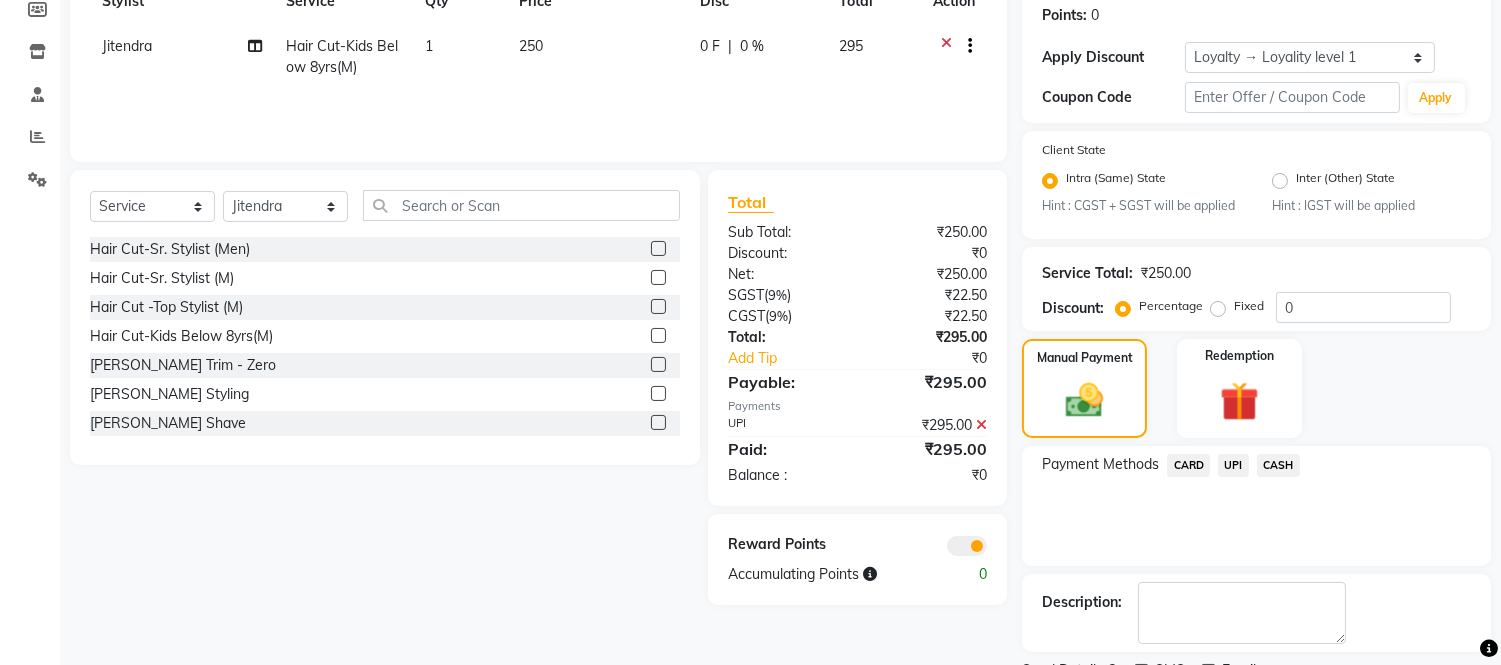scroll, scrollTop: 391, scrollLeft: 0, axis: vertical 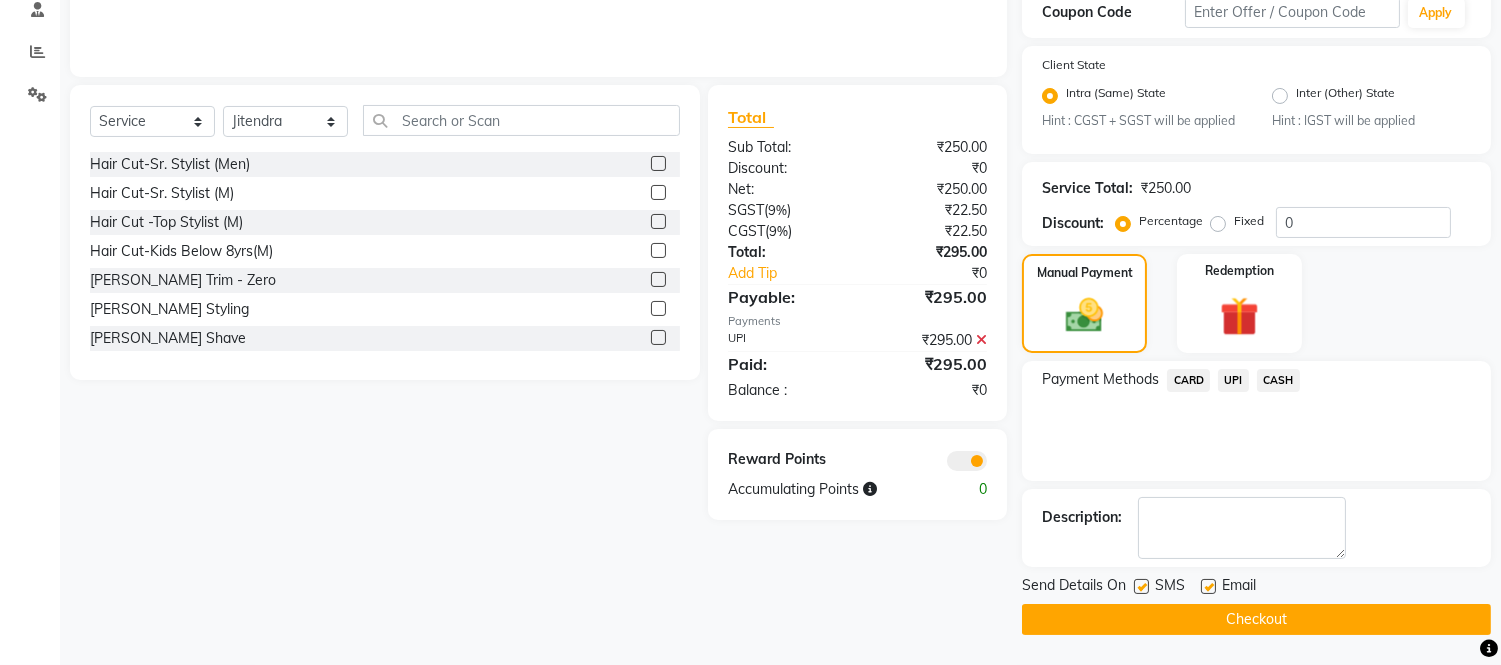 click on "Checkout" 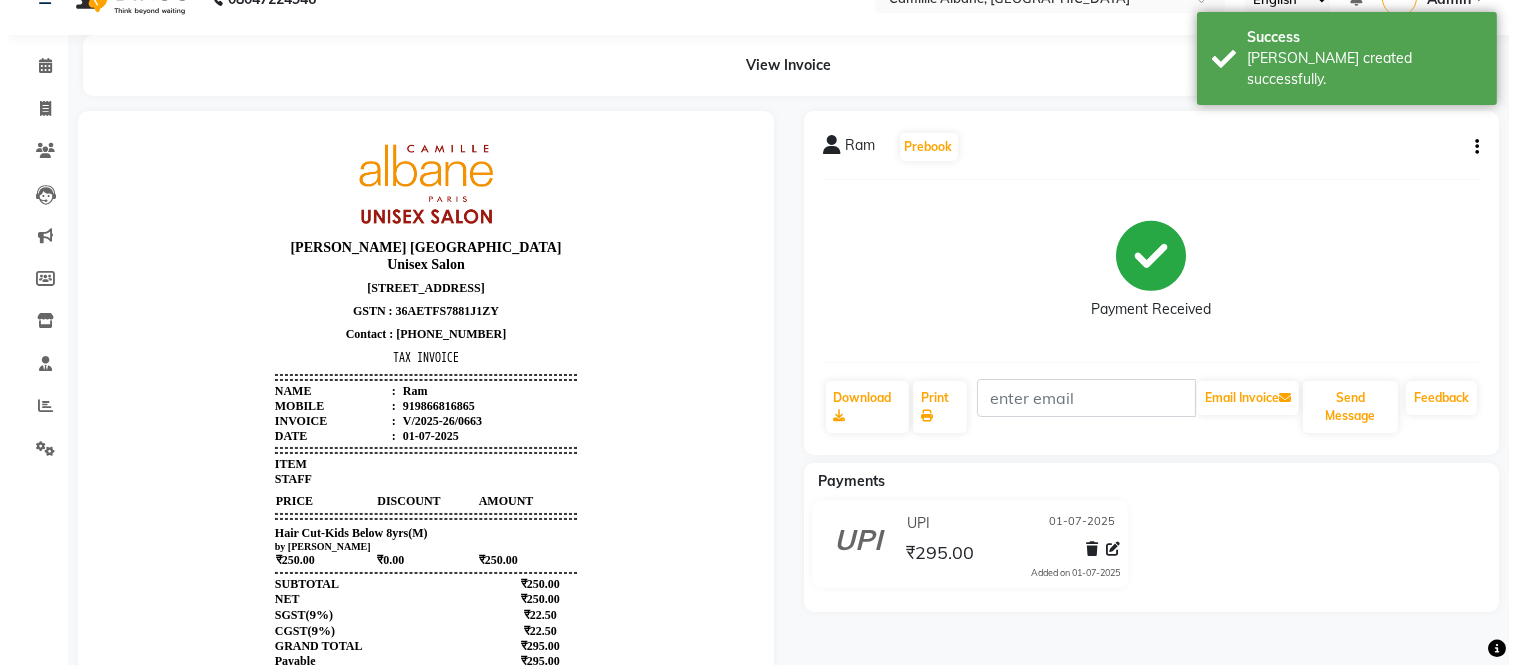 scroll, scrollTop: 0, scrollLeft: 0, axis: both 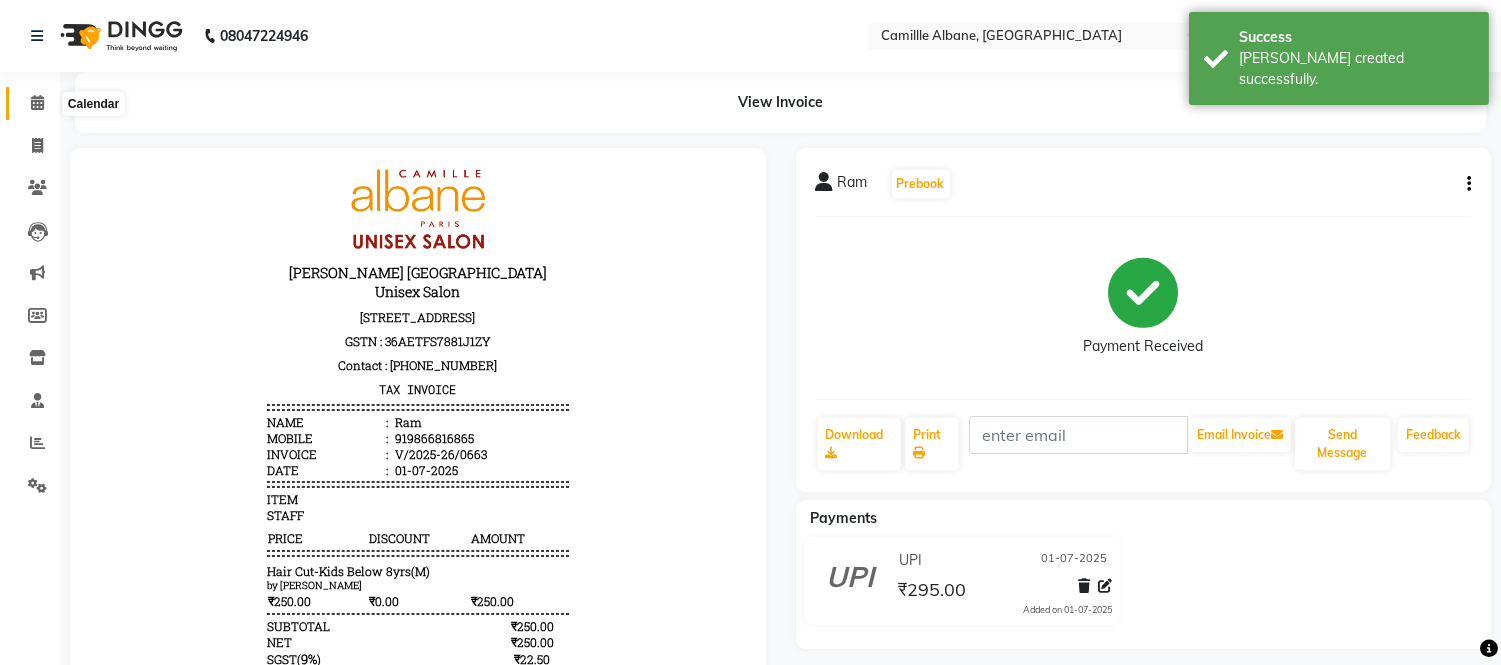 click 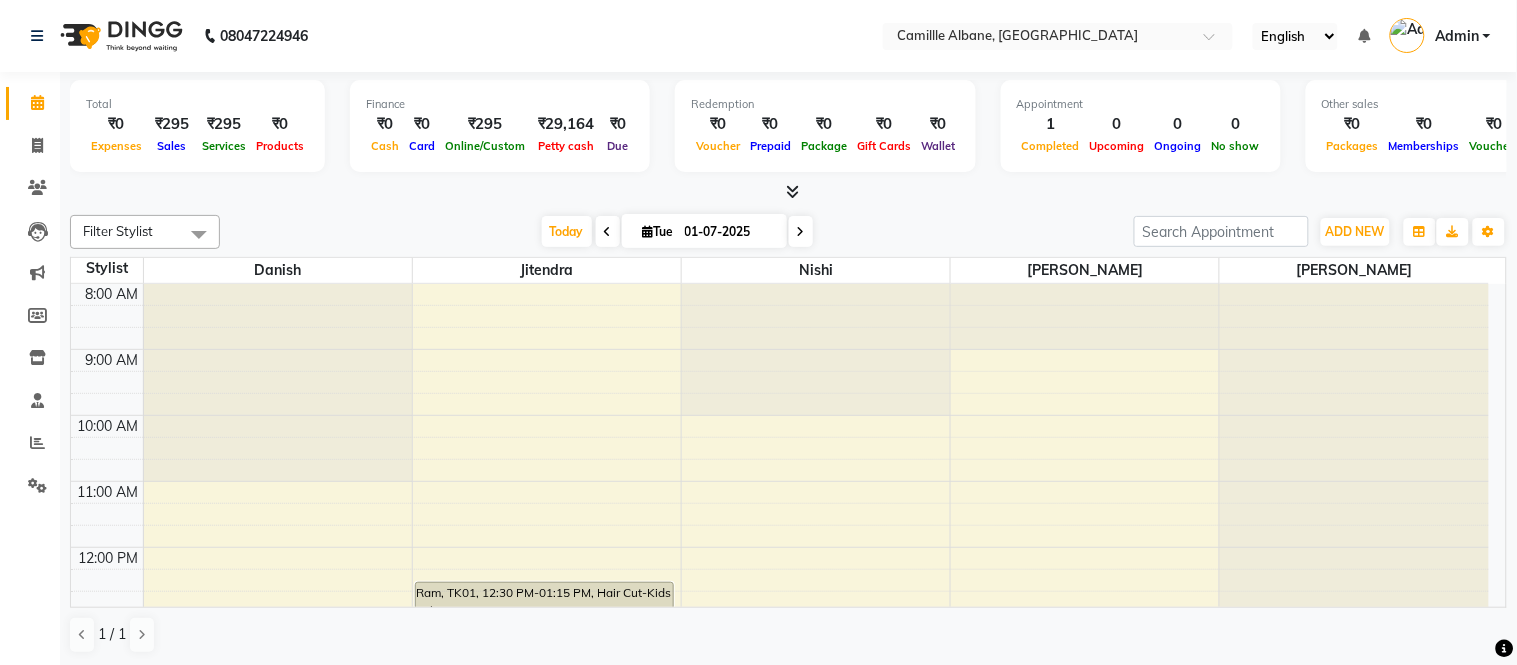 click at bounding box center [792, 191] 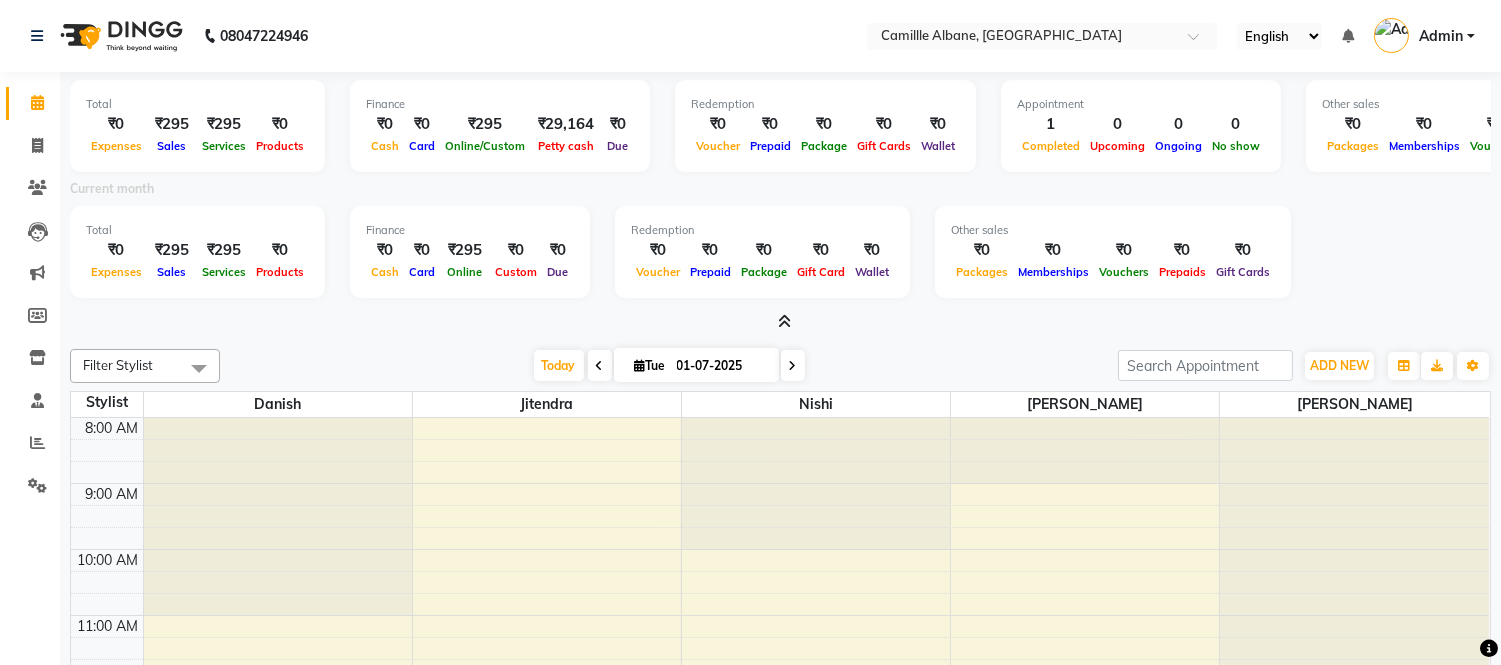 click at bounding box center (784, 321) 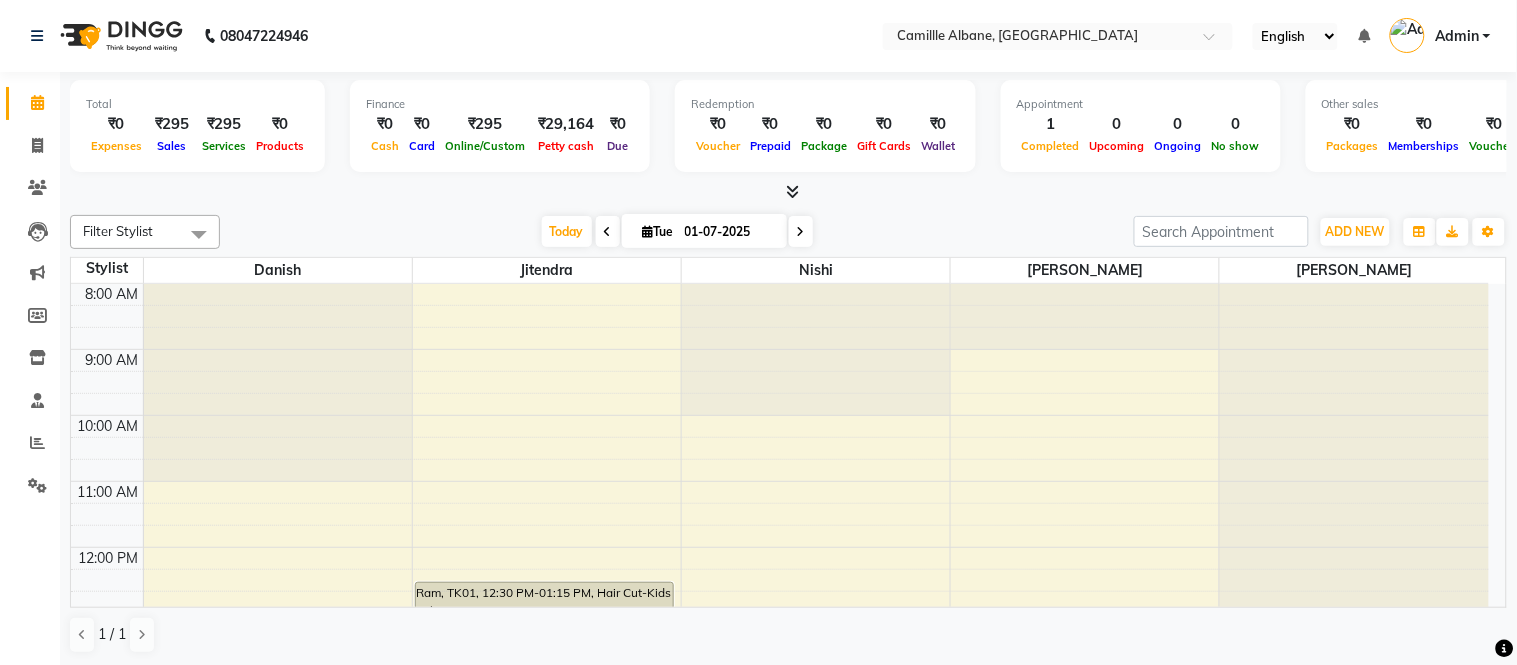 click at bounding box center (788, 192) 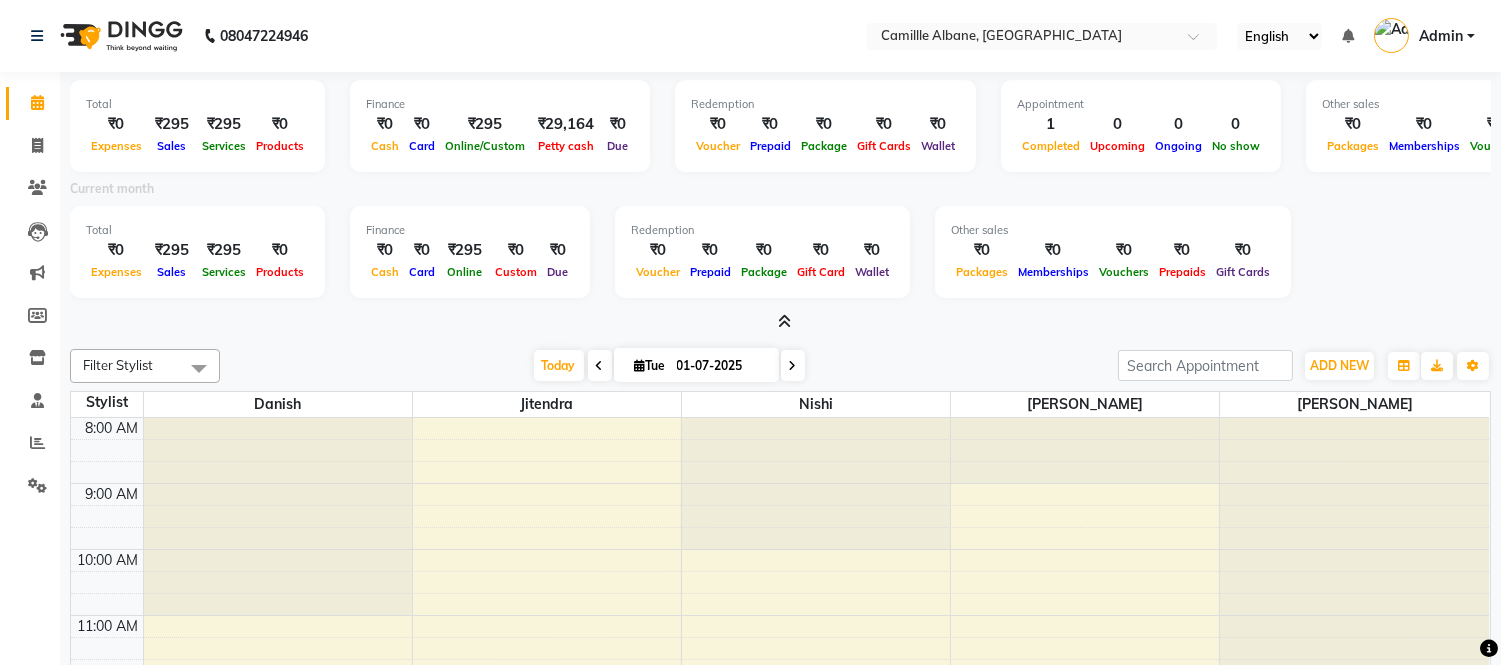 click at bounding box center [784, 321] 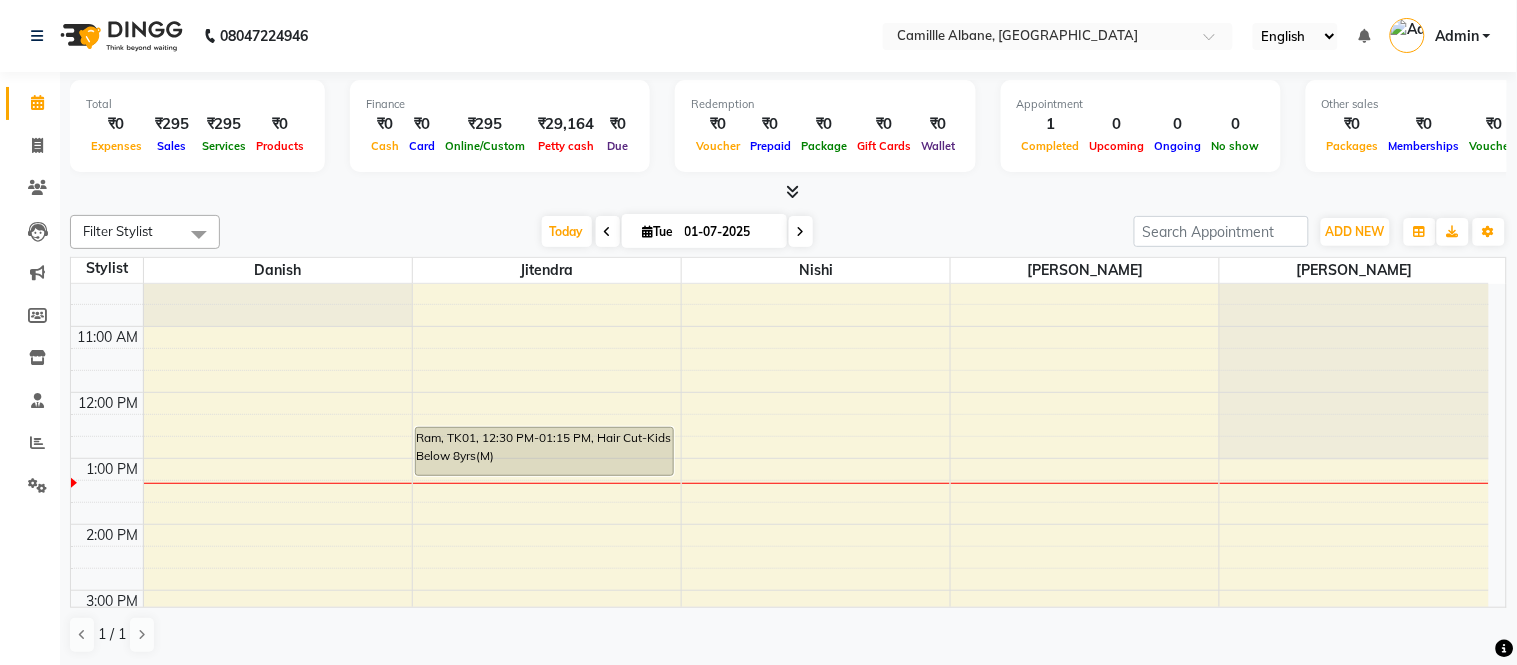 scroll, scrollTop: 235, scrollLeft: 0, axis: vertical 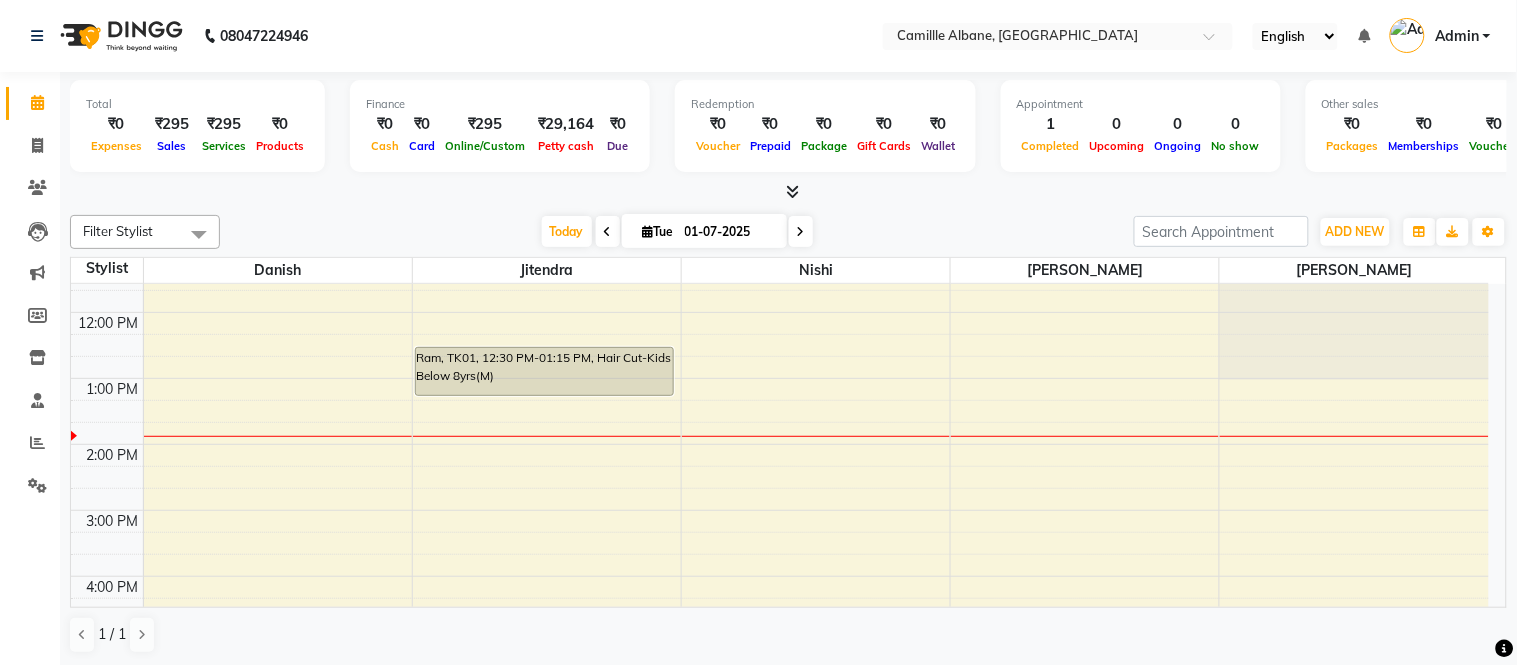 click at bounding box center [792, 191] 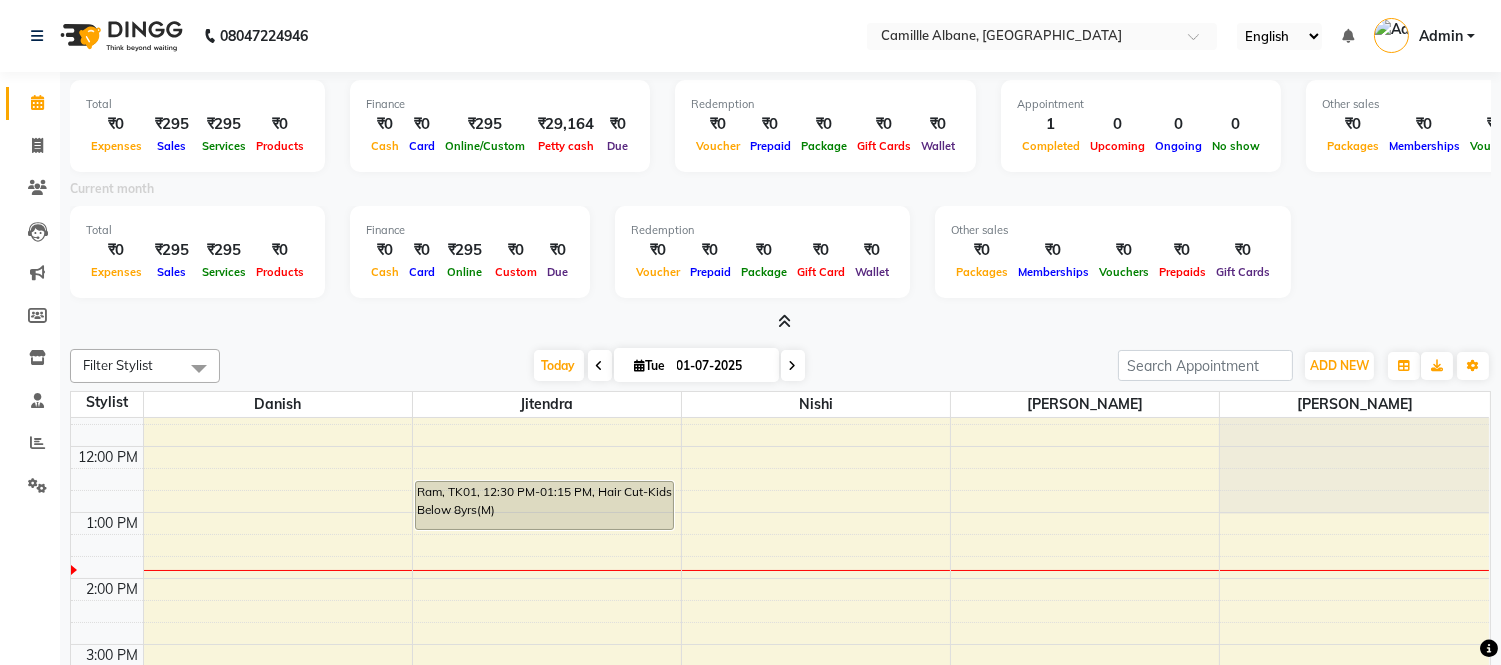 click at bounding box center (784, 321) 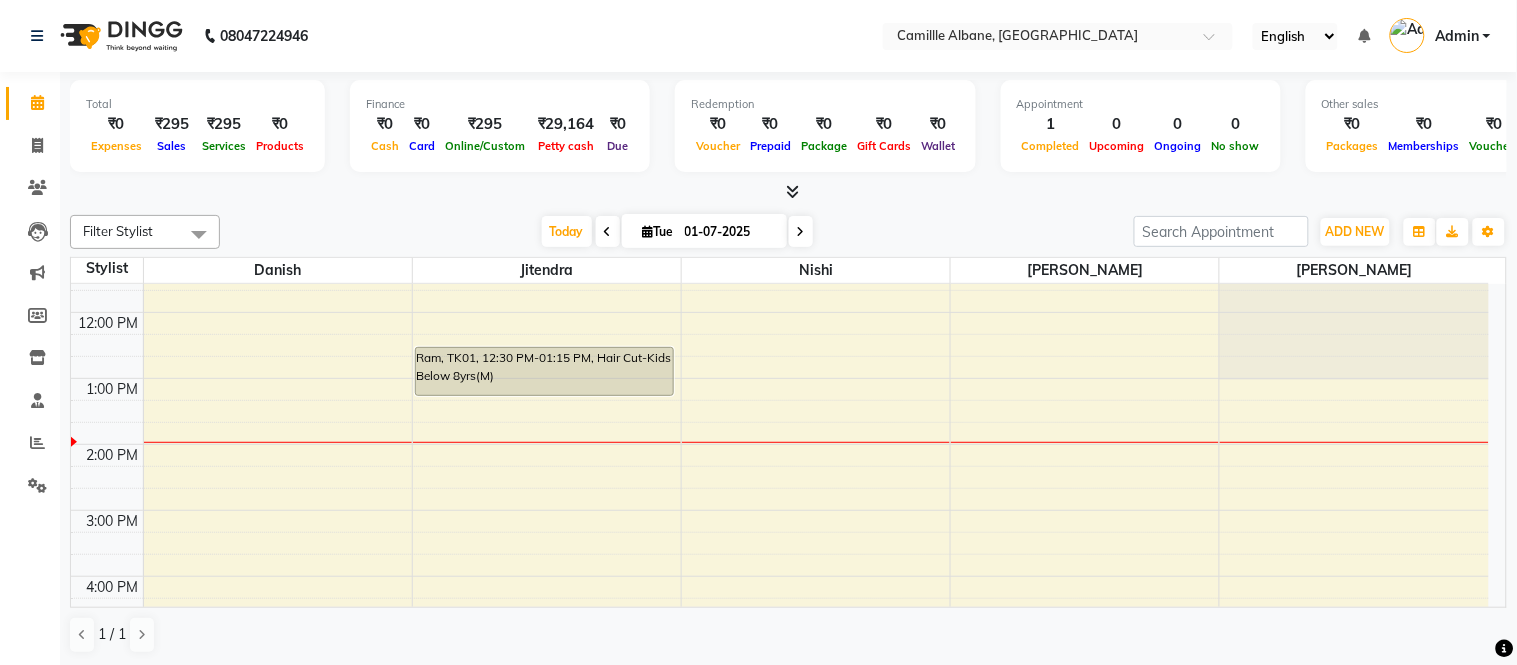 click on "8:00 AM 9:00 AM 10:00 AM 11:00 AM 12:00 PM 1:00 PM 2:00 PM 3:00 PM 4:00 PM 5:00 PM 6:00 PM 7:00 PM 8:00 PM 9:00 PM    Ram, TK01, 12:30 PM-01:15 PM, Hair Cut-Kids Below 8yrs(M)" at bounding box center [780, 510] 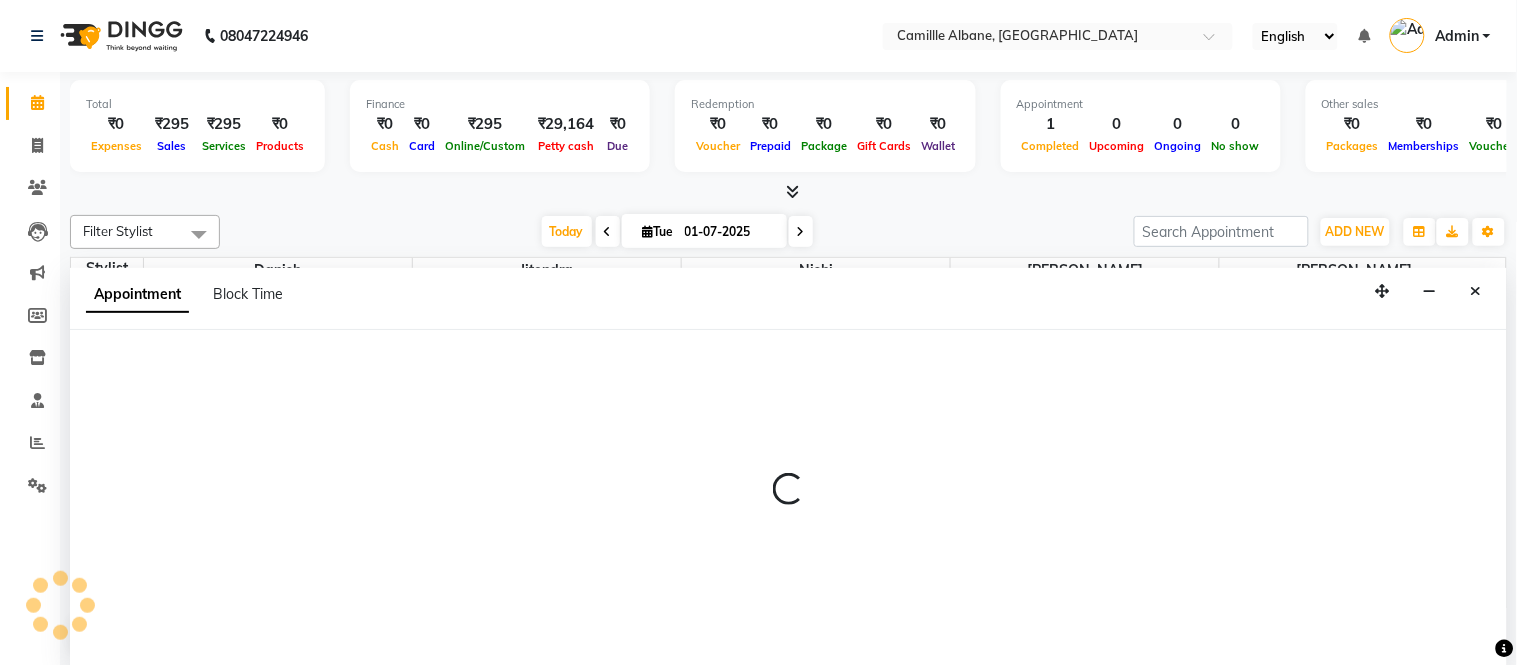 select on "57811" 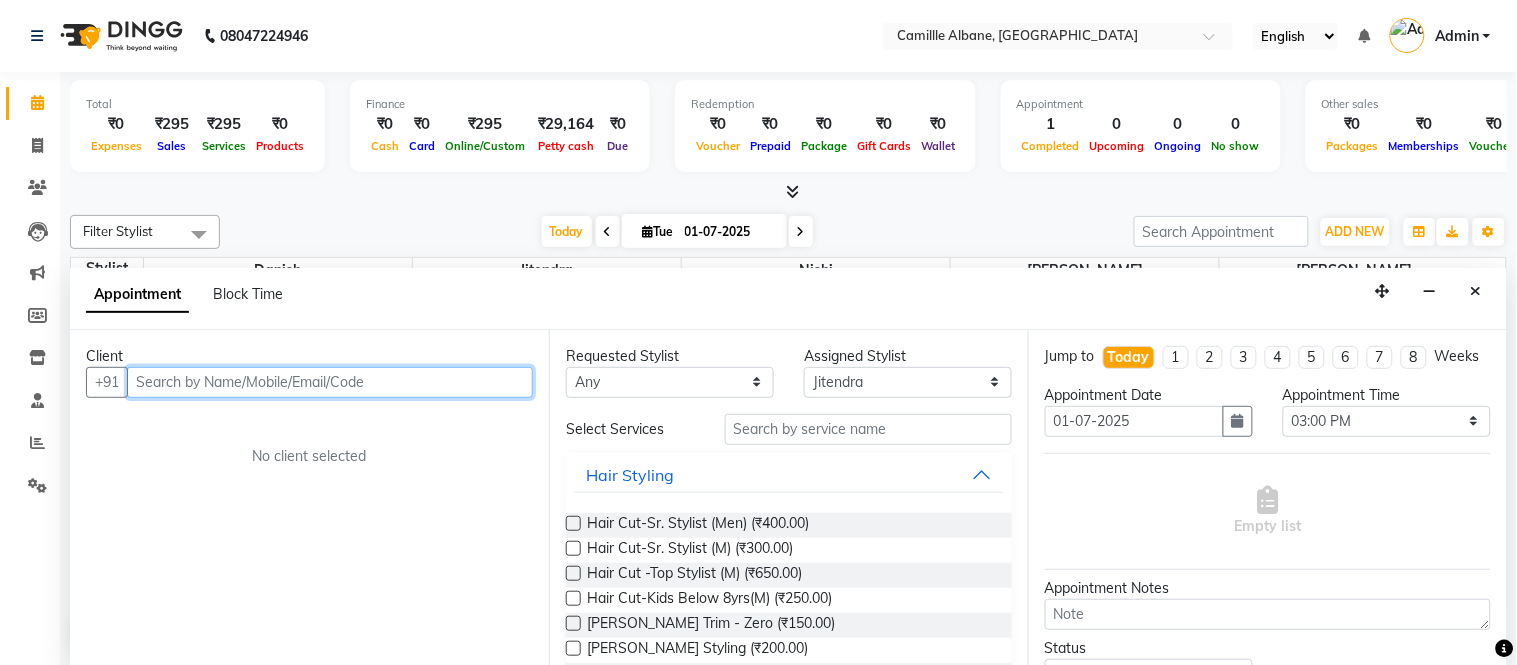 click at bounding box center (330, 382) 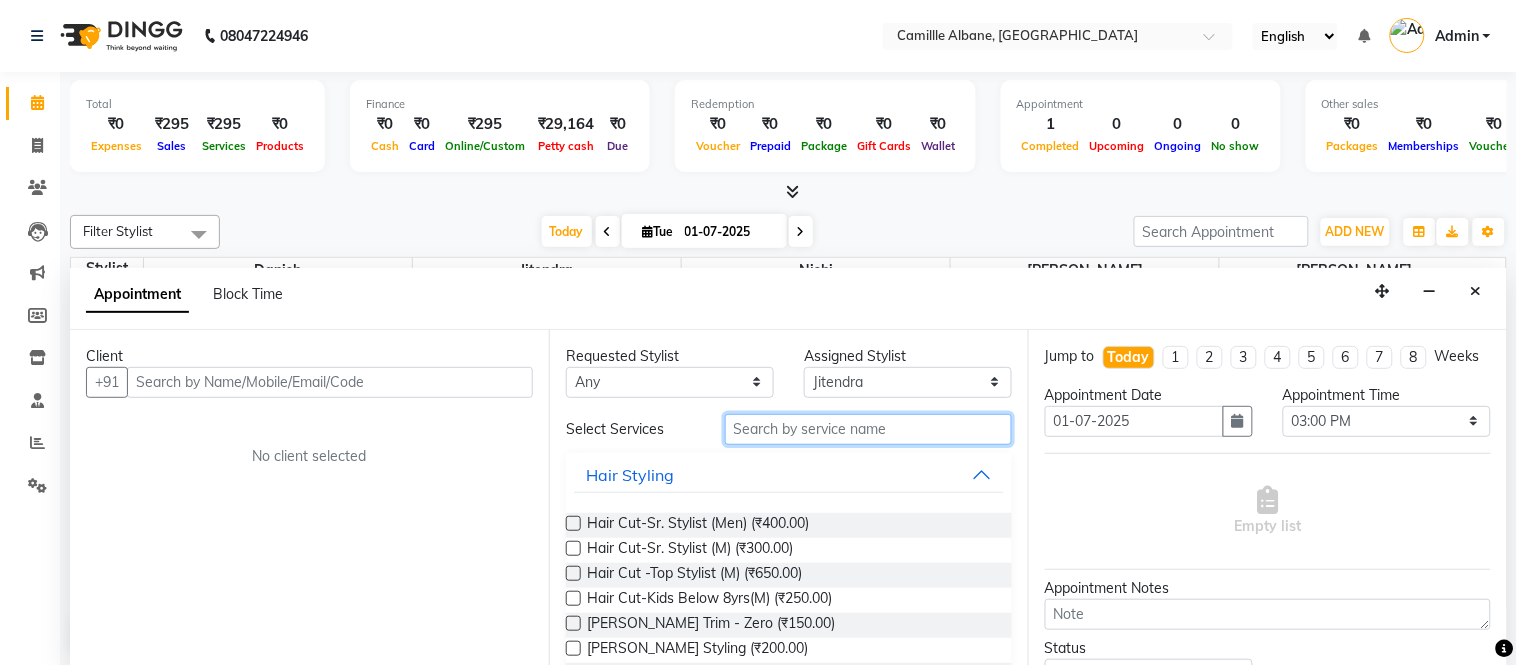 click at bounding box center [868, 429] 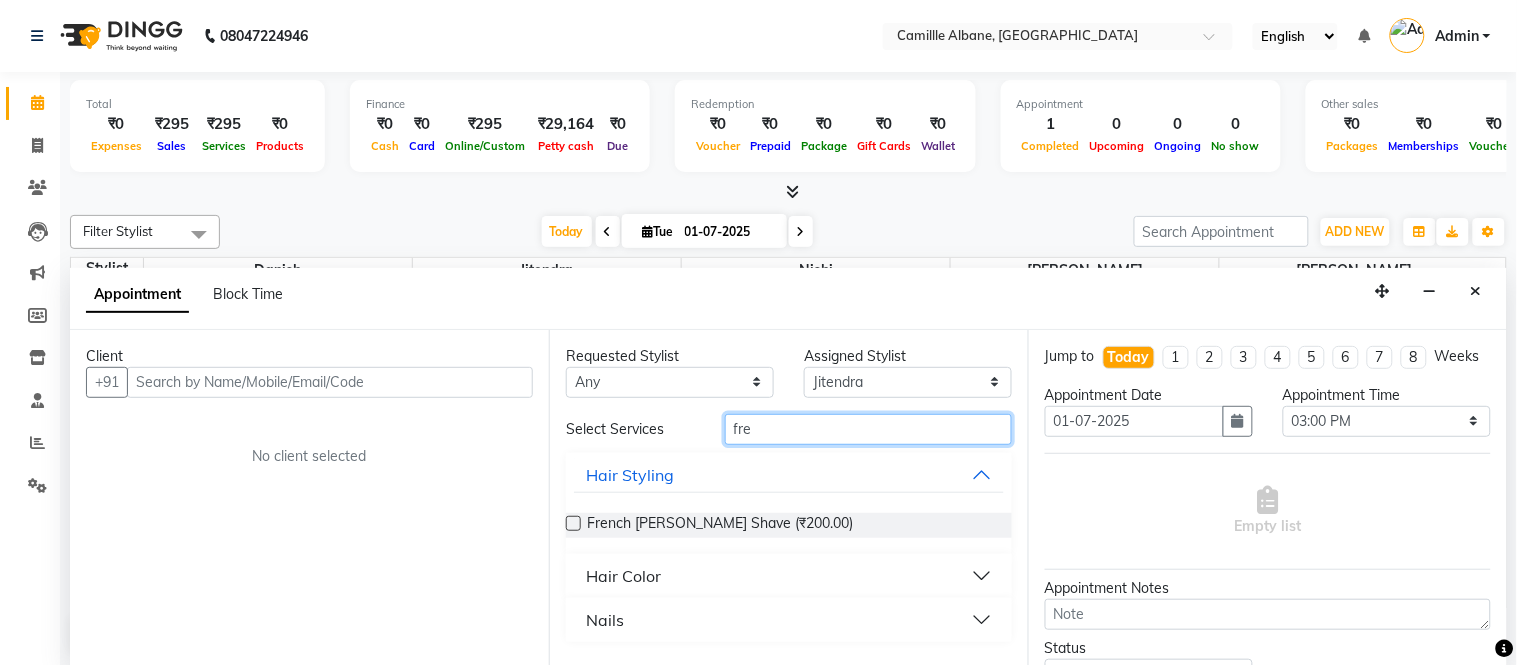 type on "free" 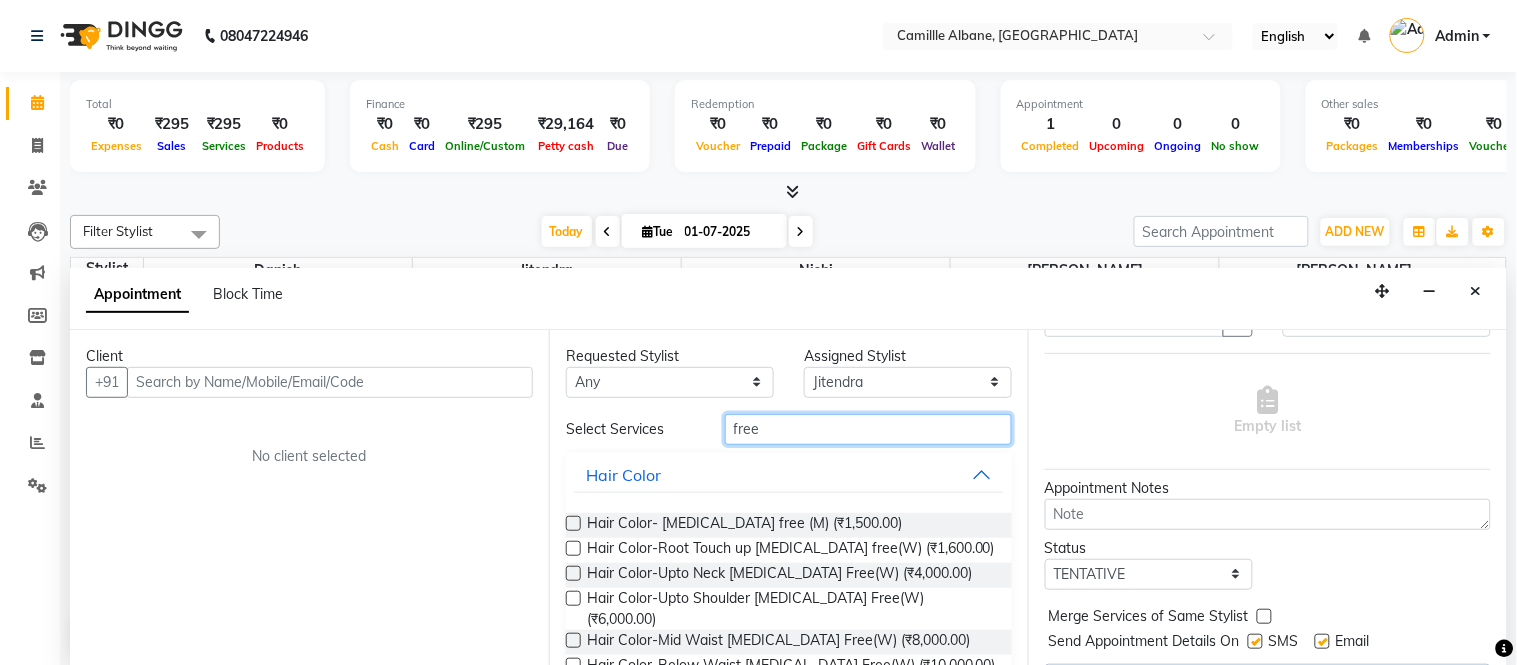 scroll, scrollTop: 170, scrollLeft: 0, axis: vertical 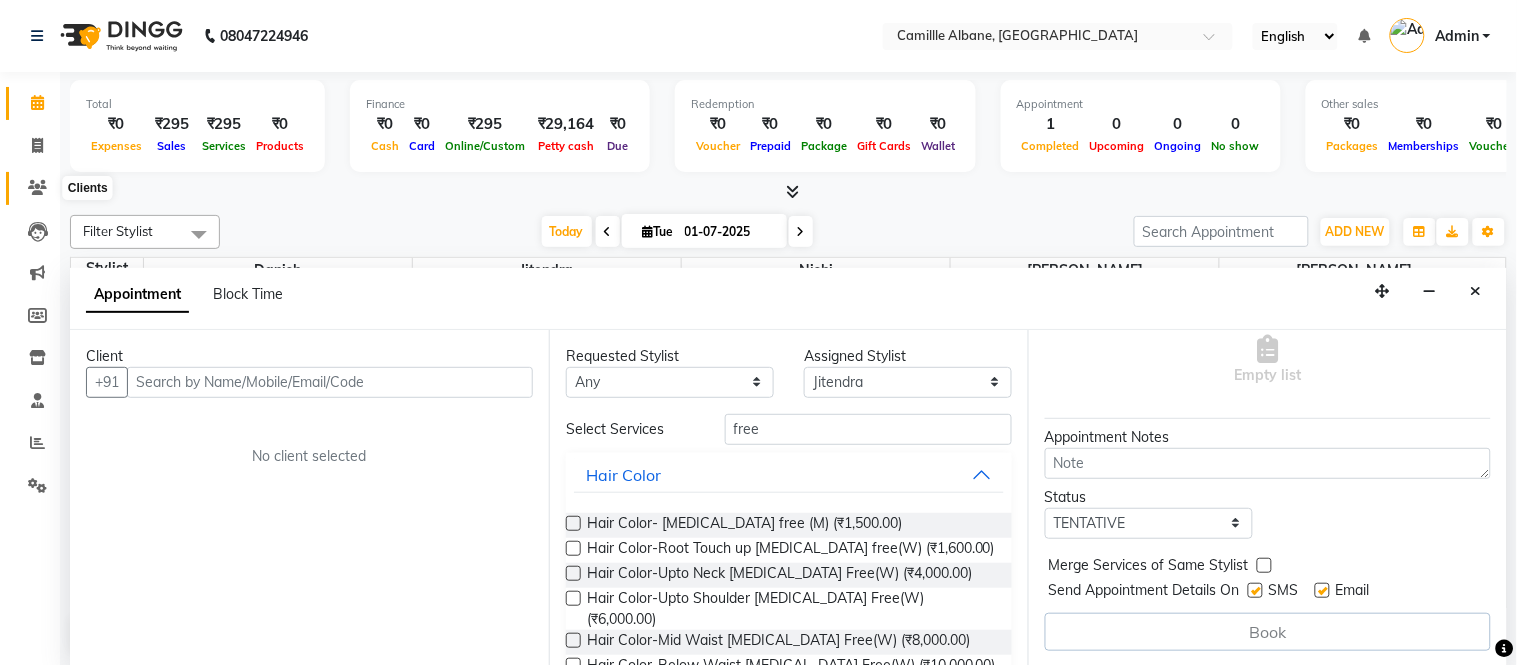 click 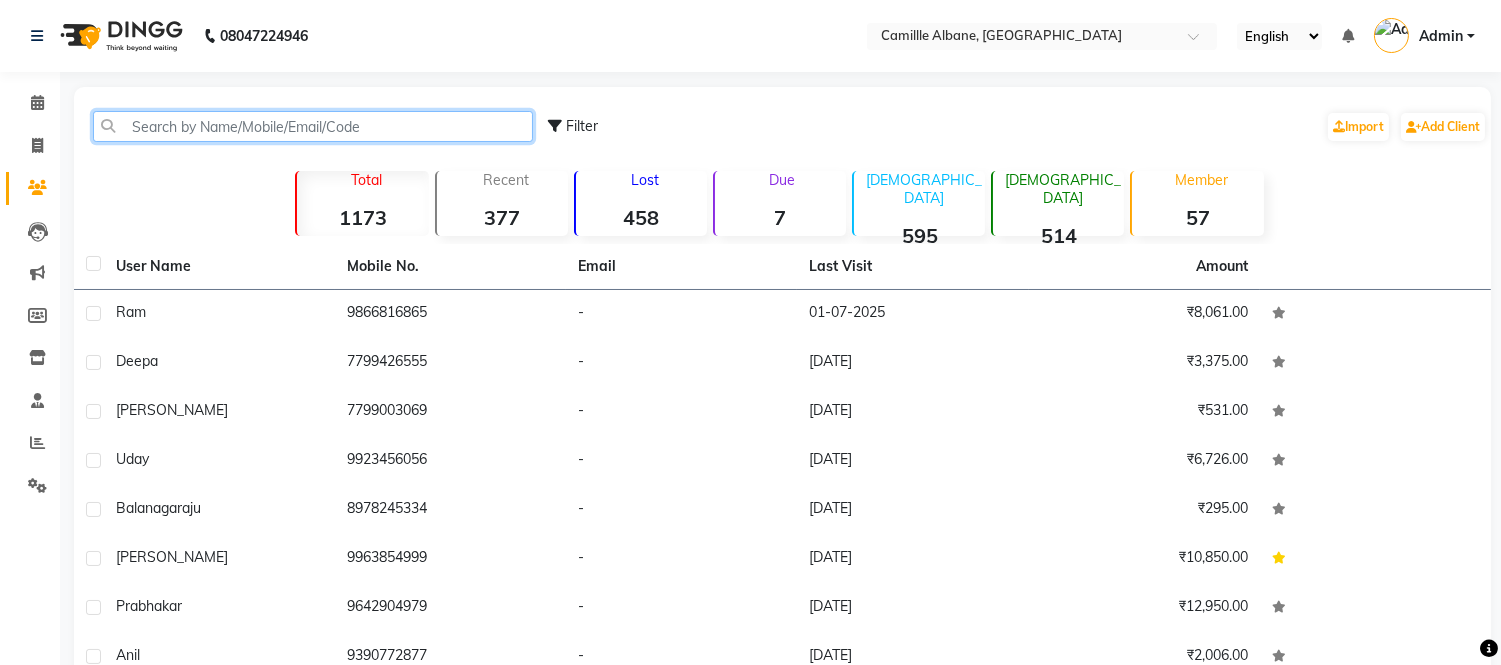 click 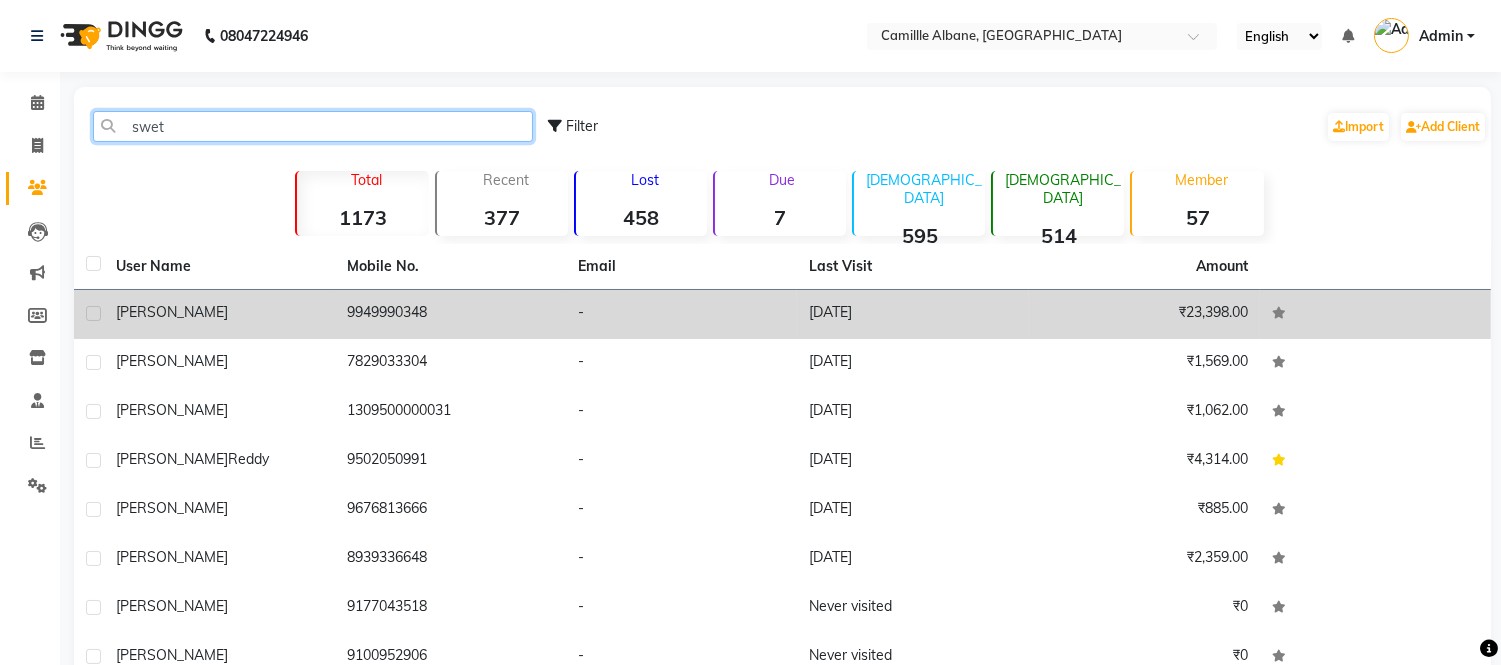 type on "swet" 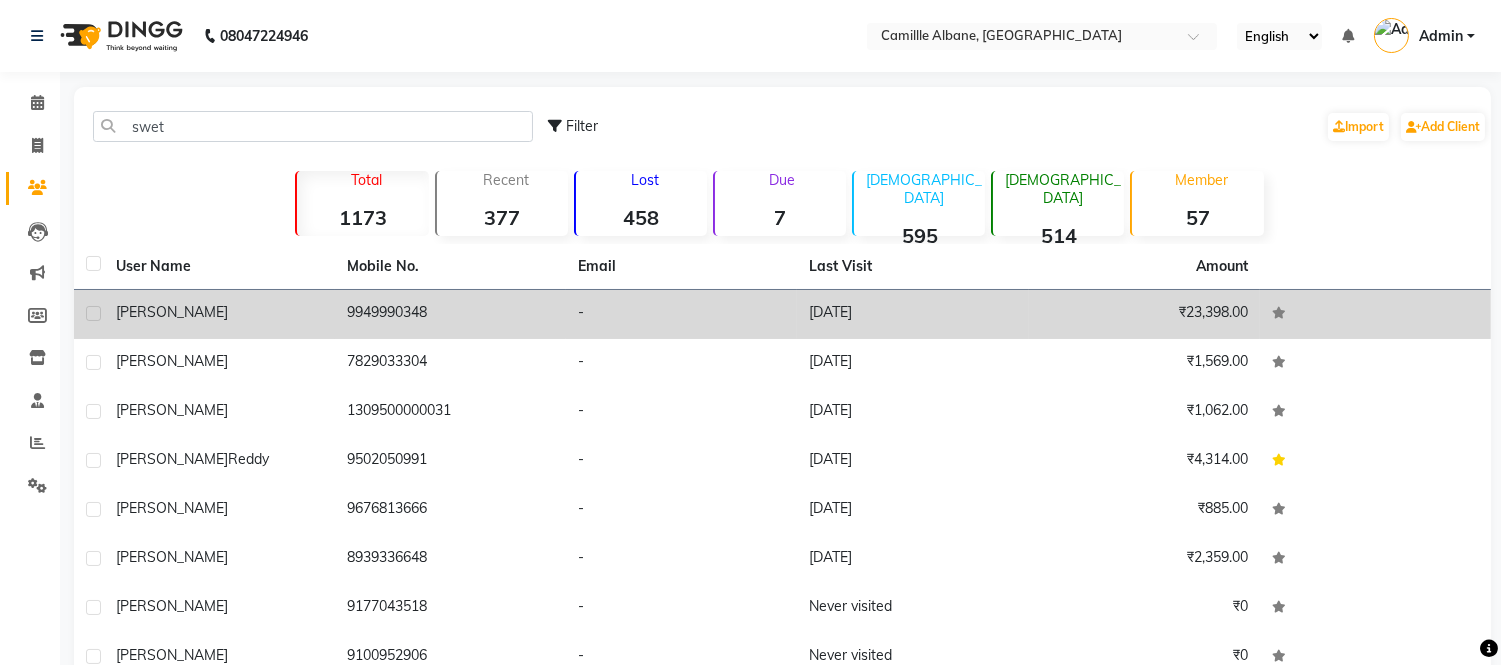click on "₹23,398.00" 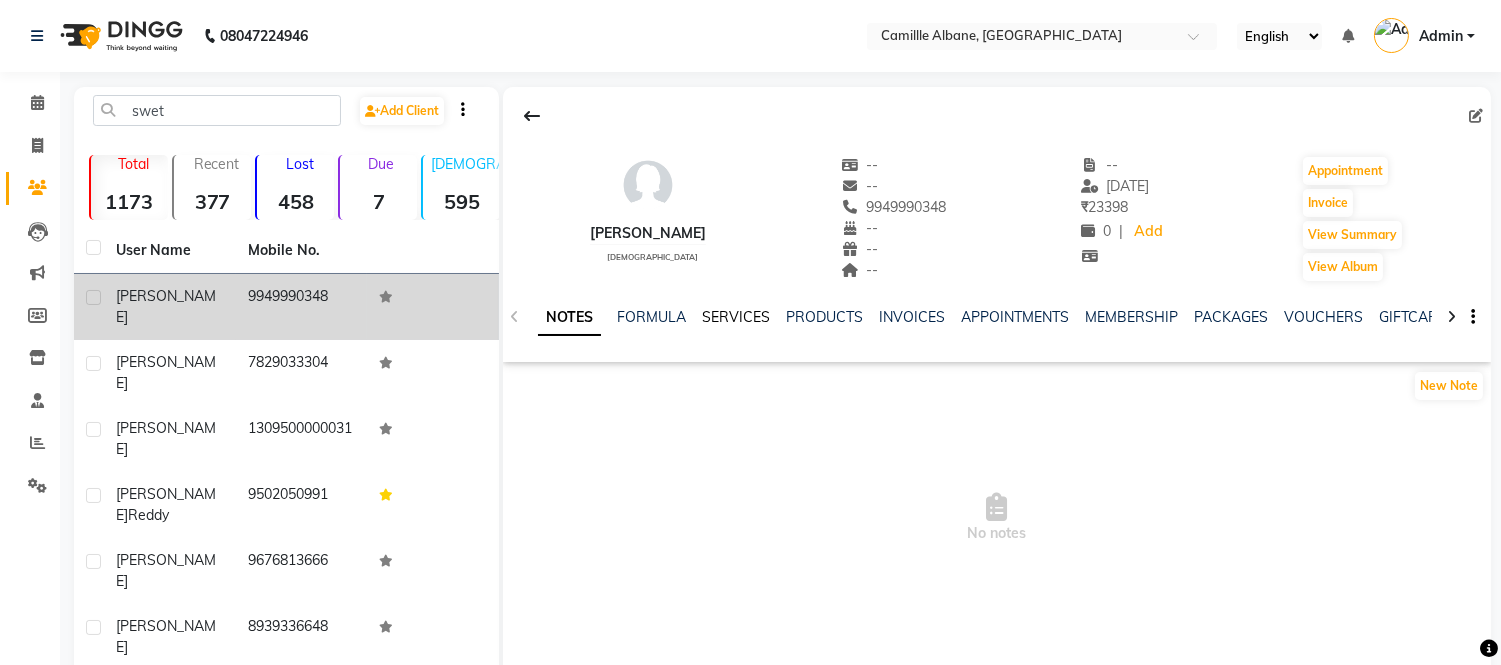 click on "SERVICES" 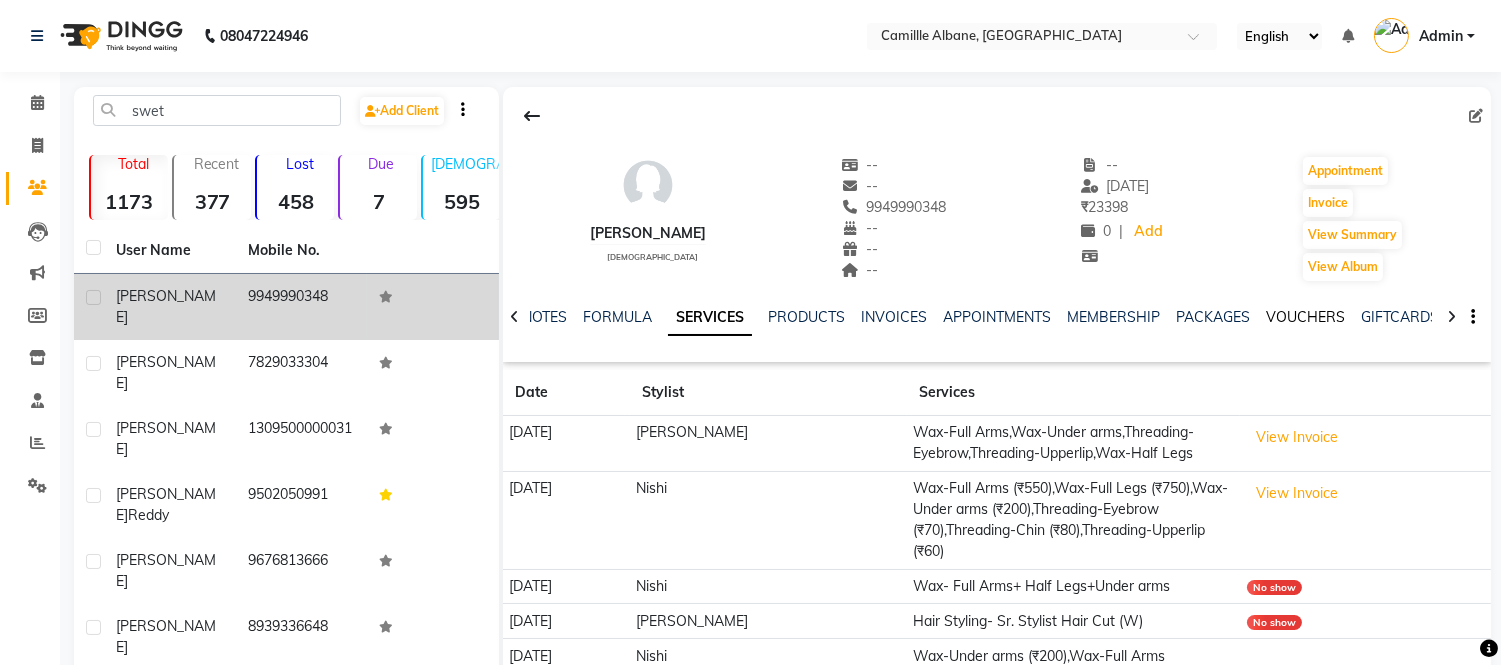 click on "VOUCHERS" 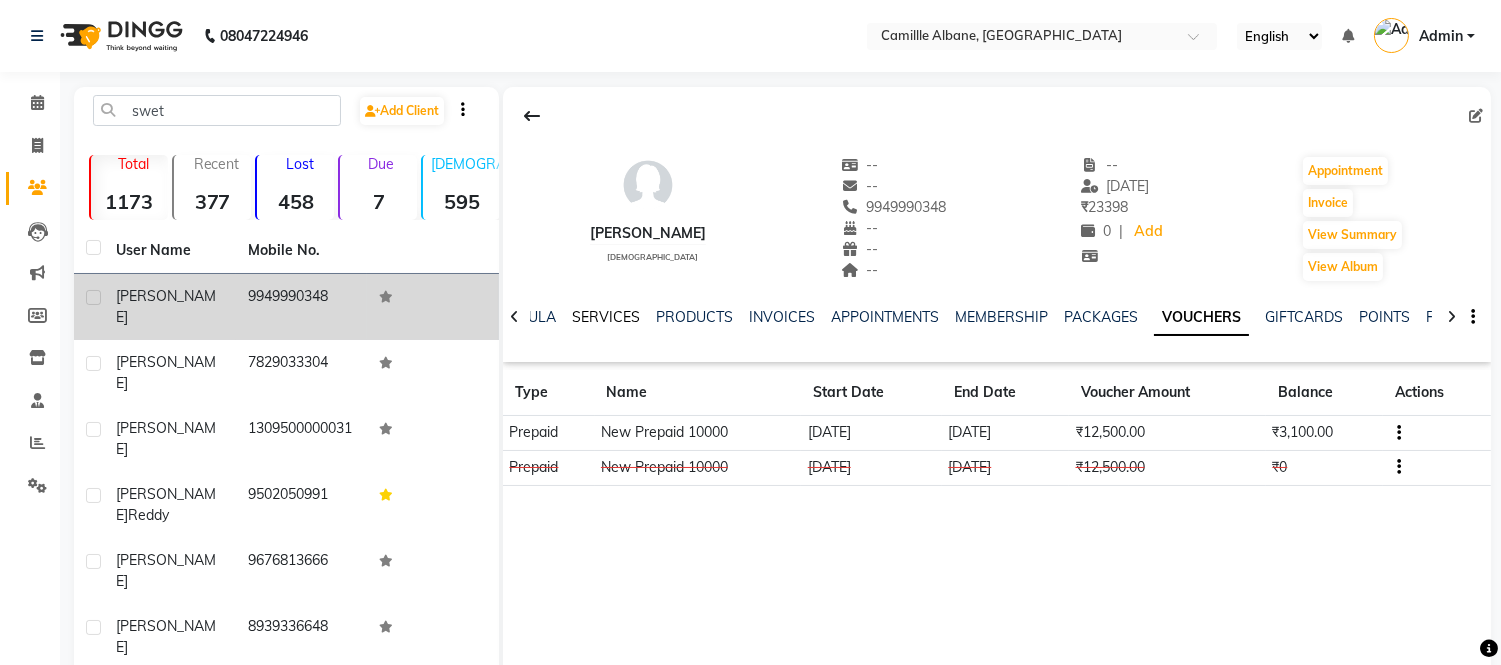 click on "SERVICES" 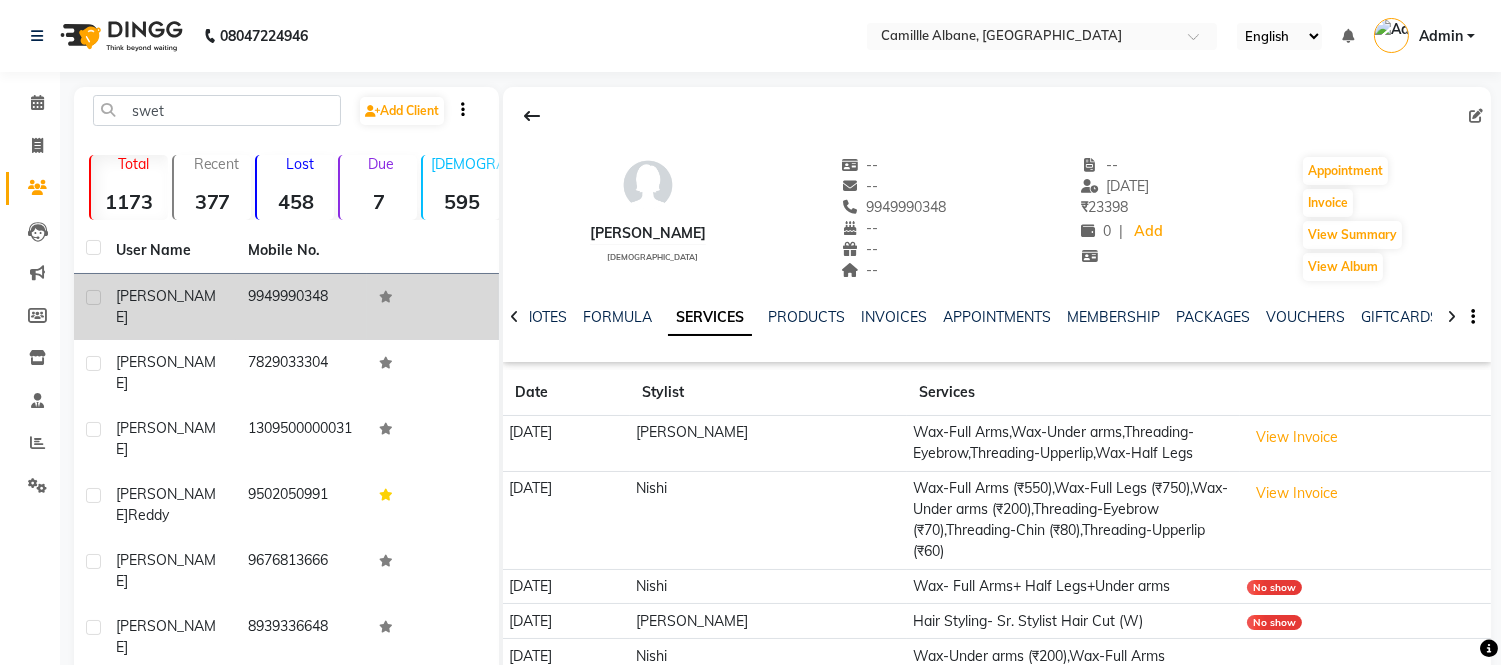 scroll, scrollTop: 152, scrollLeft: 0, axis: vertical 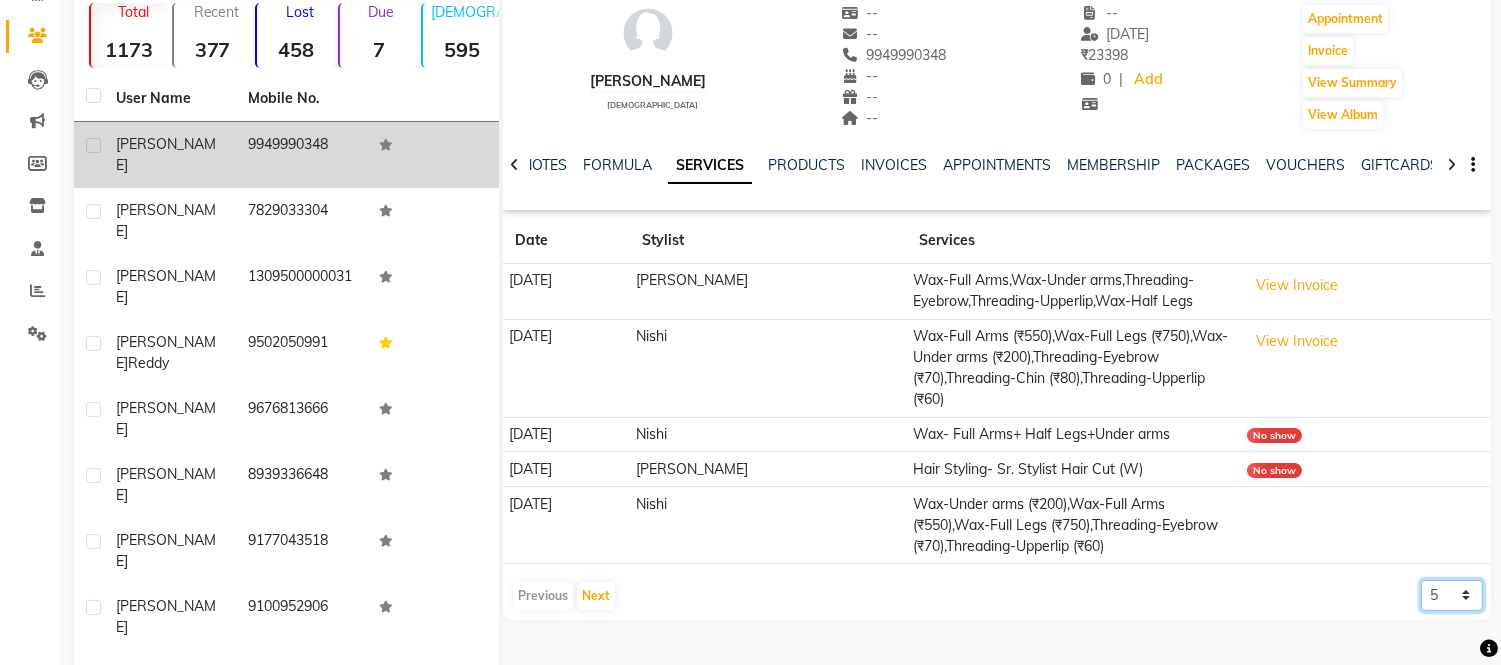click on "5 10 50 100 500" 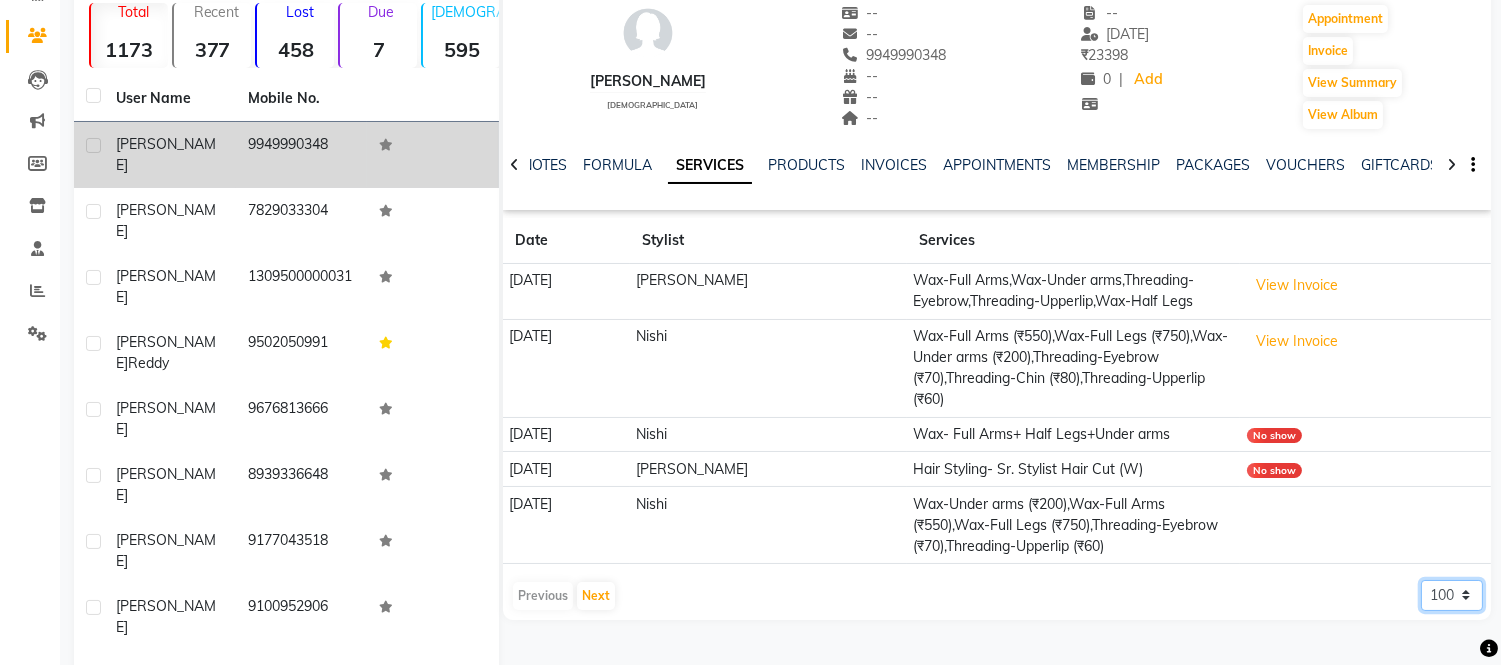 click on "5 10 50 100 500" 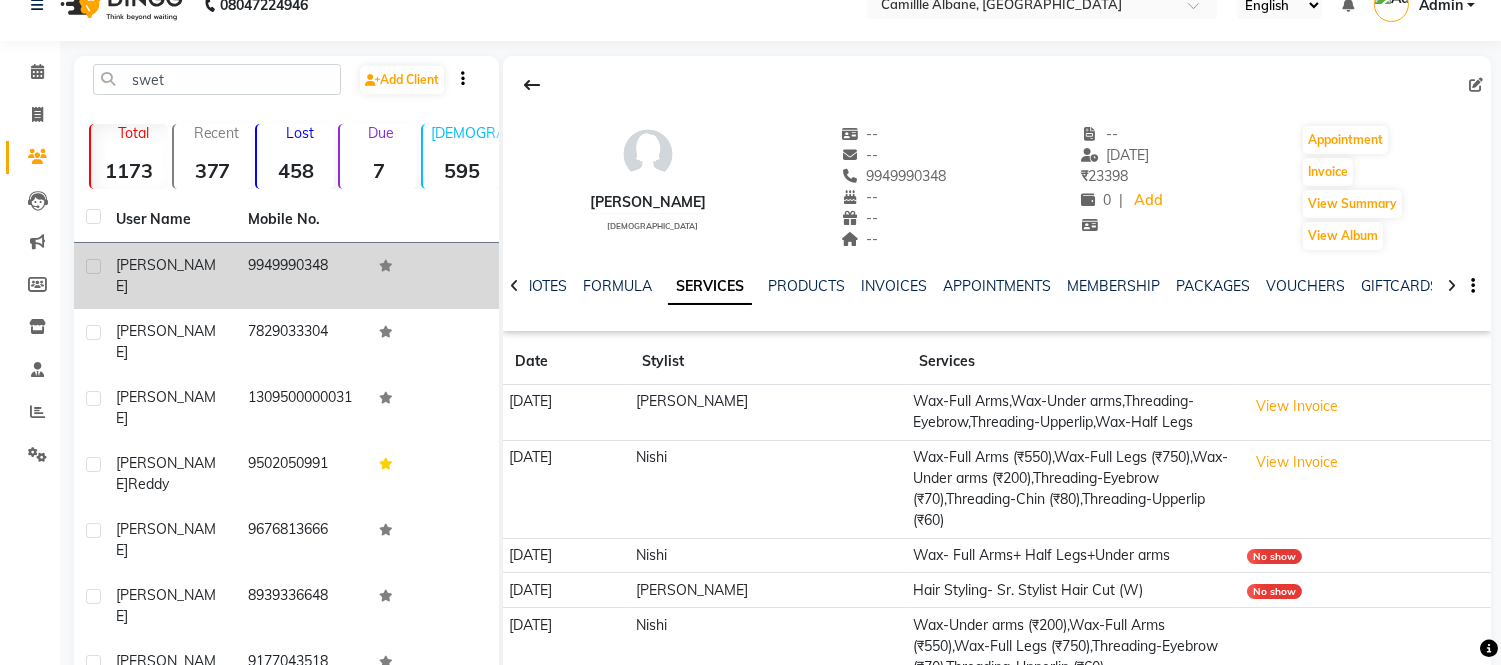 scroll, scrollTop: 0, scrollLeft: 0, axis: both 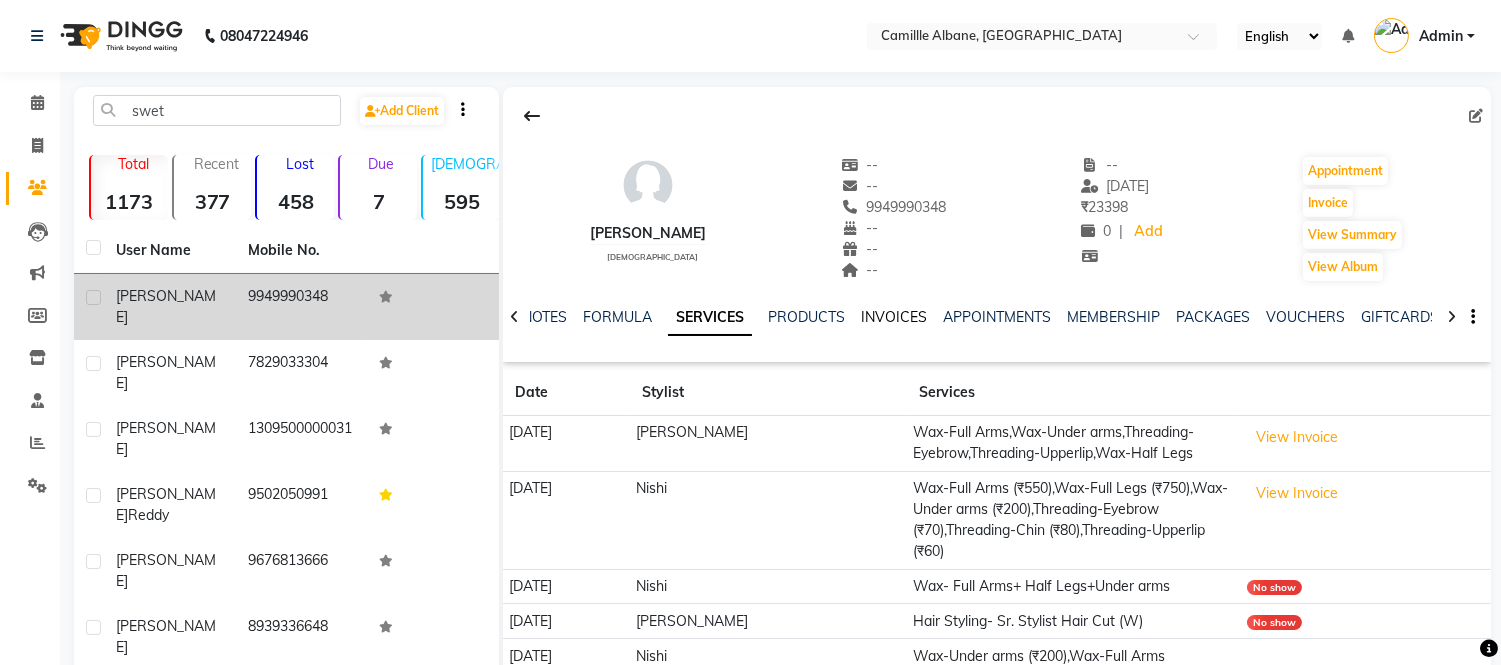 click on "INVOICES" 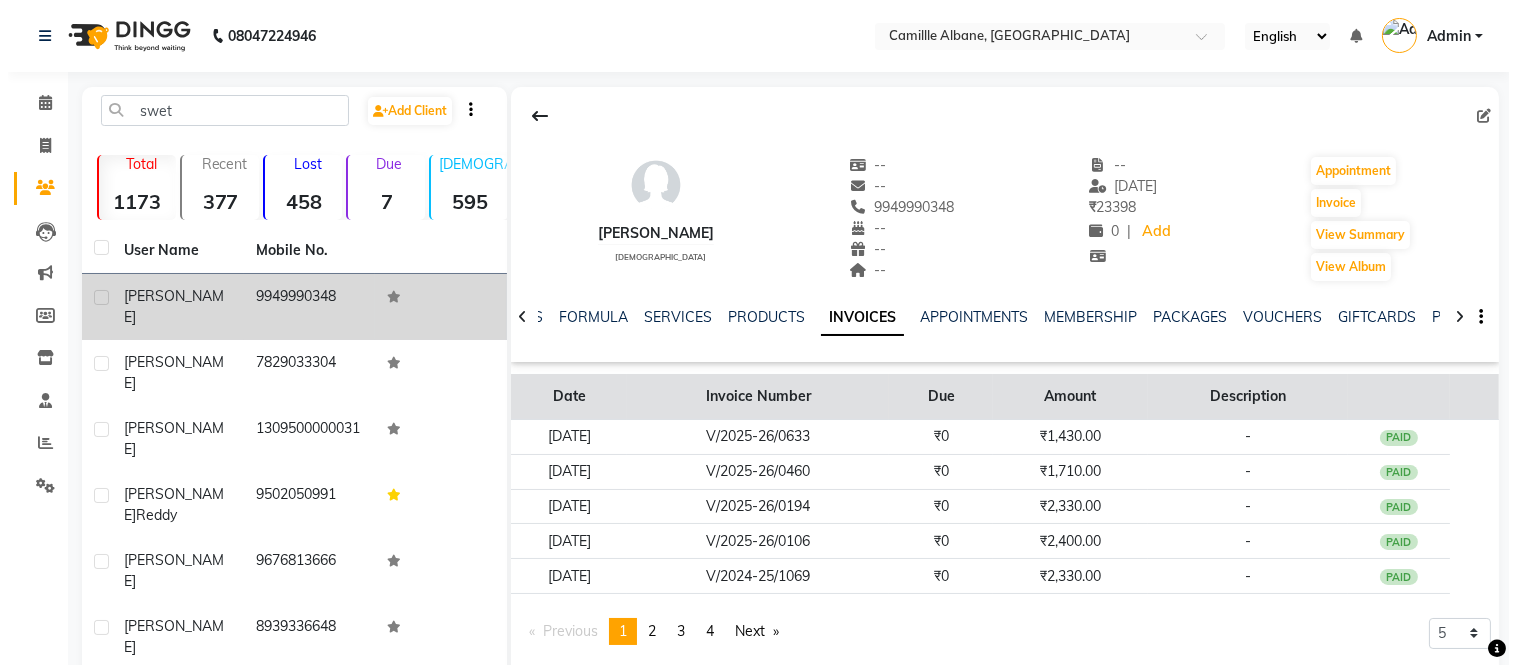 scroll, scrollTop: 152, scrollLeft: 0, axis: vertical 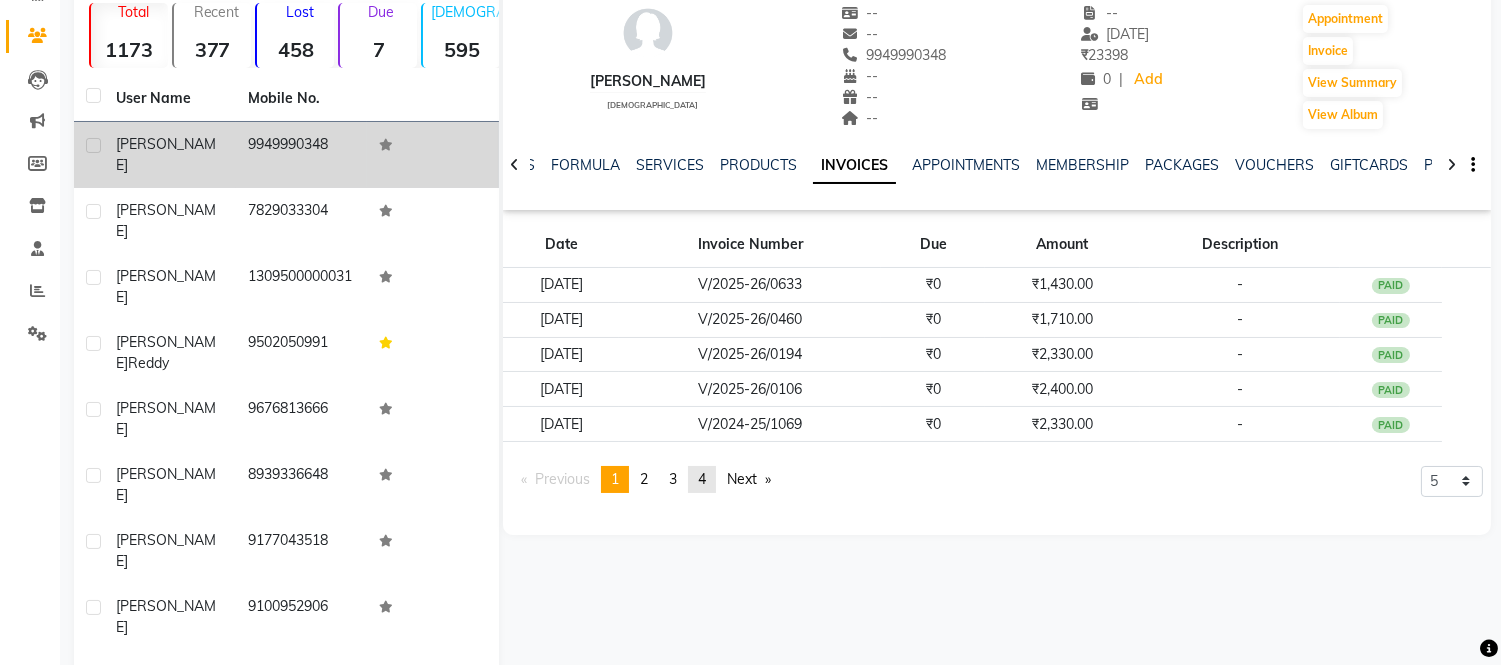 click on "page  4" 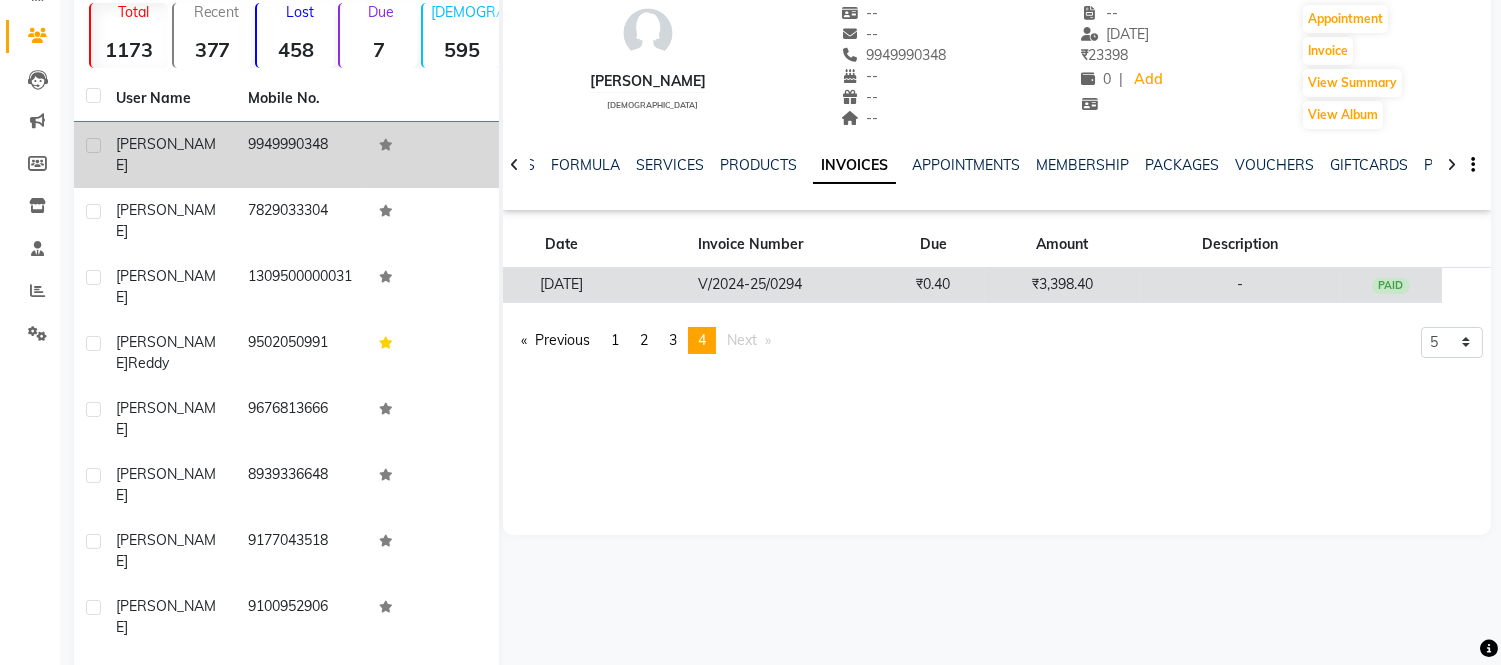 click on "₹3,398.40" 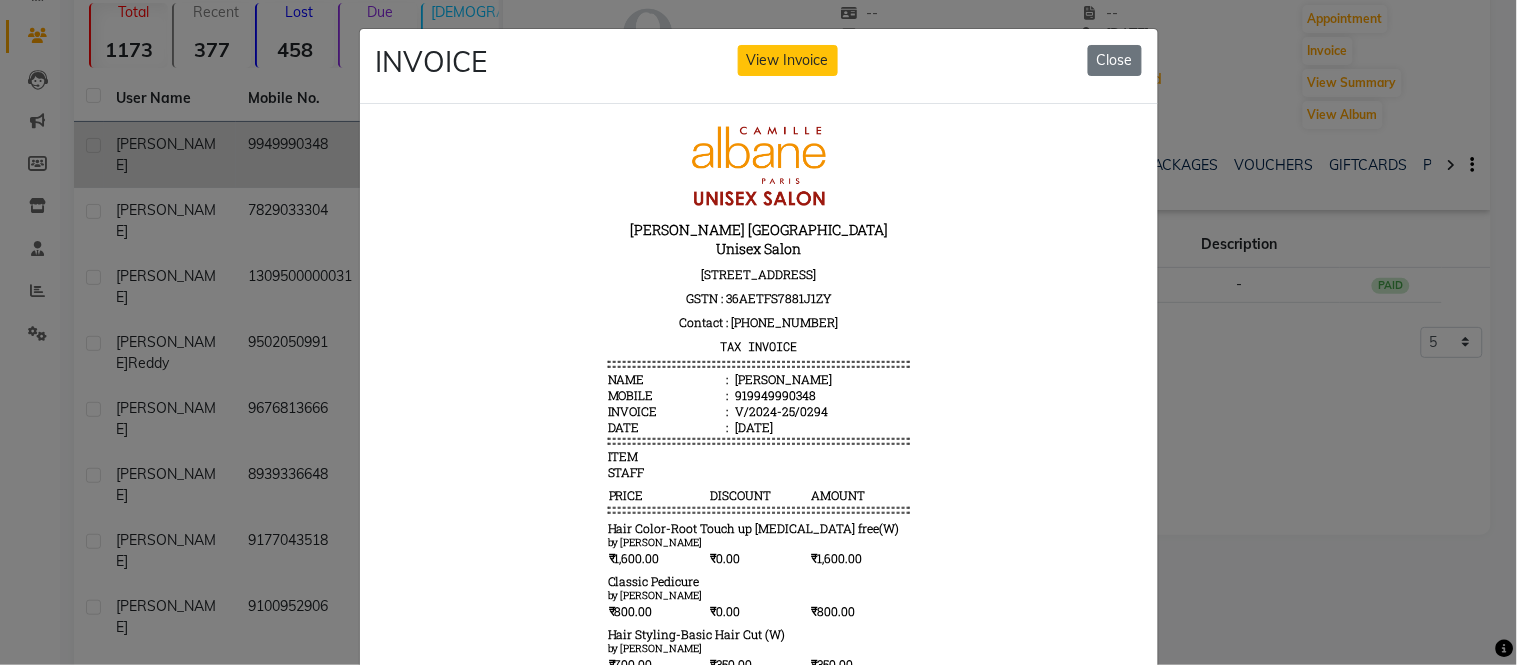 scroll, scrollTop: 14, scrollLeft: 0, axis: vertical 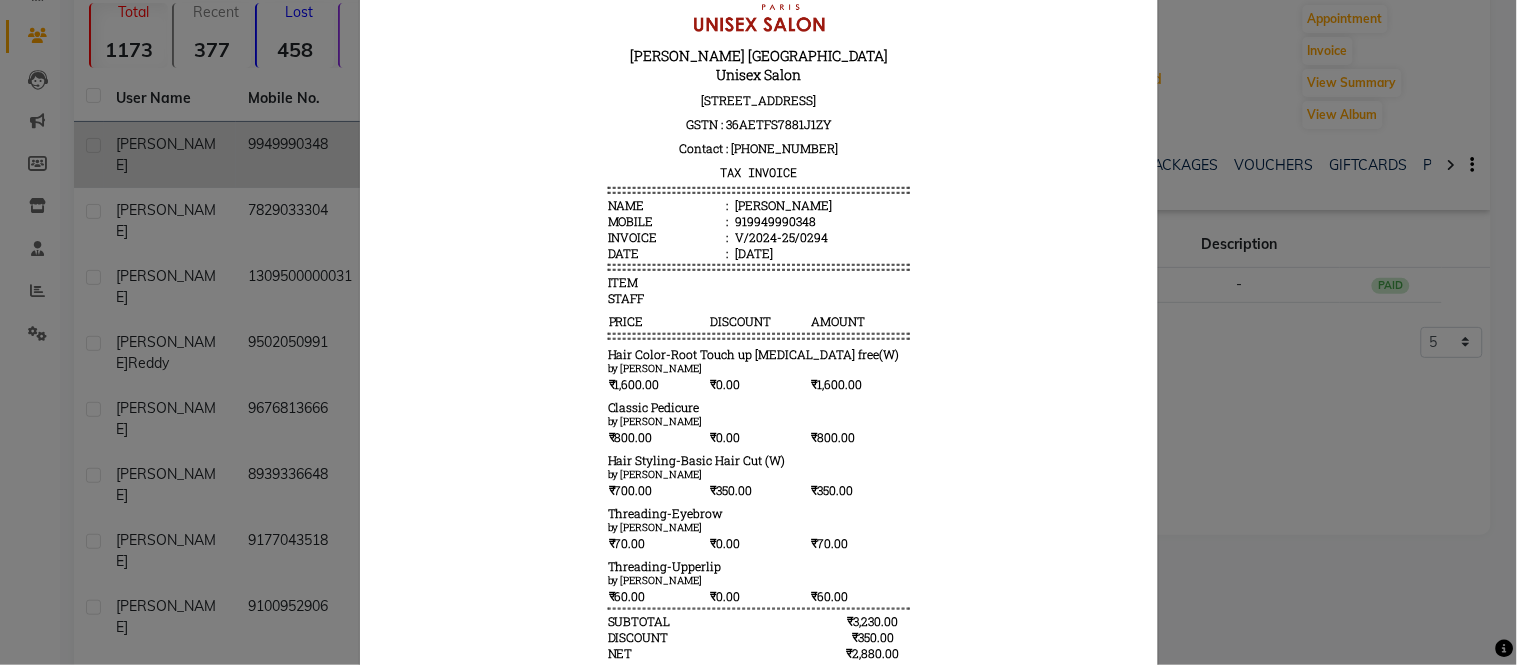 click on "CAMILLE albane PARIS Unisex Salon
2nd Floor ,OPP Aparna Sarovar, Nallagandla, Hyderabad 500019
GSTN :
36AETFS7881J1ZY
Contact : 7671896723
TAX INVOICE
Name  :
Swetha
Mobile :
919949990348
Invoice  :
V/2024-25/0294
Date  :
17-11-2024
ITEM
STAFF  (" at bounding box center [758, 386] 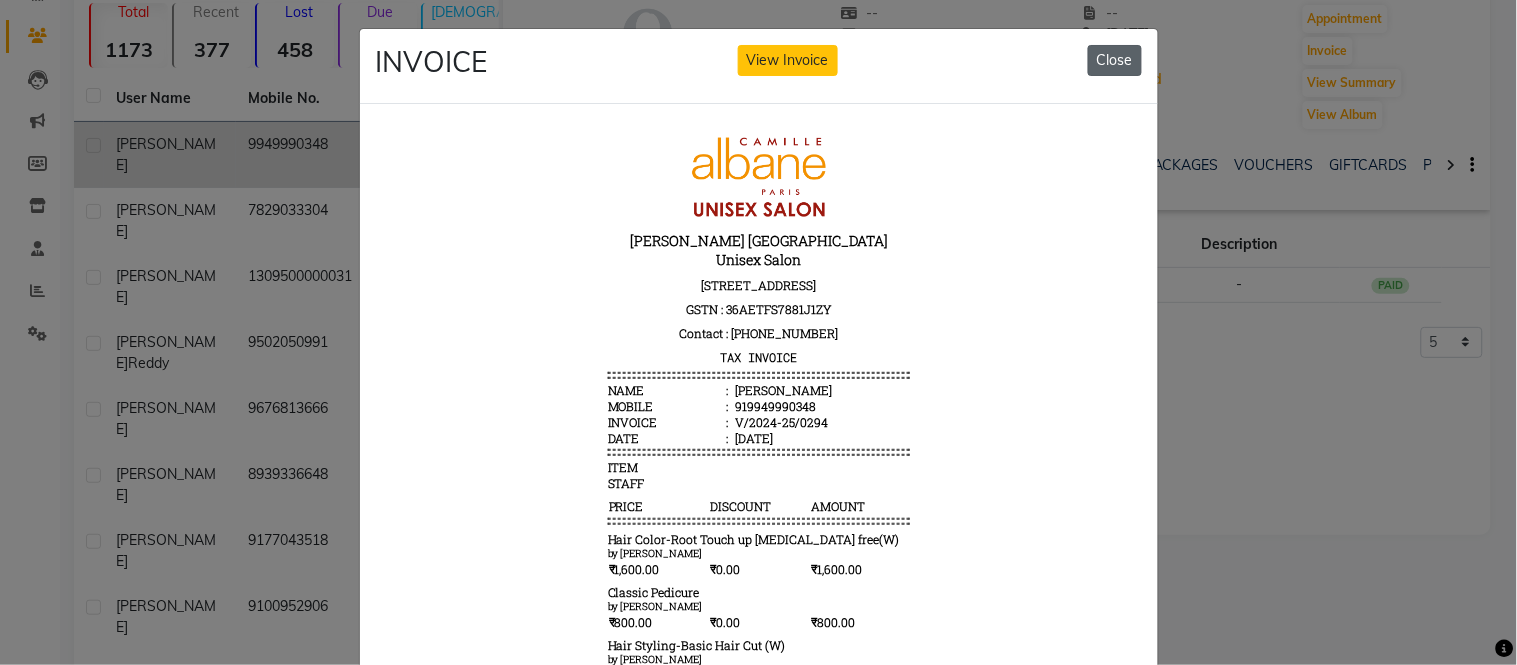 click on "Close" 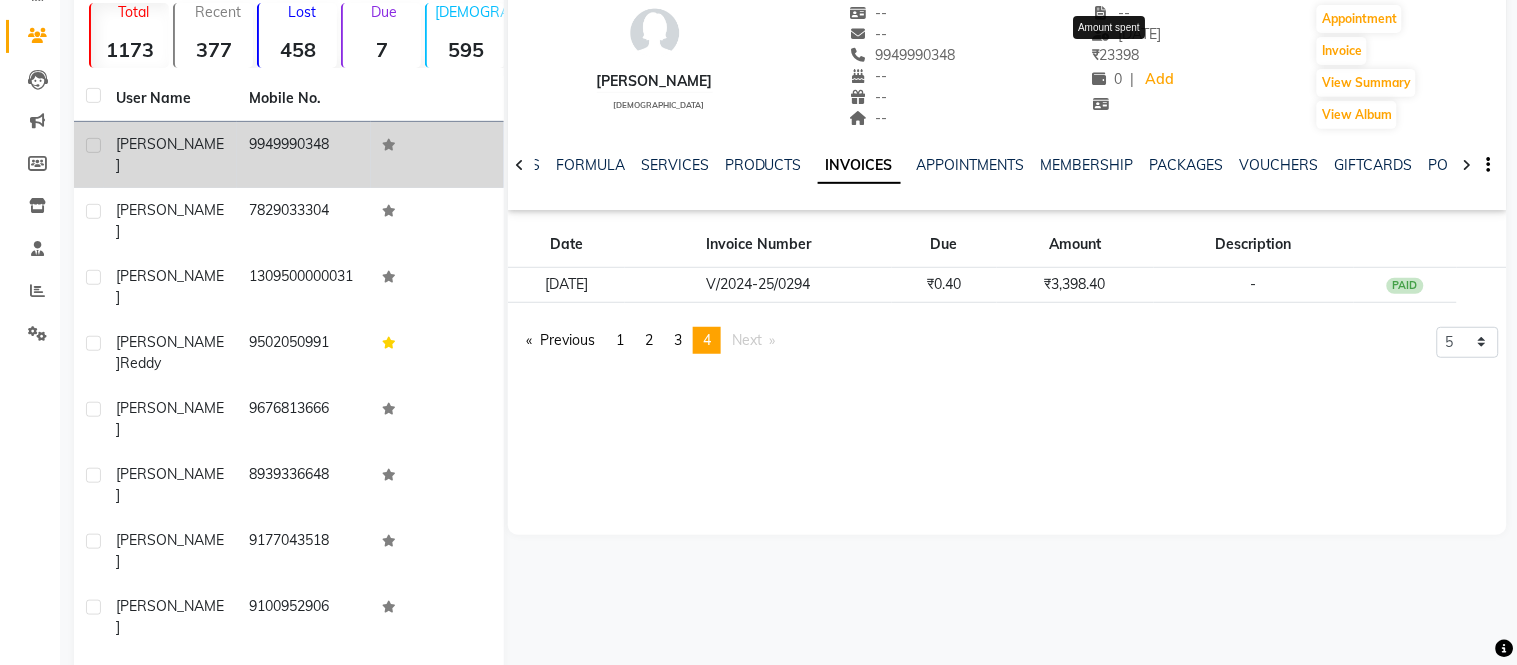 scroll, scrollTop: 135, scrollLeft: 0, axis: vertical 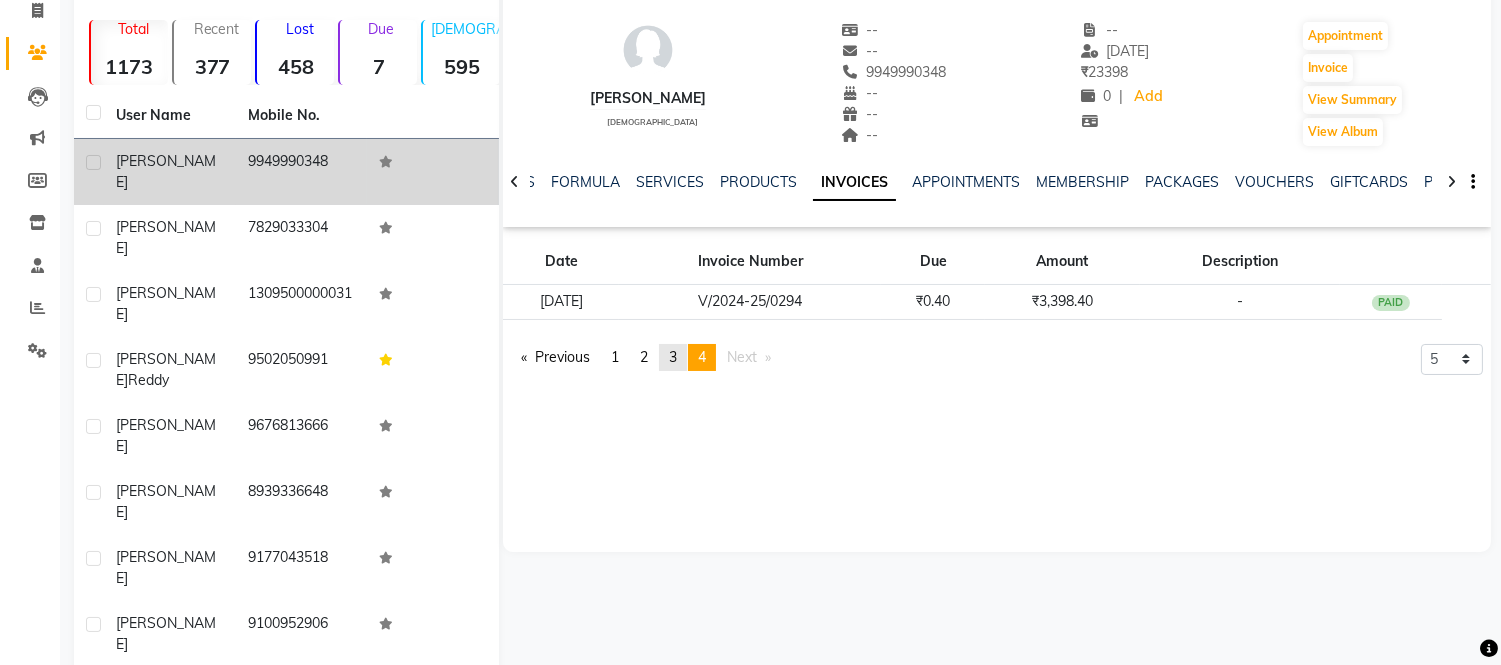 click on "3" 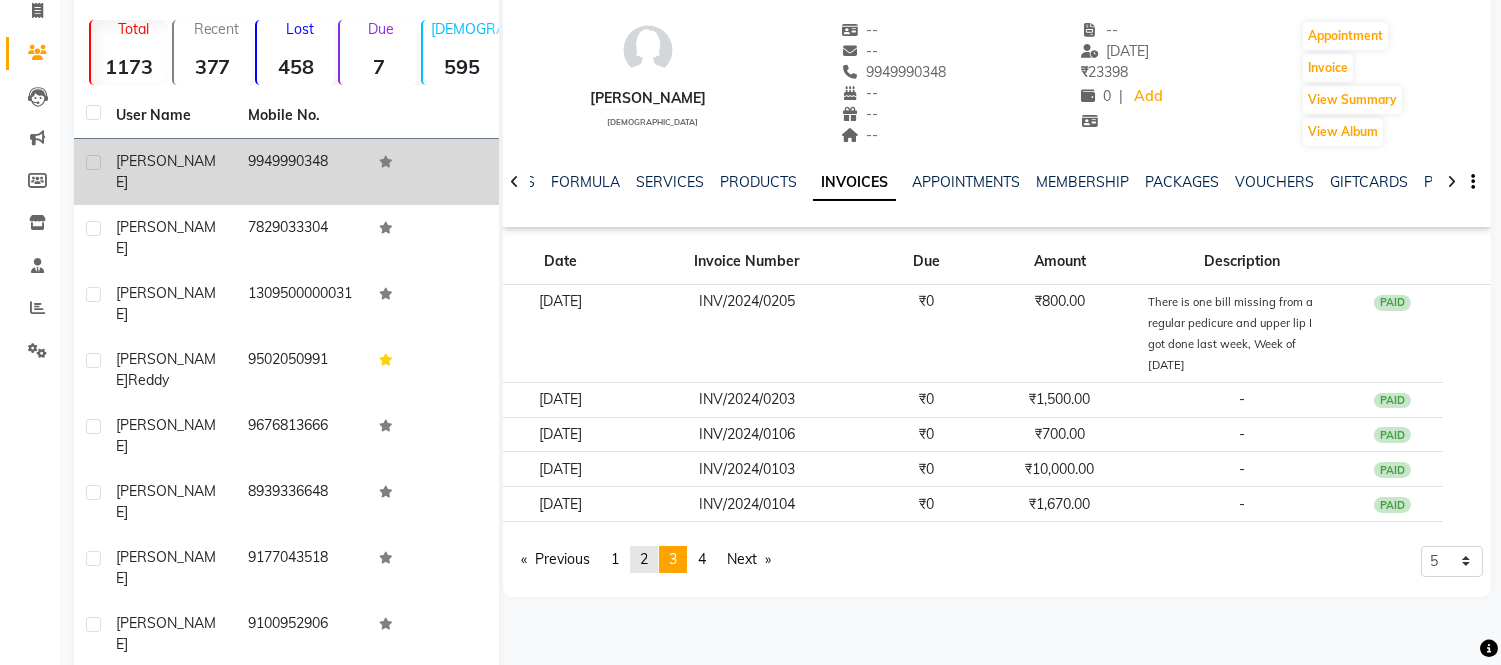click on "2" 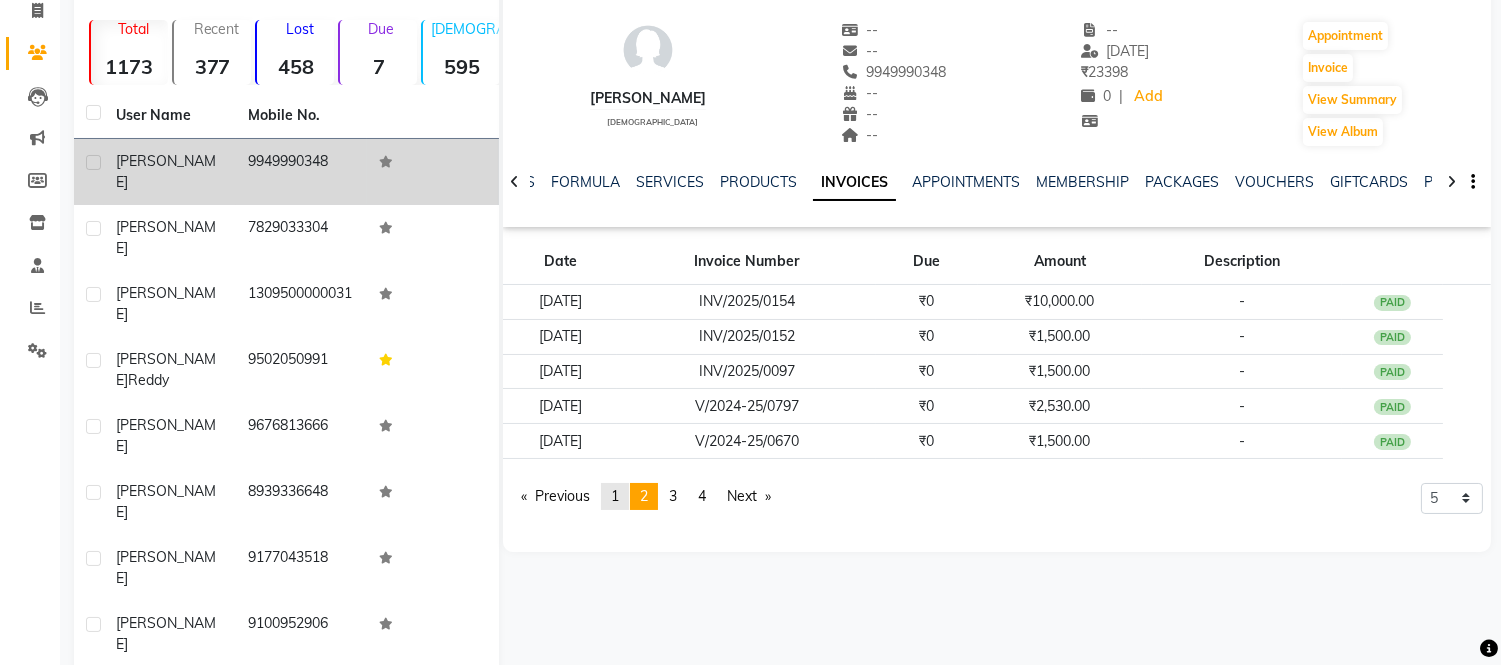 click on "1" 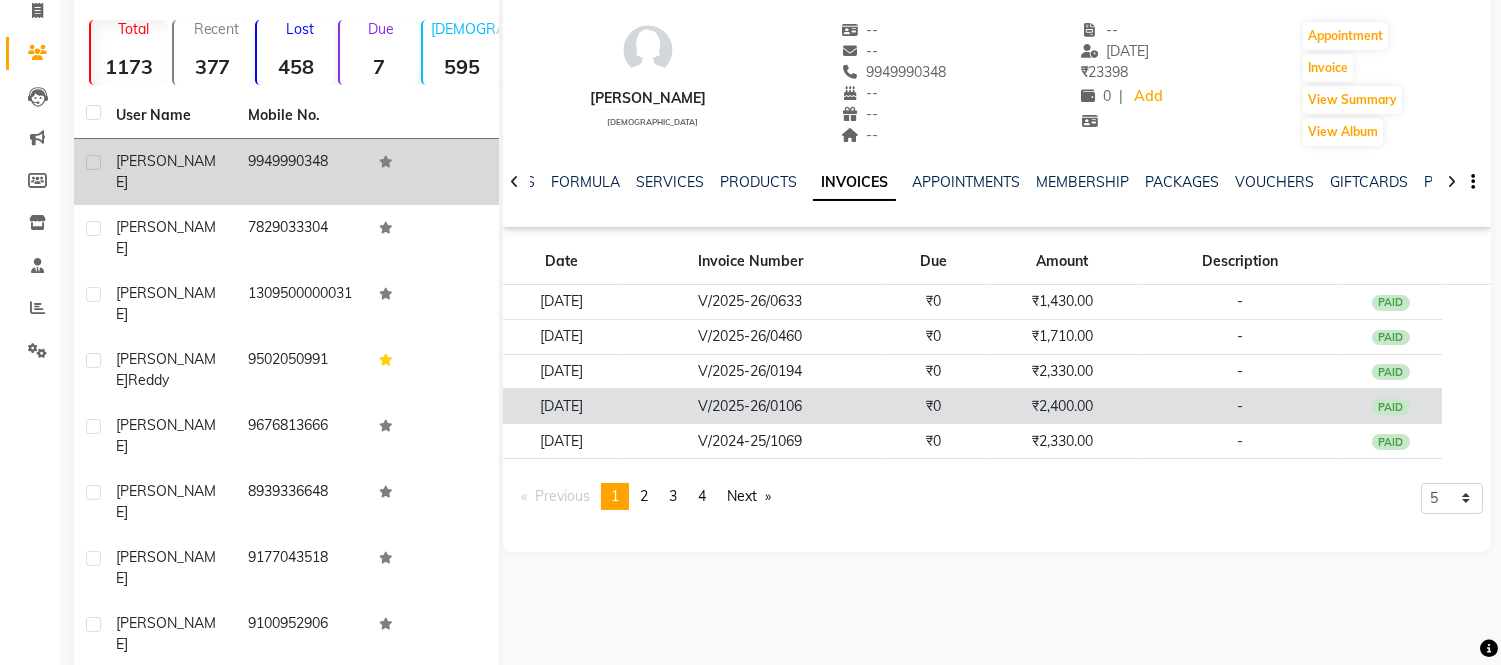 click on "V/2025-26/0106" 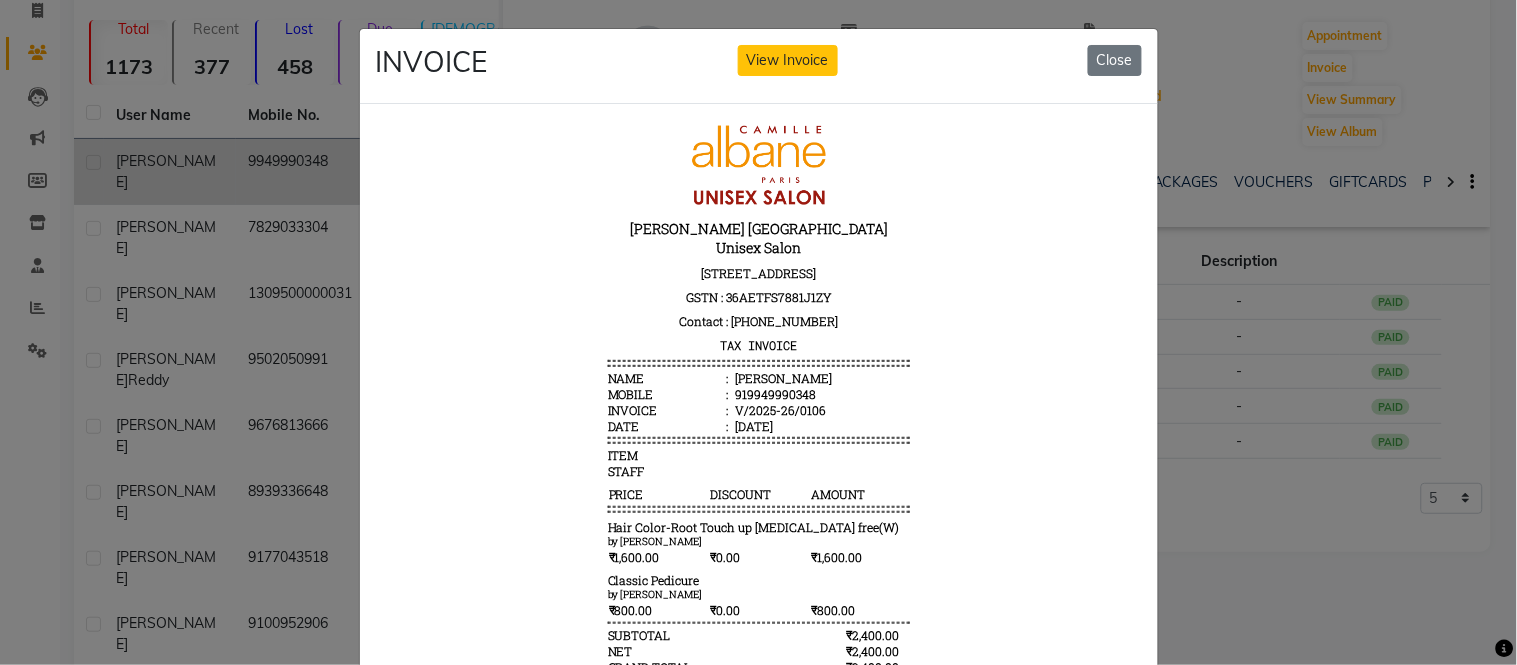 scroll, scrollTop: 15, scrollLeft: 0, axis: vertical 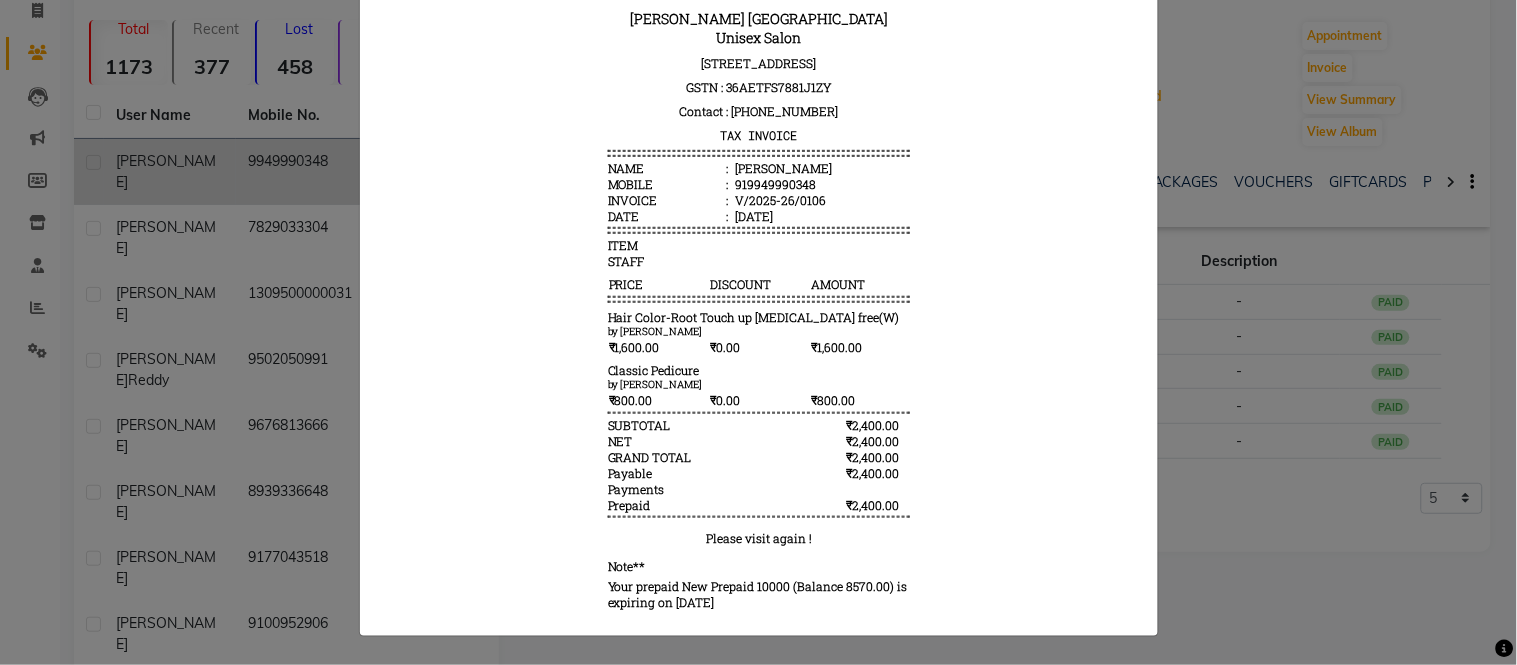 click 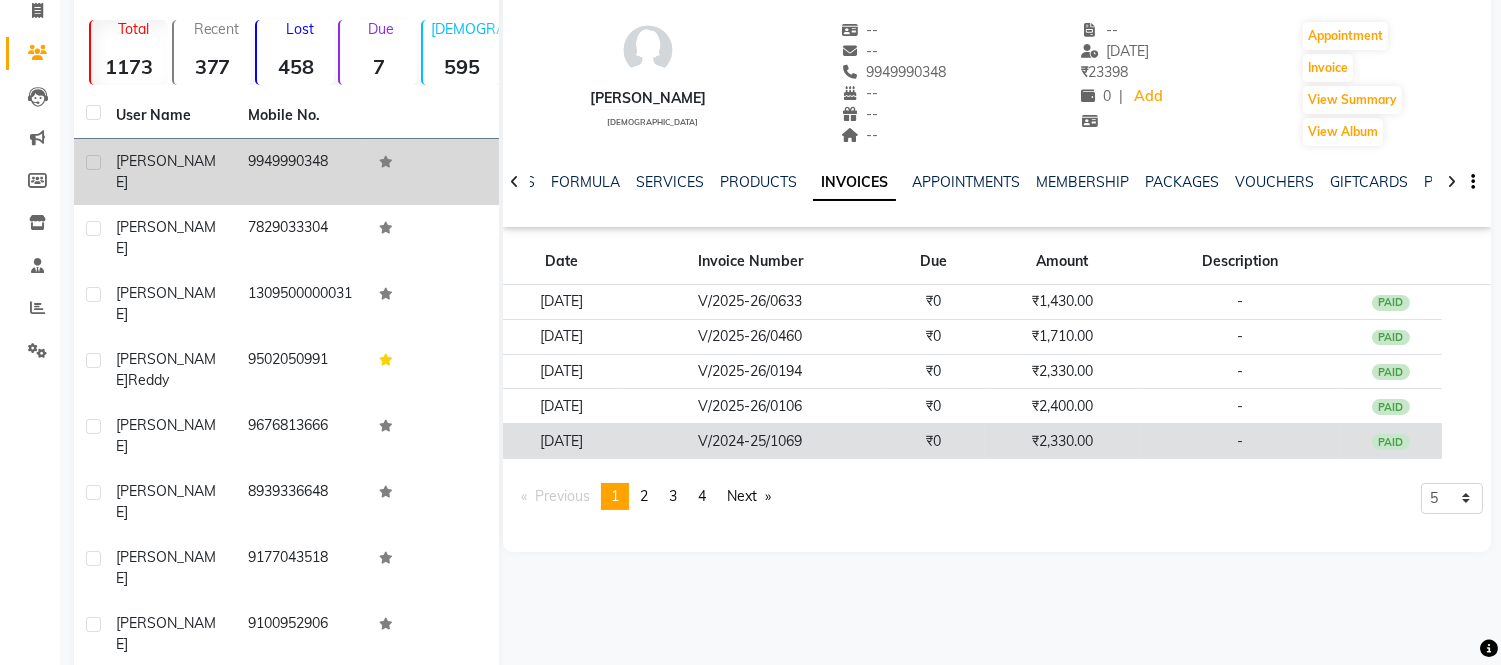 click on "V/2024-25/1069" 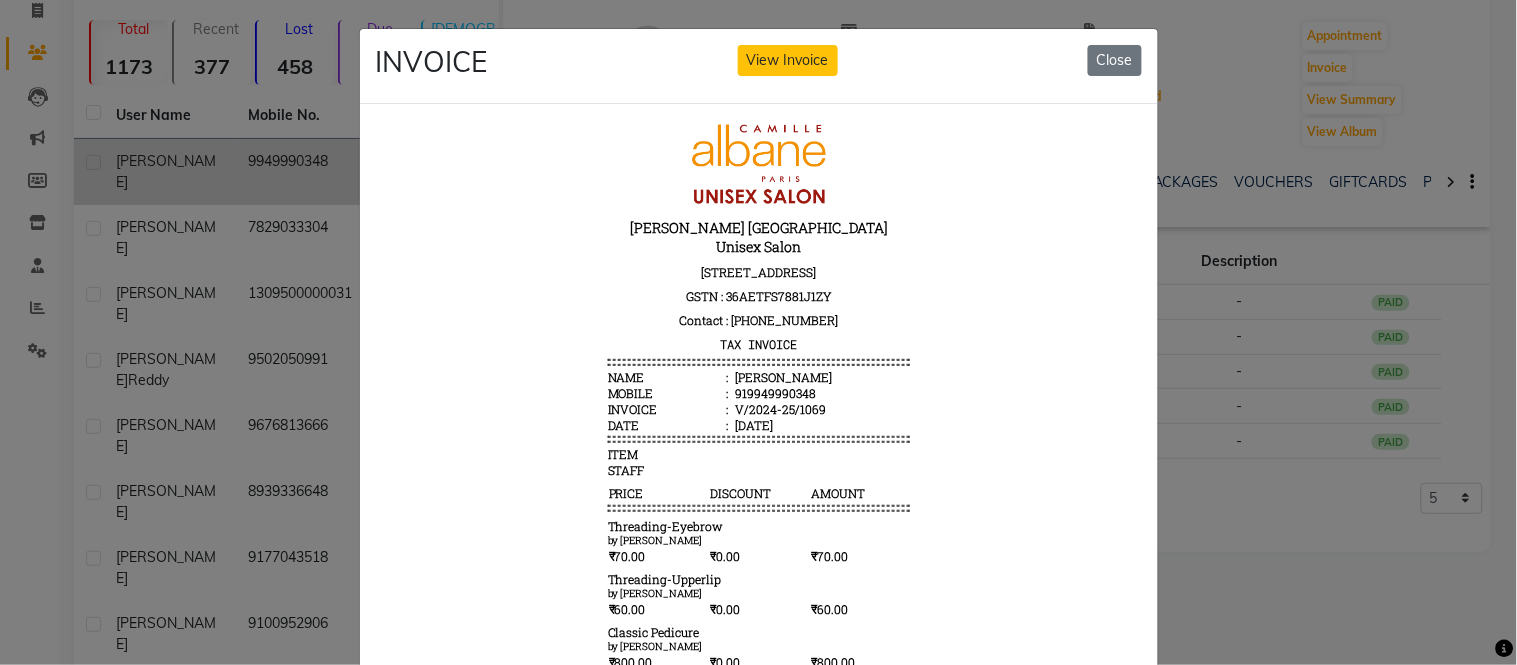 scroll, scrollTop: 16, scrollLeft: 0, axis: vertical 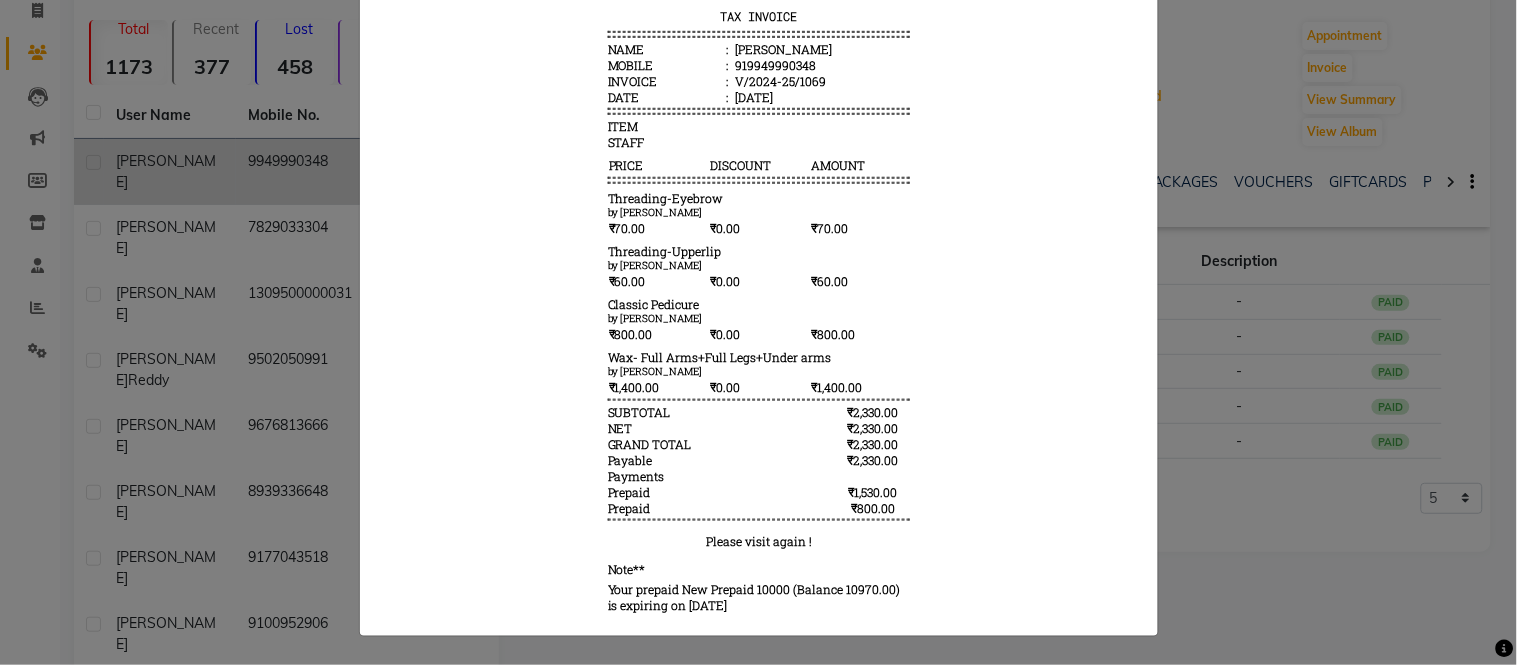 click on "INVOICE View Invoice Close" 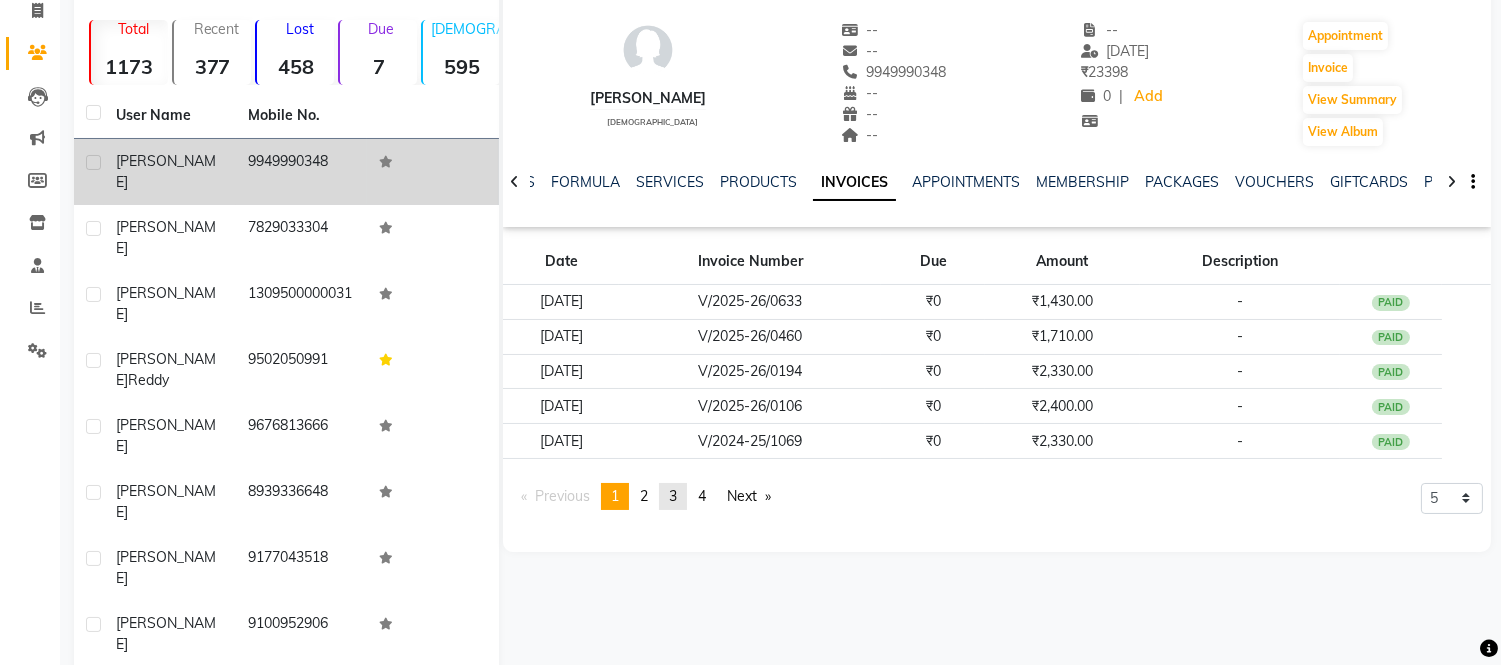 click on "3" 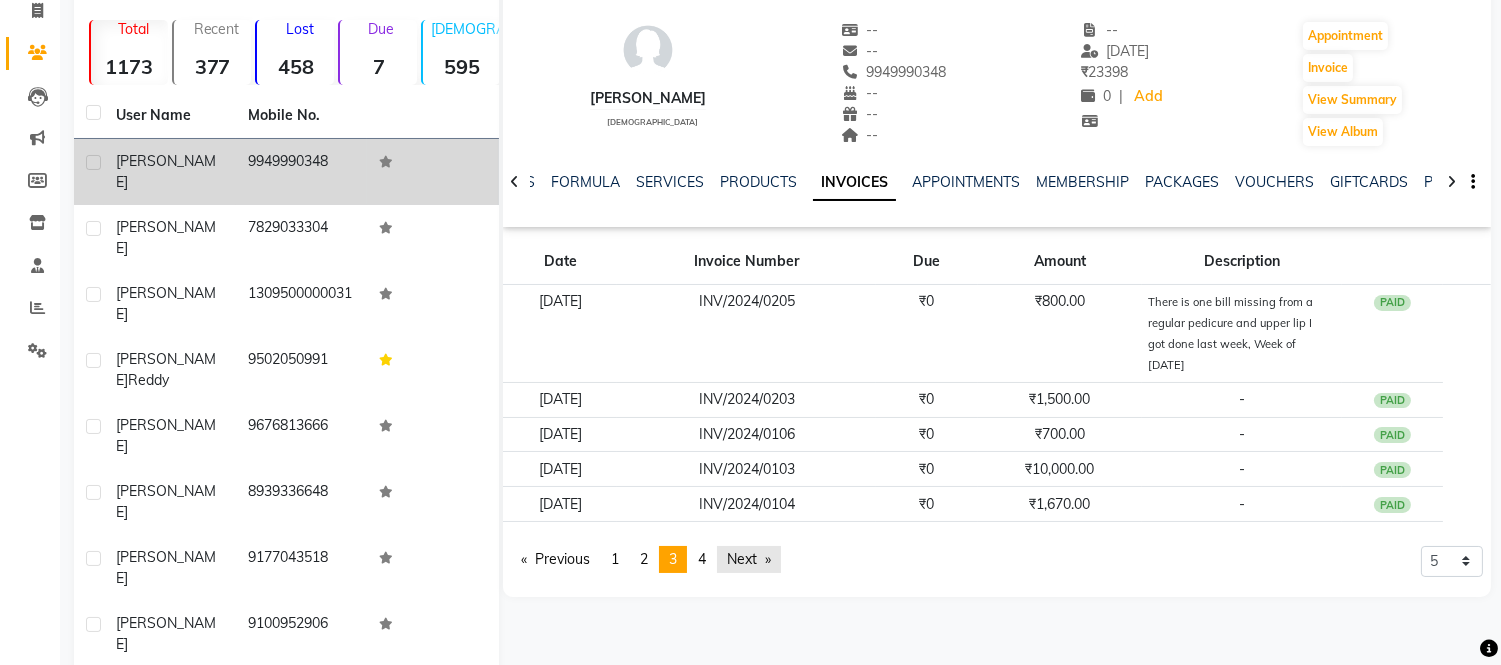 click on "Next  page" 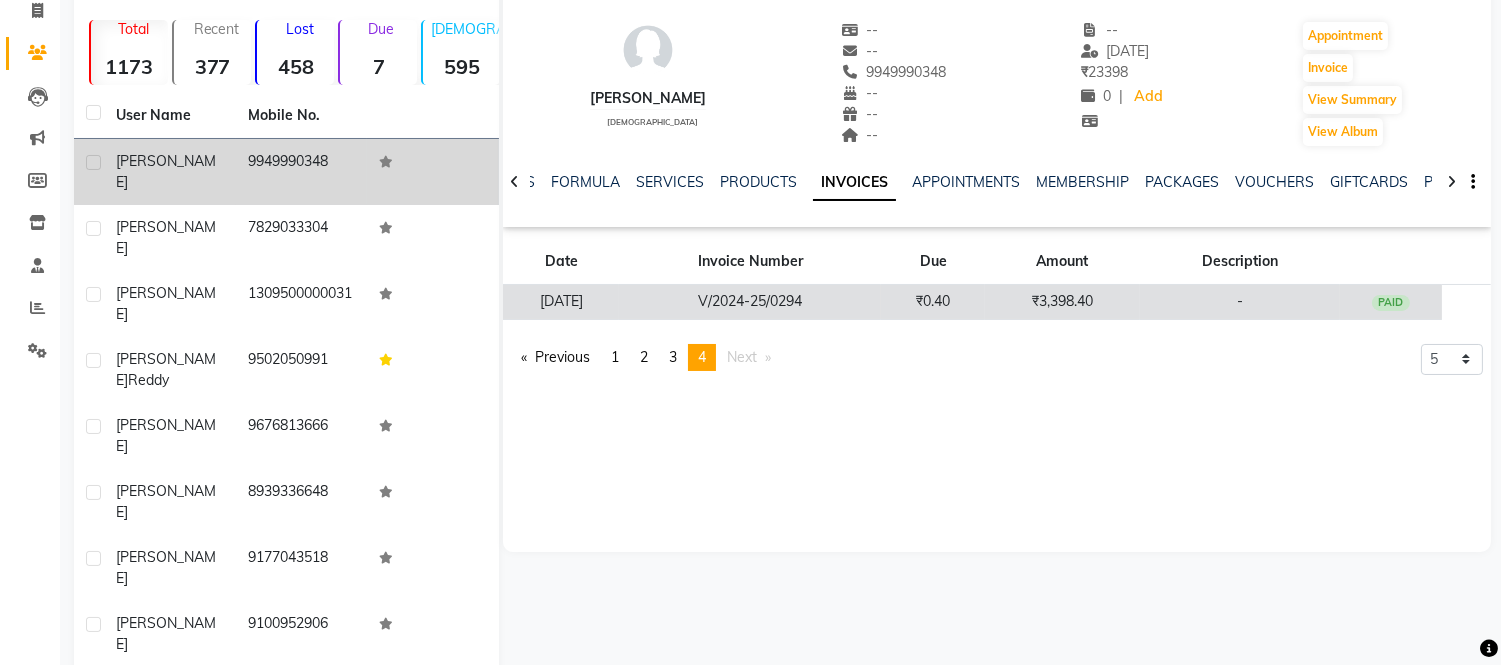 click on "V/2024-25/0294" 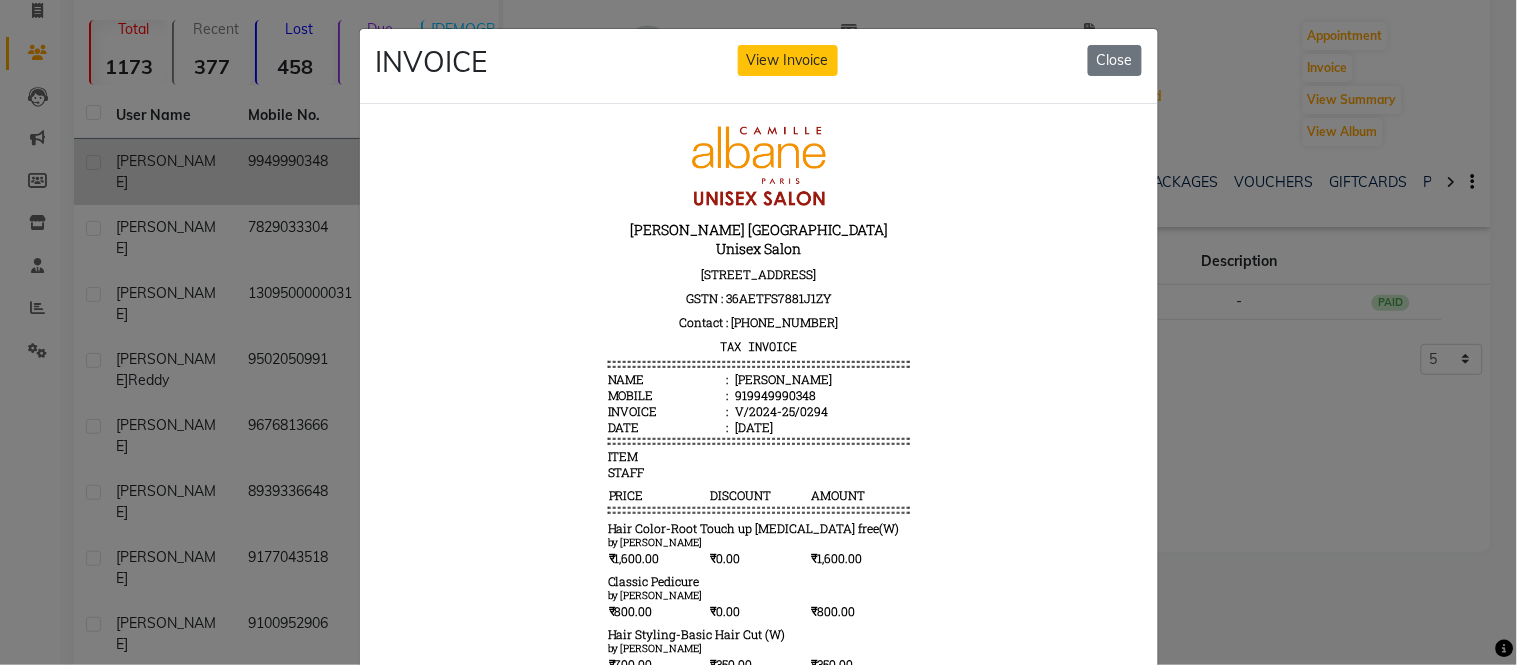 scroll, scrollTop: 14, scrollLeft: 0, axis: vertical 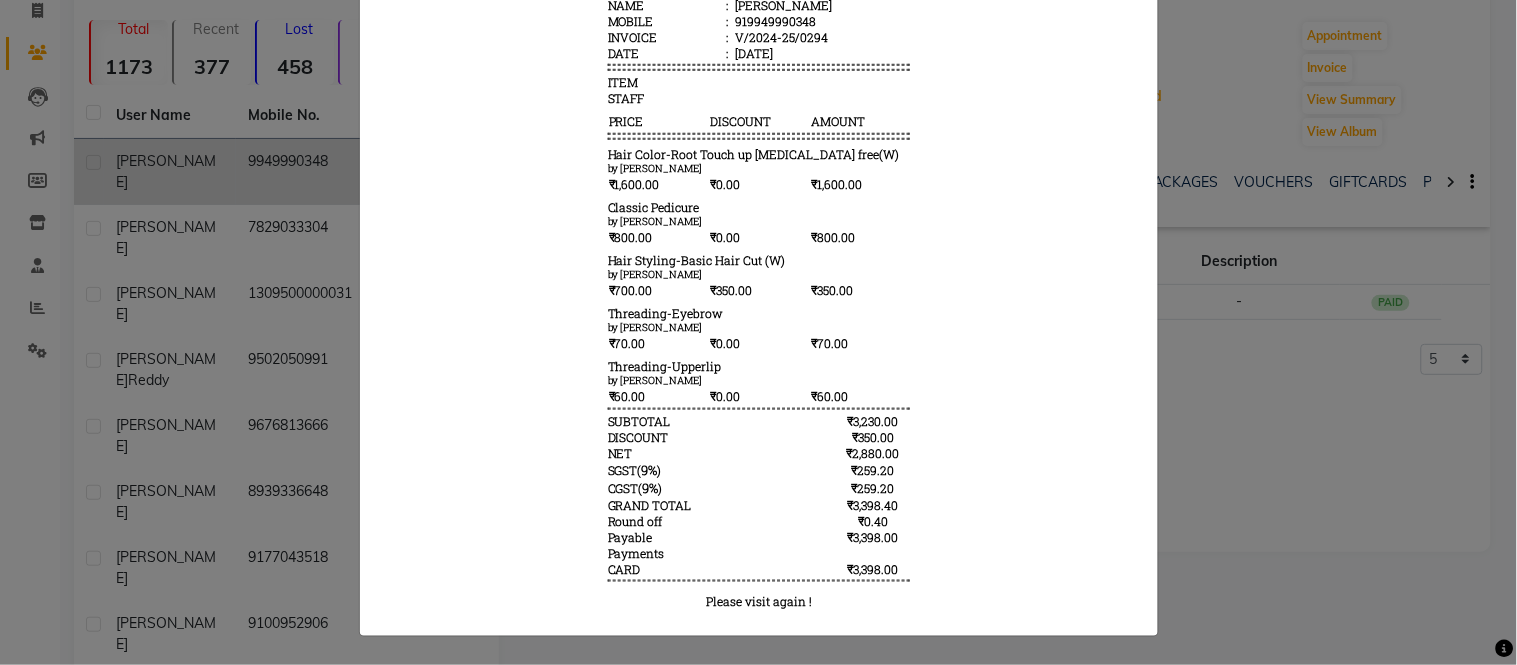 click on "INVOICE View Invoice Close" 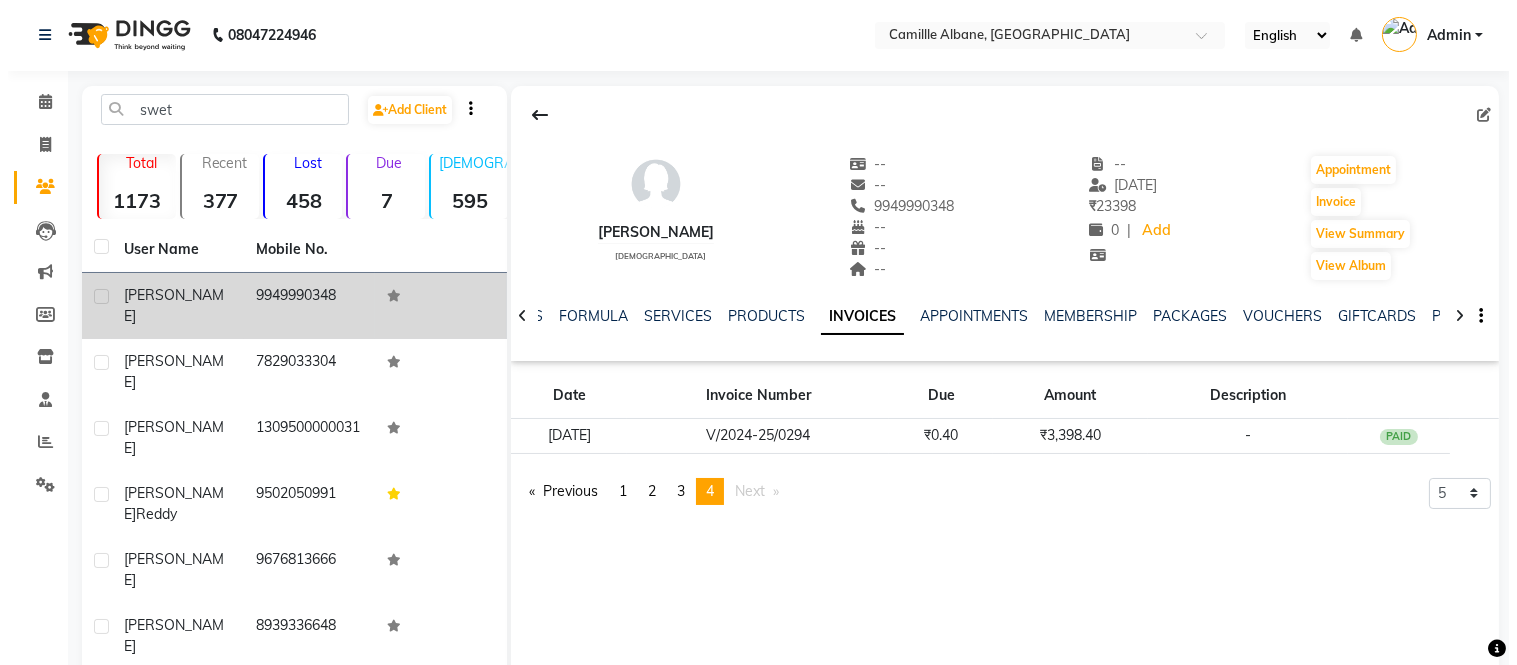 scroll, scrollTop: 0, scrollLeft: 0, axis: both 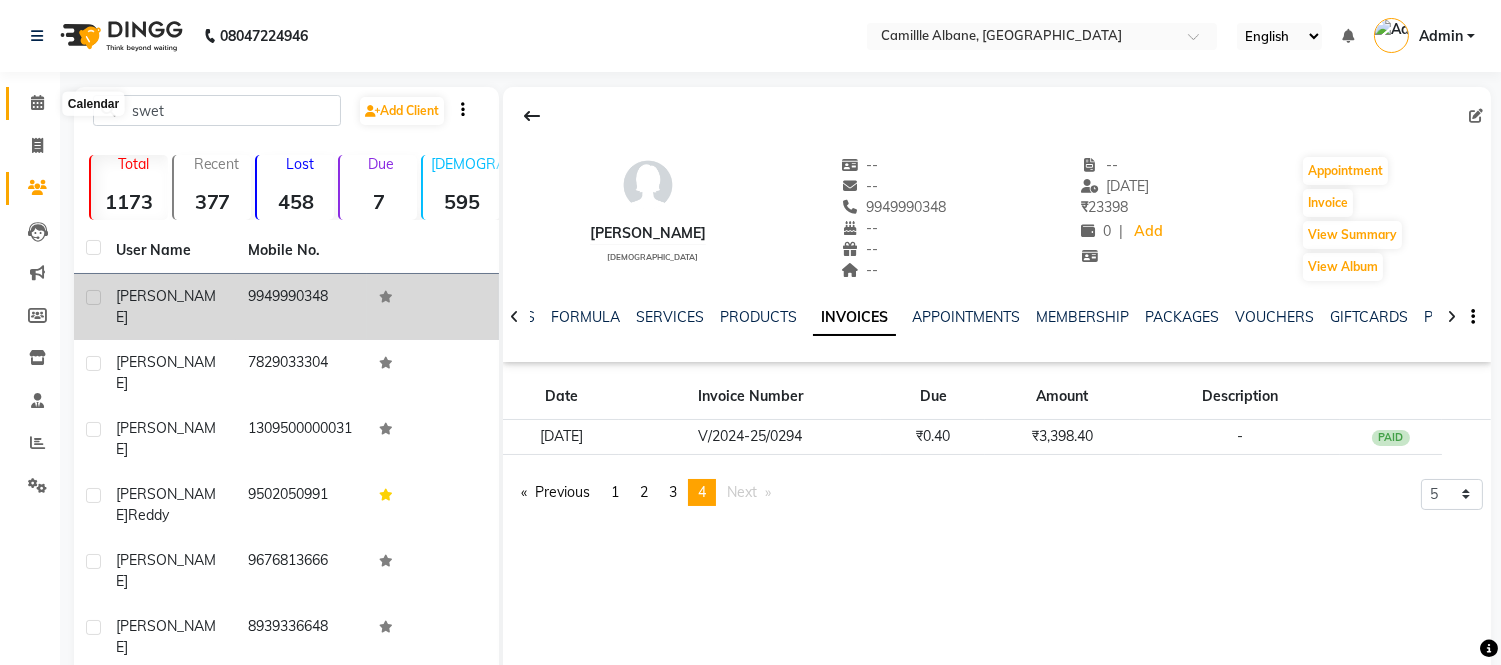 click 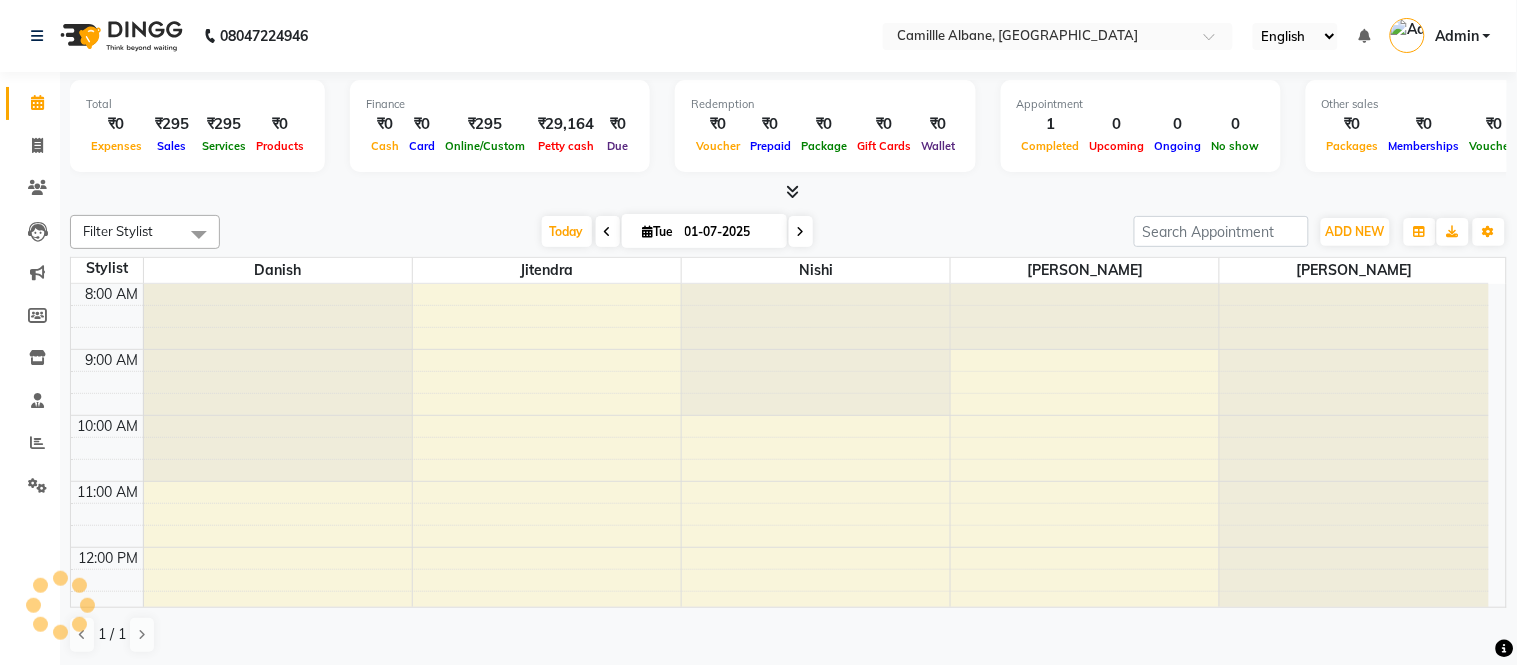 scroll, scrollTop: 0, scrollLeft: 0, axis: both 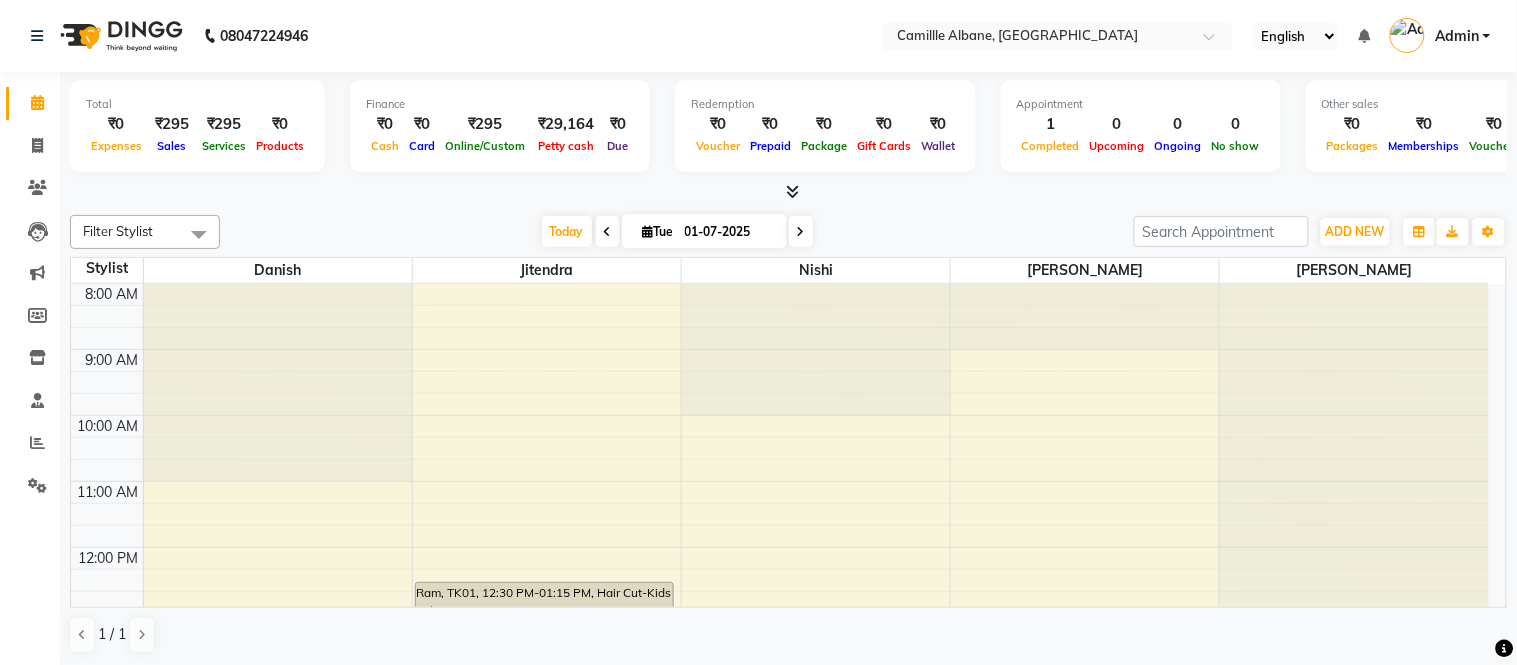 click at bounding box center (792, 191) 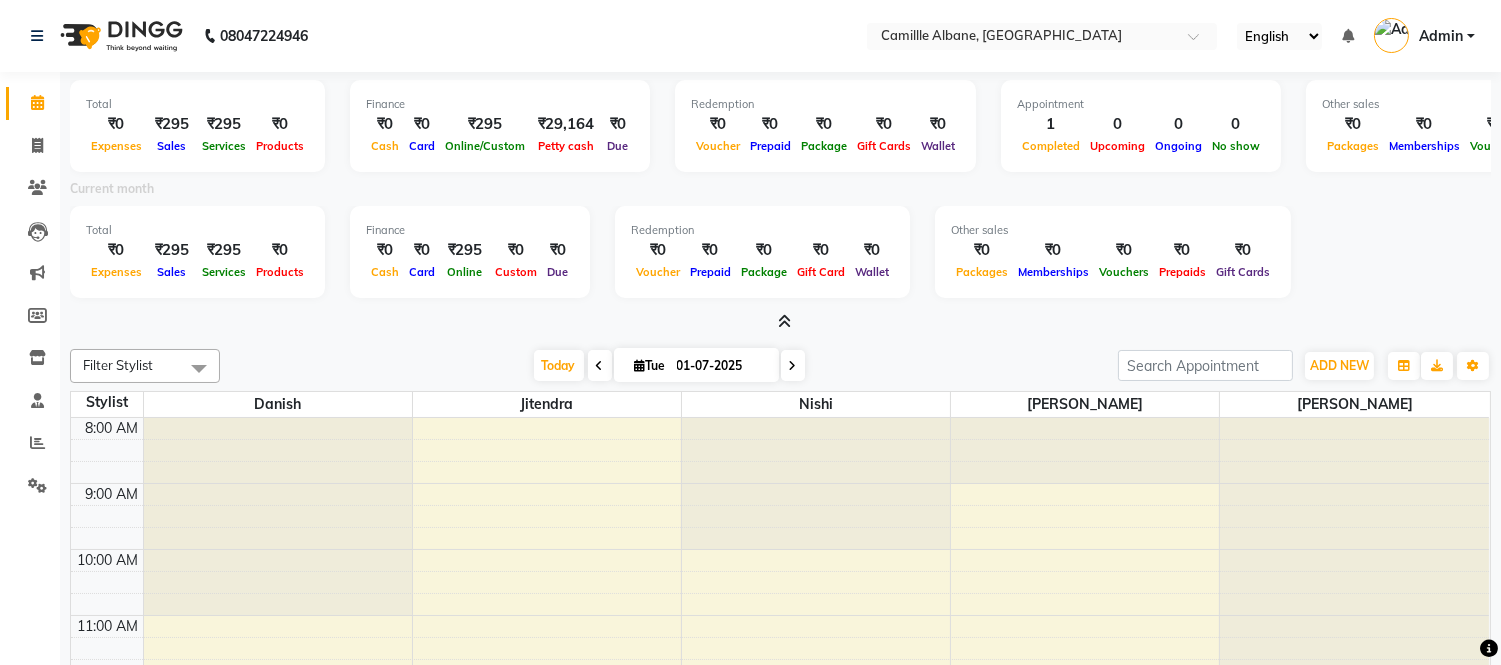click at bounding box center [784, 321] 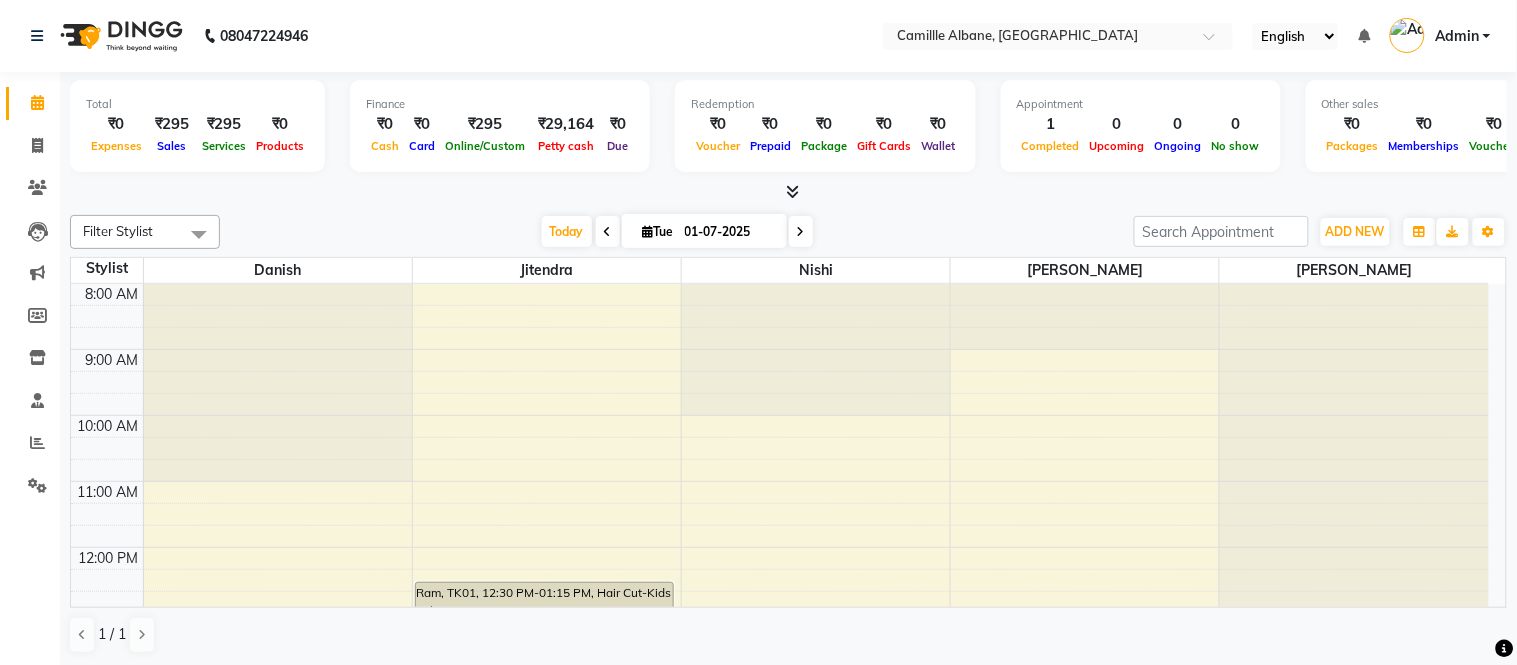 click on "Filter Stylist Select All Danish Jitendra Lalitha Lokesh Nishi Today  Tue 01-07-2025 Toggle Dropdown Add Appointment Add Invoice Add Expense Add Attendance Add Client Add Transaction Toggle Dropdown Add Appointment Add Invoice Add Expense Add Attendance Add Client ADD NEW Toggle Dropdown Add Appointment Add Invoice Add Expense Add Attendance Add Client Add Transaction Filter Stylist Select All Danish Jitendra Lalitha Lokesh Nishi Group By  Staff View   Room View  View as Vertical  Vertical - Week View  Horizontal  Horizontal - Week View  List  Toggle Dropdown Calendar Settings Manage Tags   Arrange Stylists   Reset Stylists  Full Screen Appointment Form Zoom 75% Staff/Room Display Count 5" at bounding box center (788, 232) 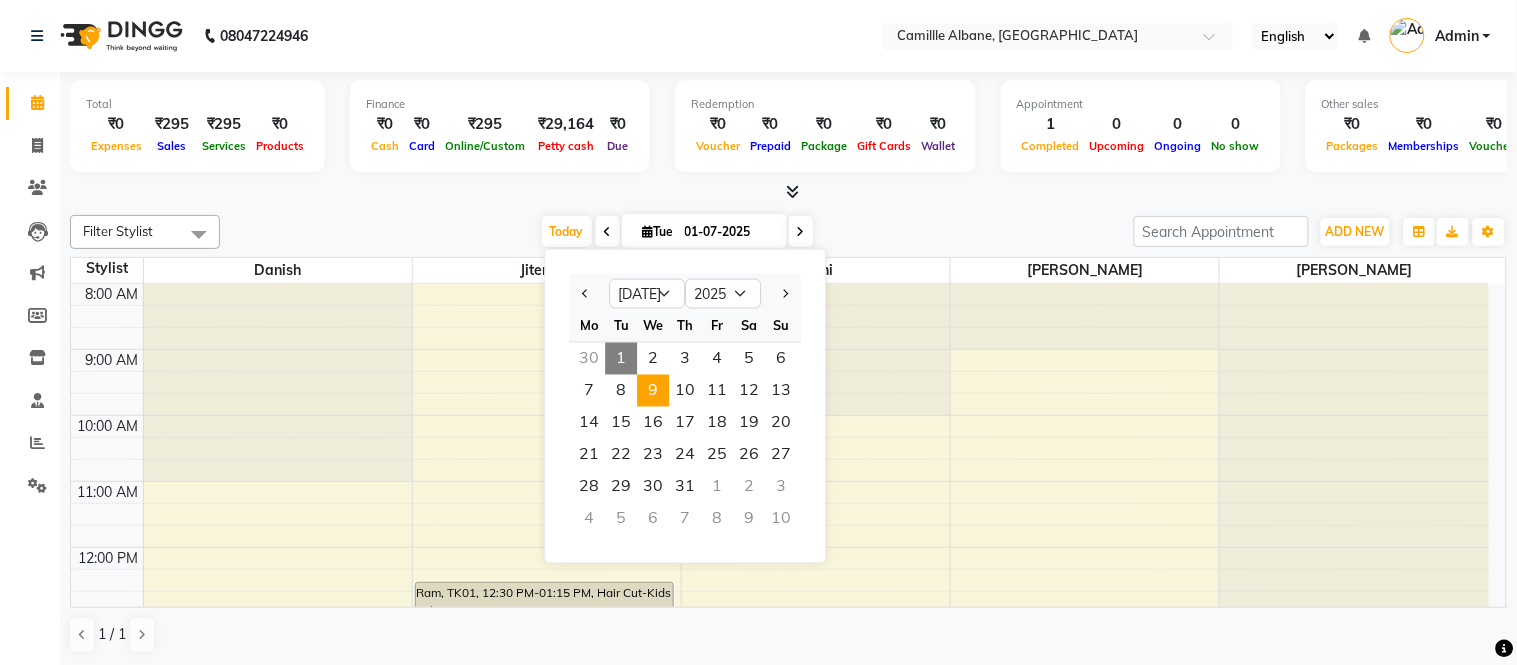 click on "9" at bounding box center [653, 391] 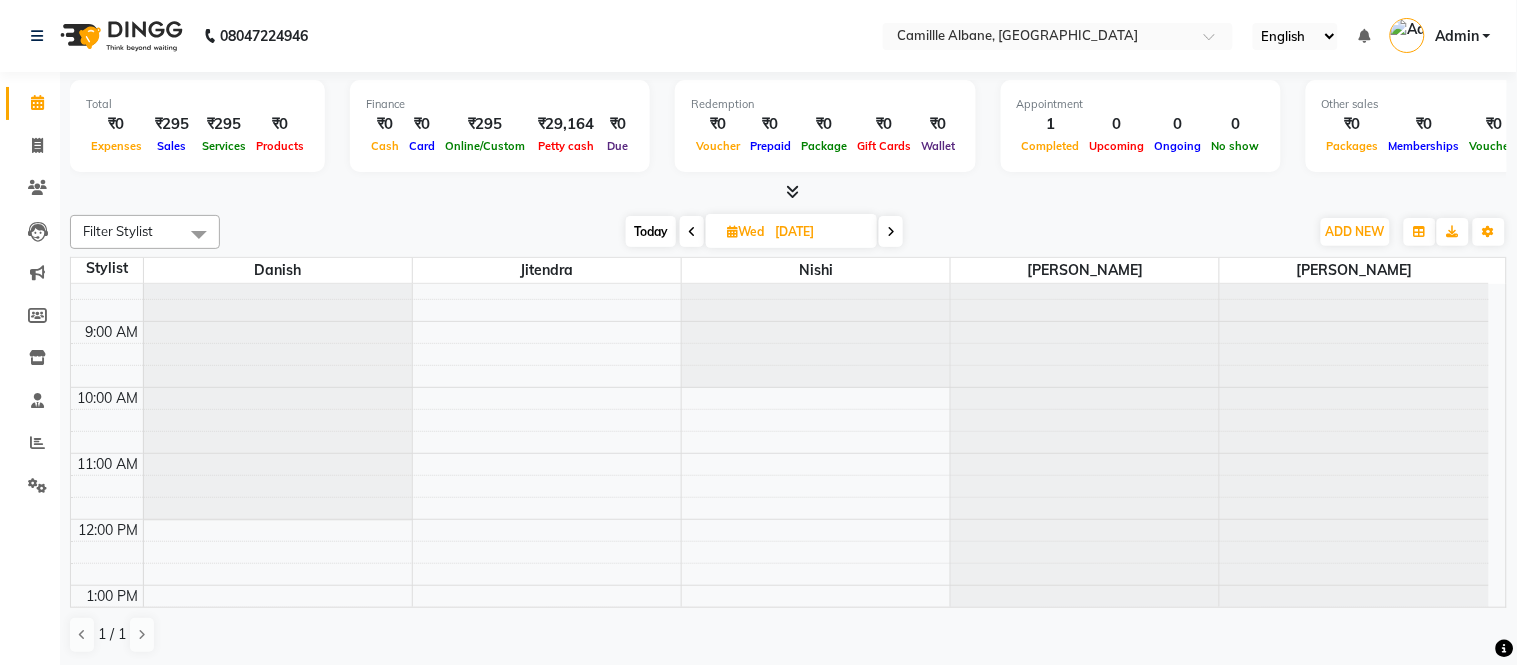 scroll, scrollTop: 213, scrollLeft: 0, axis: vertical 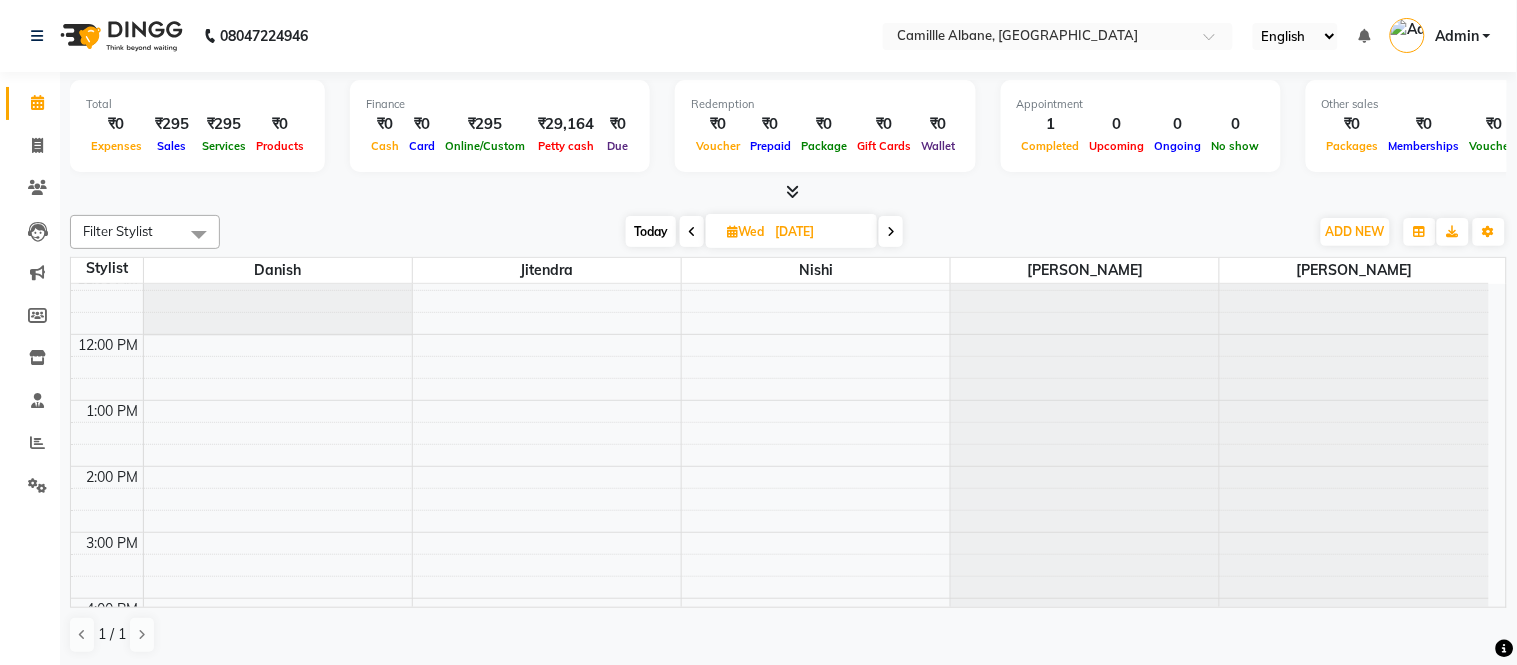 click on "8:00 AM 9:00 AM 10:00 AM 11:00 AM 12:00 PM 1:00 PM 2:00 PM 3:00 PM 4:00 PM 5:00 PM 6:00 PM 7:00 PM 8:00 PM 9:00 PM" at bounding box center (780, 532) 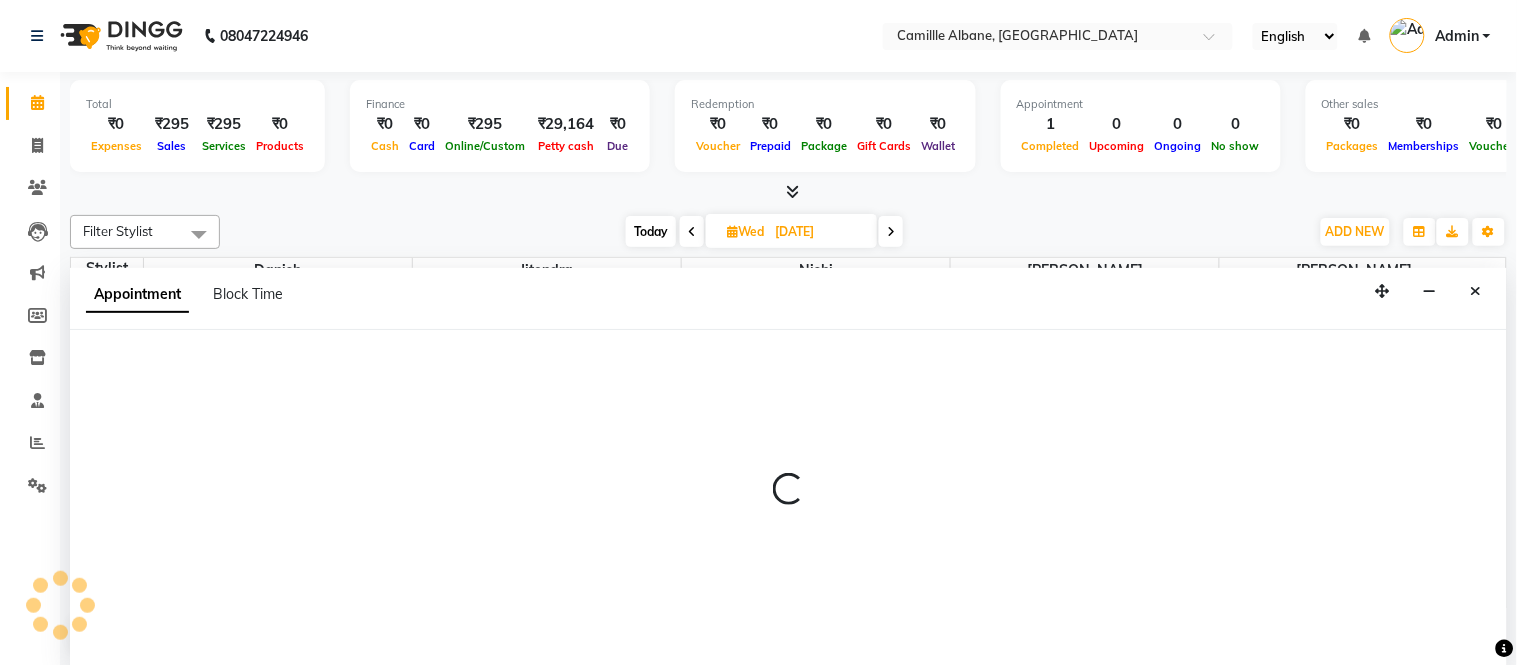 select on "57806" 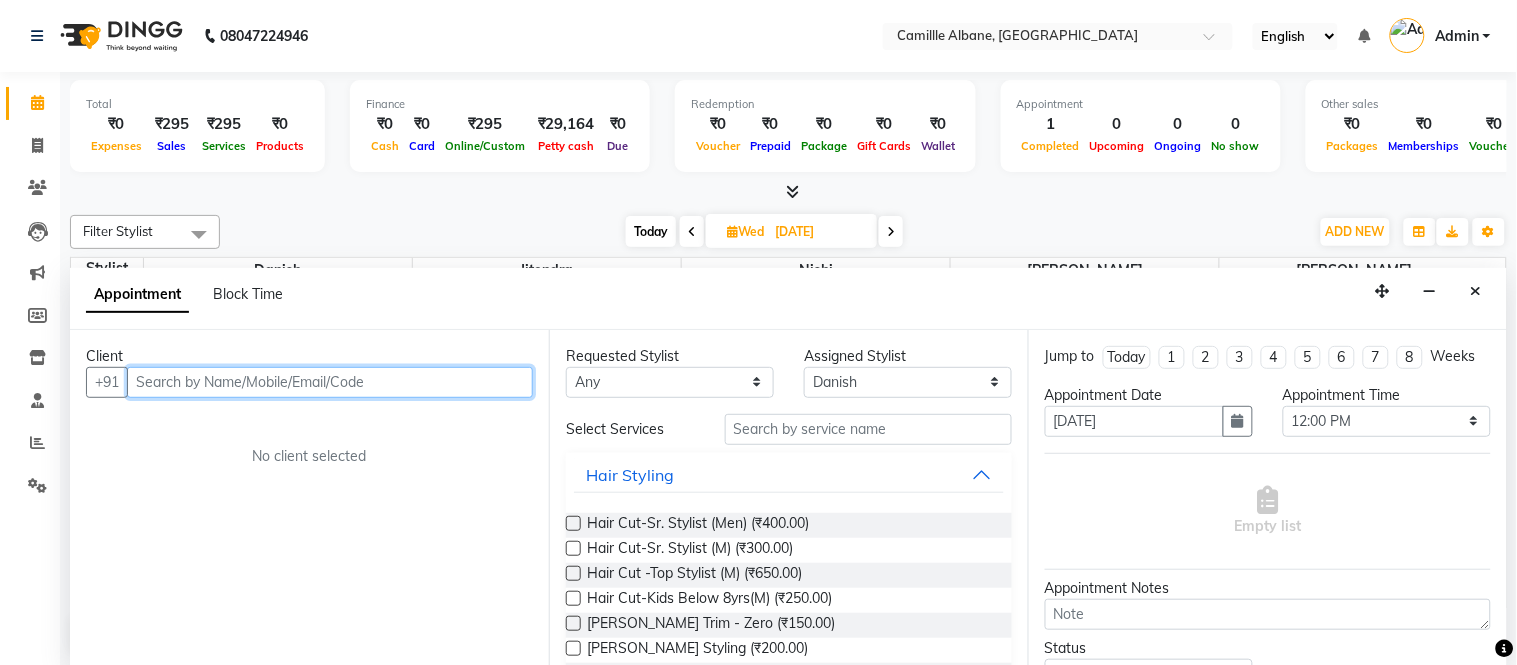 click at bounding box center (330, 382) 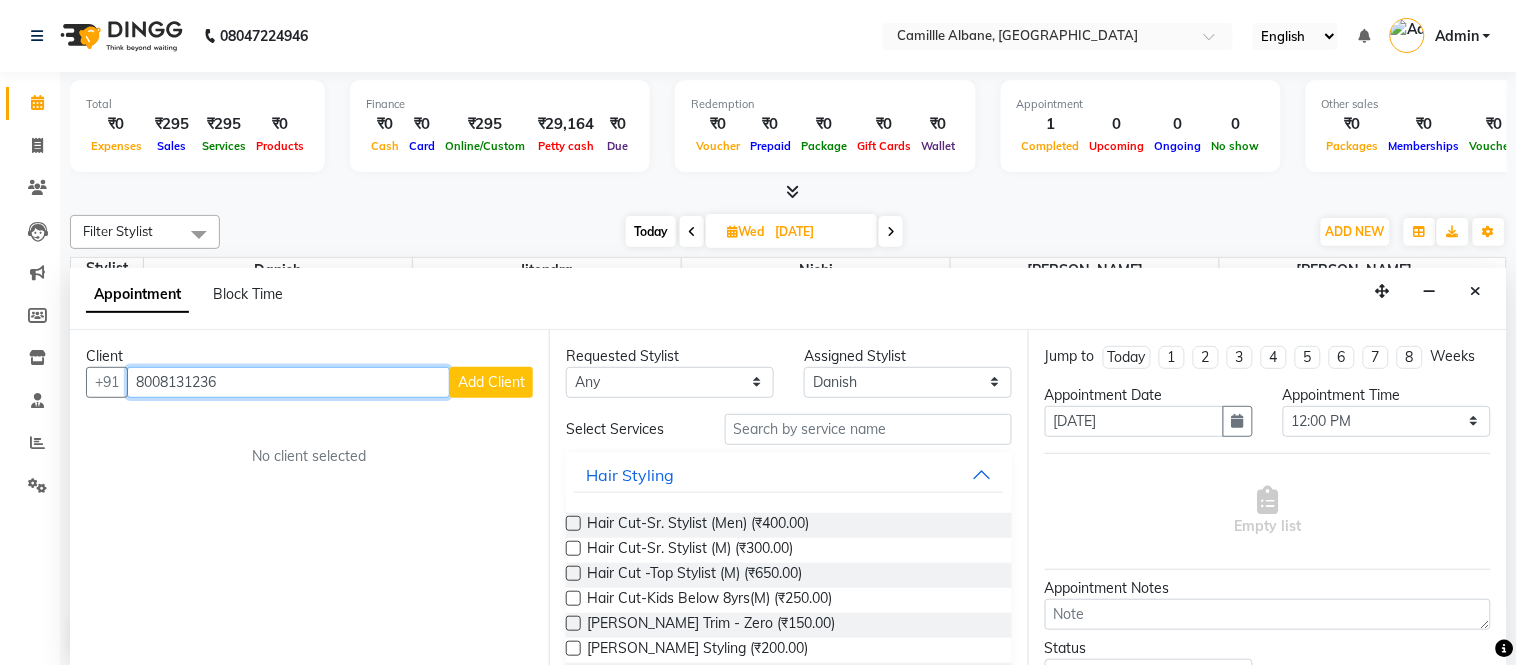 type on "8008131236" 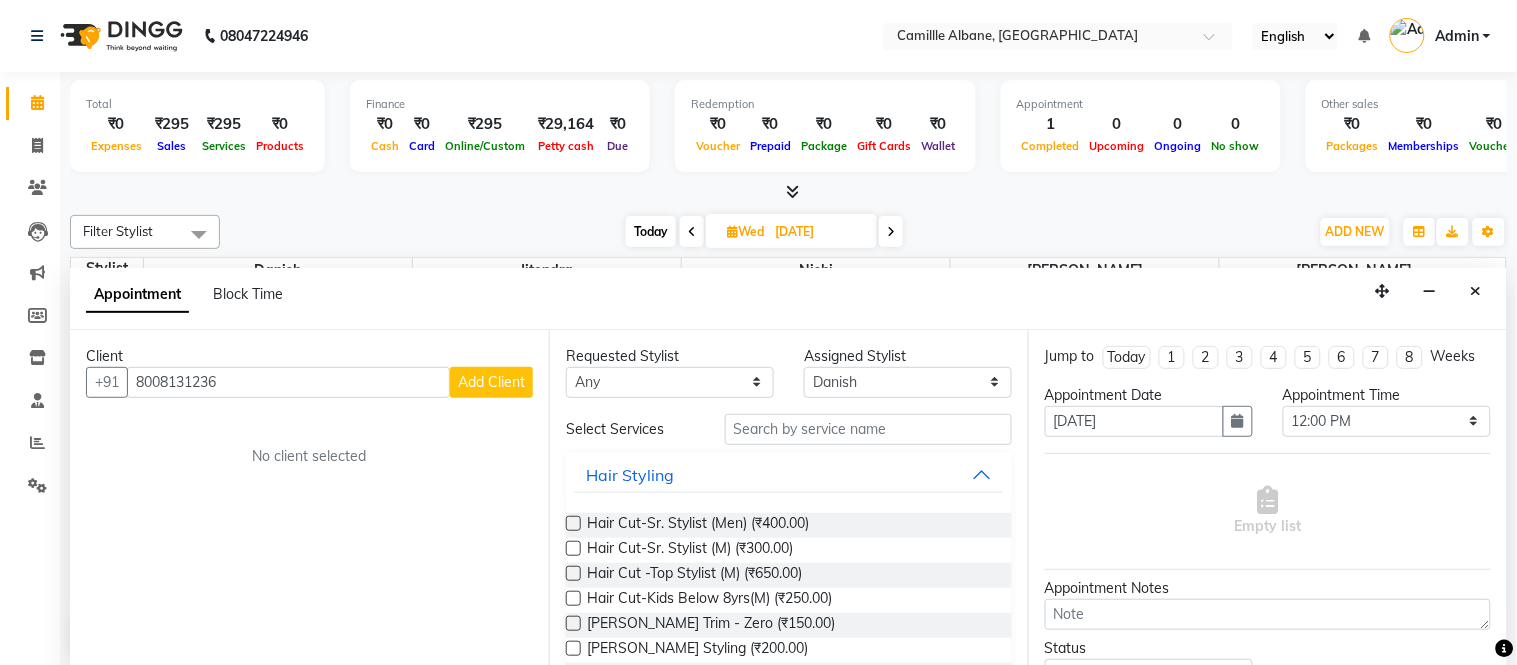 click on "Add Client" at bounding box center [491, 382] 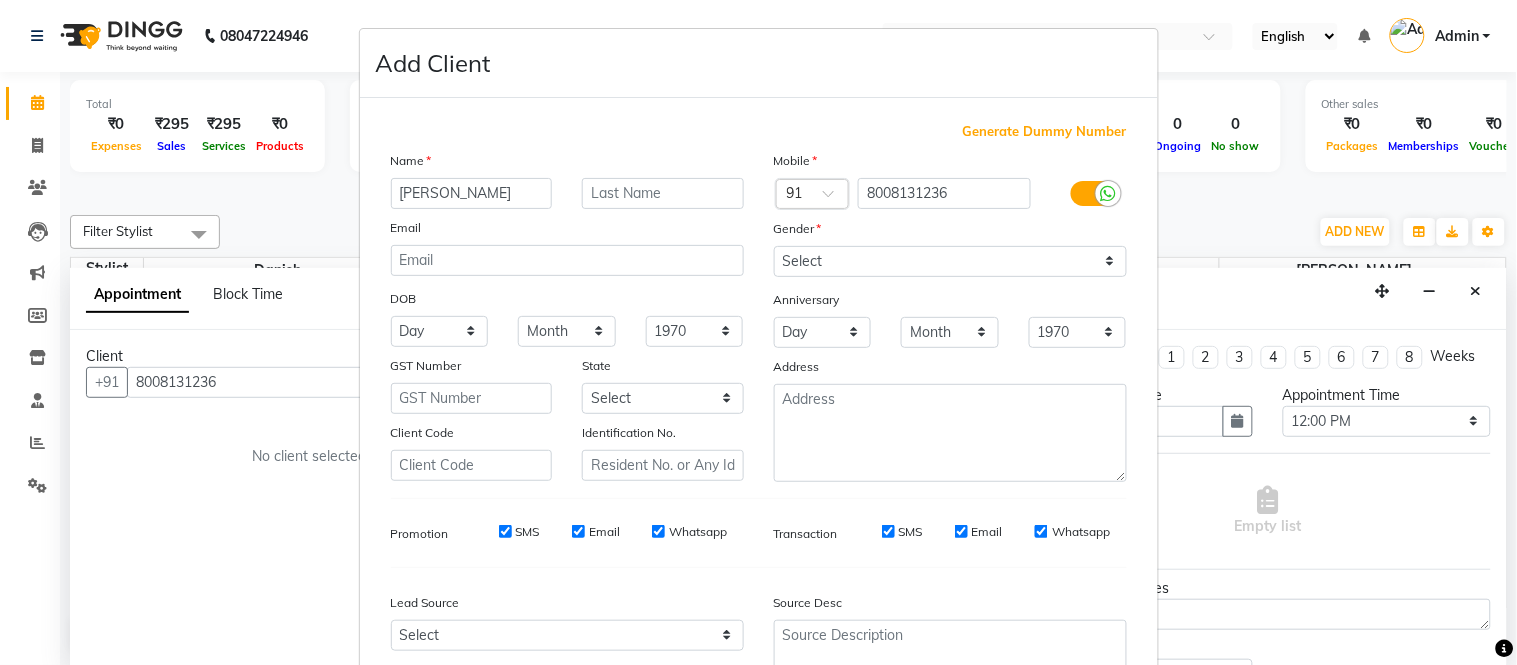 type on "Samyuktha" 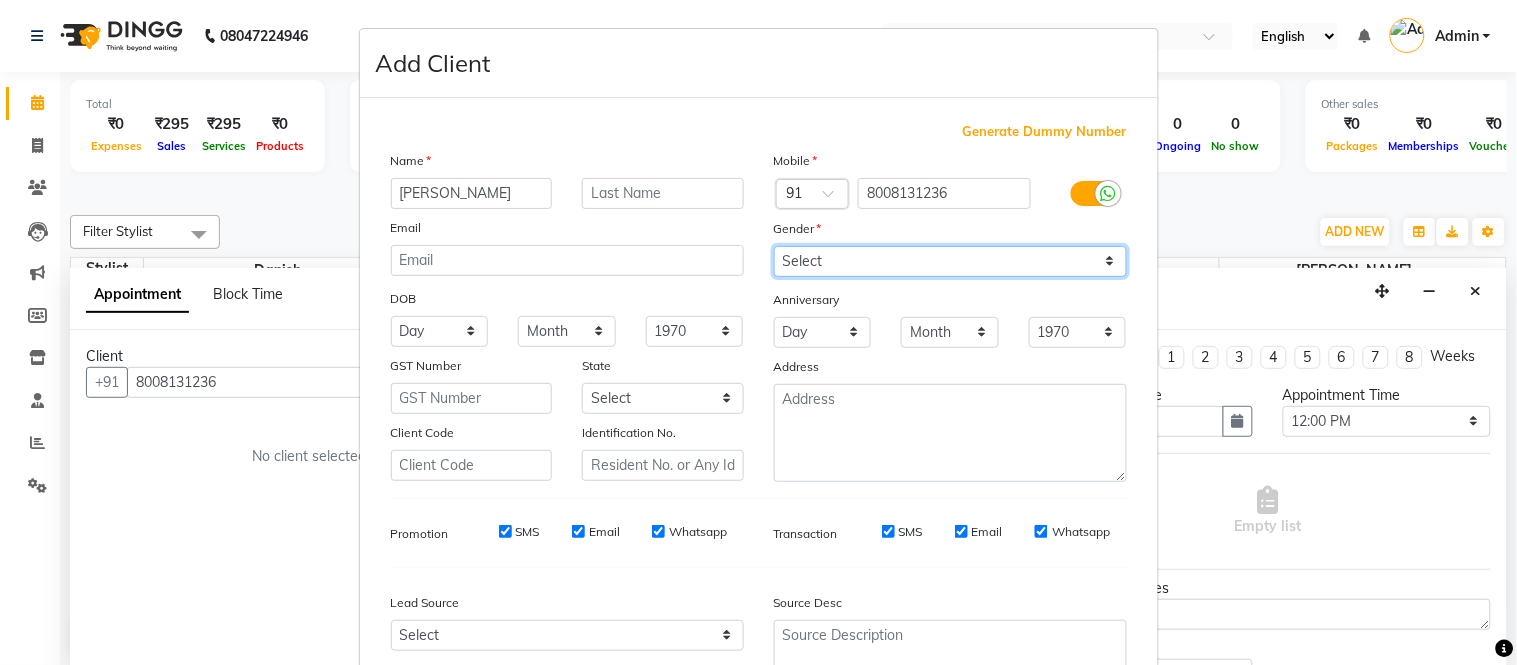 click on "Select Male Female Other Prefer Not To Say" at bounding box center [950, 261] 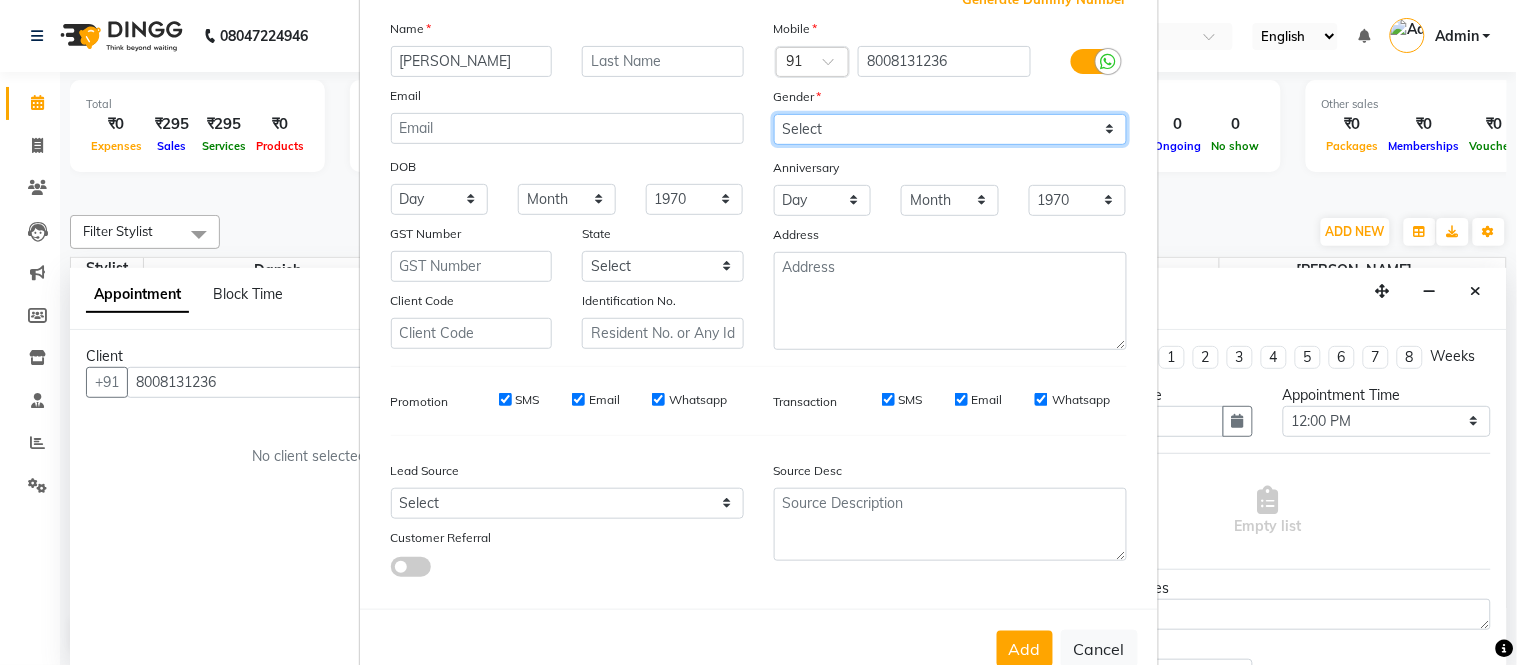 scroll, scrollTop: 185, scrollLeft: 0, axis: vertical 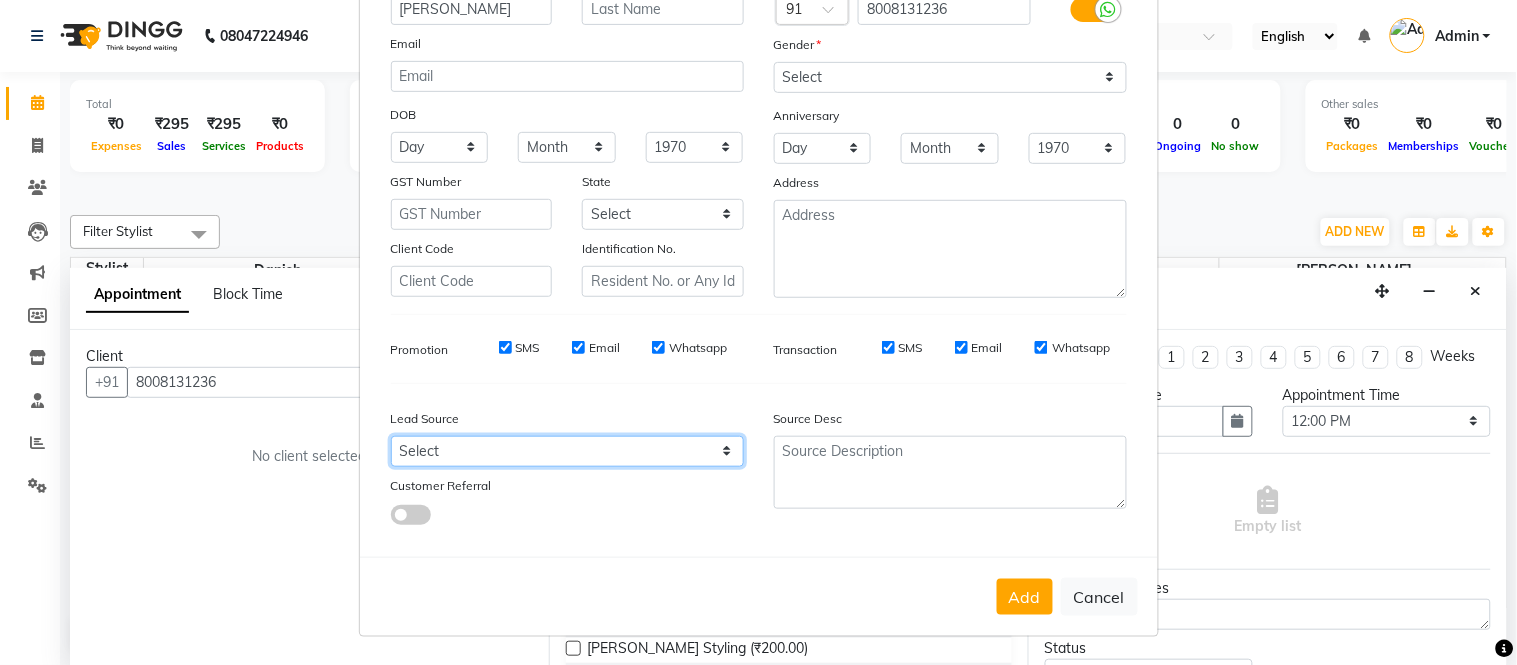 click on "Select Walk-in Referral Internet Friend Word of Mouth Advertisement Facebook JustDial Google Other" at bounding box center [567, 451] 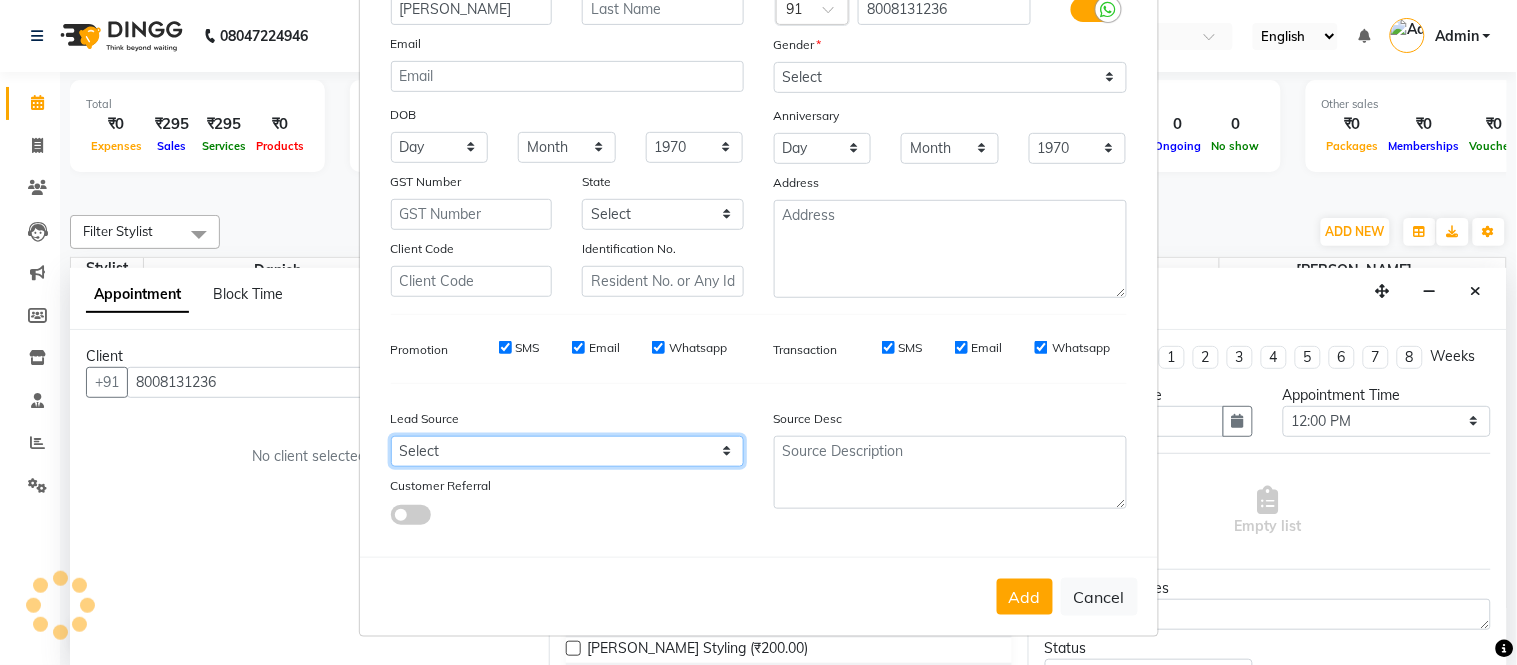 select on "48795" 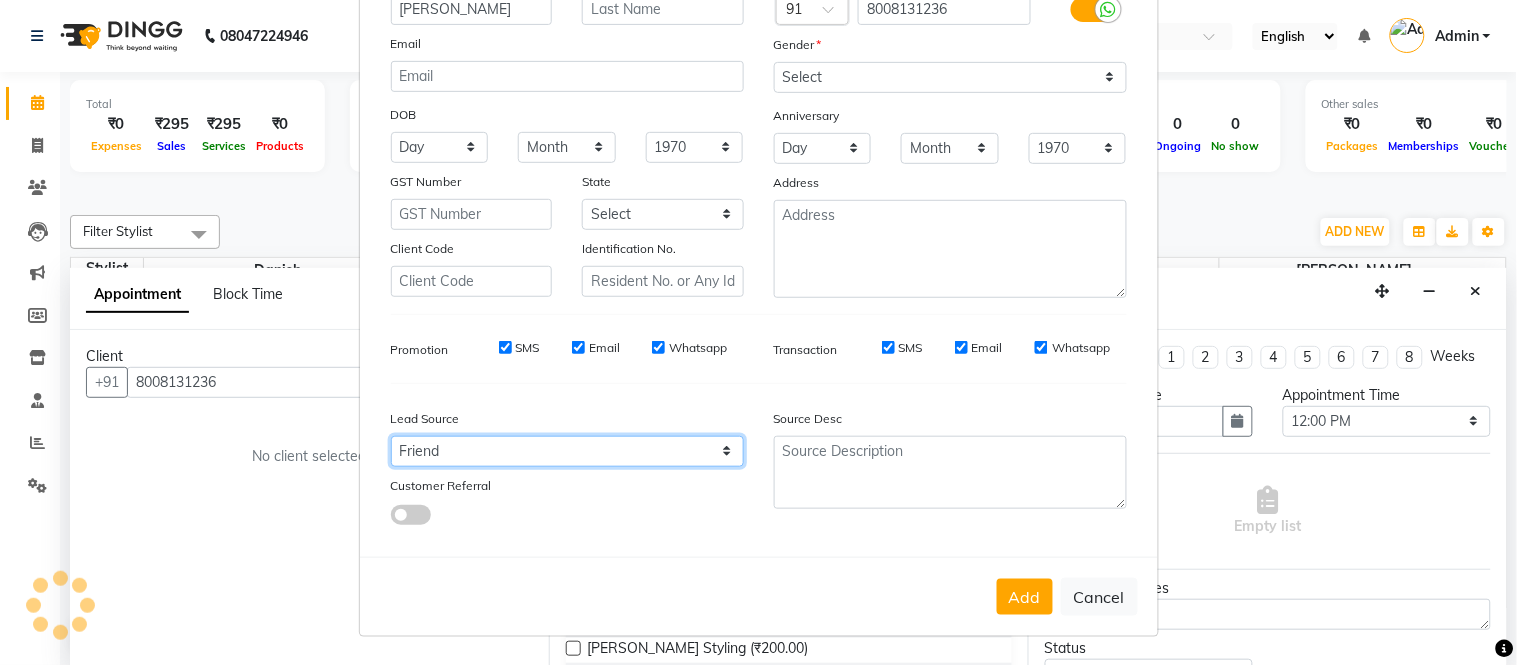 click on "Select Walk-in Referral Internet Friend Word of Mouth Advertisement Facebook JustDial Google Other" at bounding box center [567, 451] 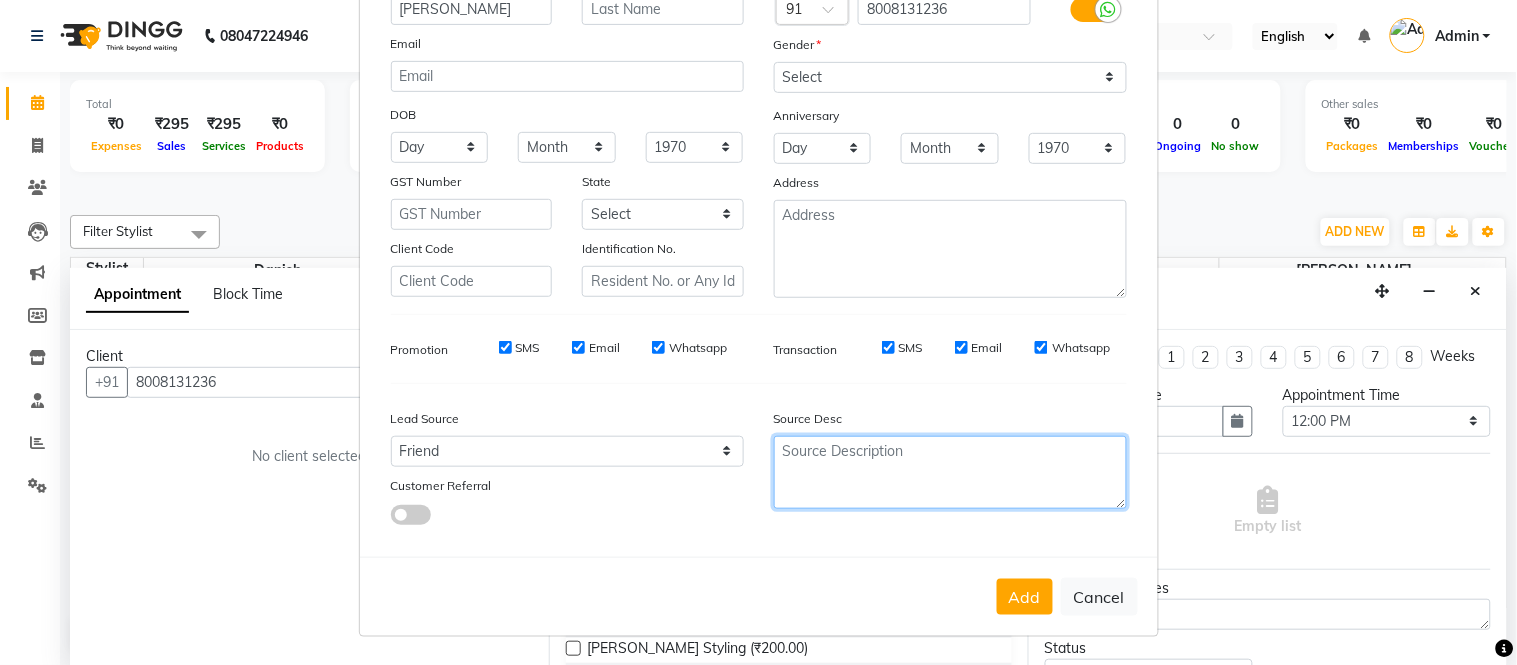drag, startPoint x: 827, startPoint y: 451, endPoint x: 836, endPoint y: 458, distance: 11.401754 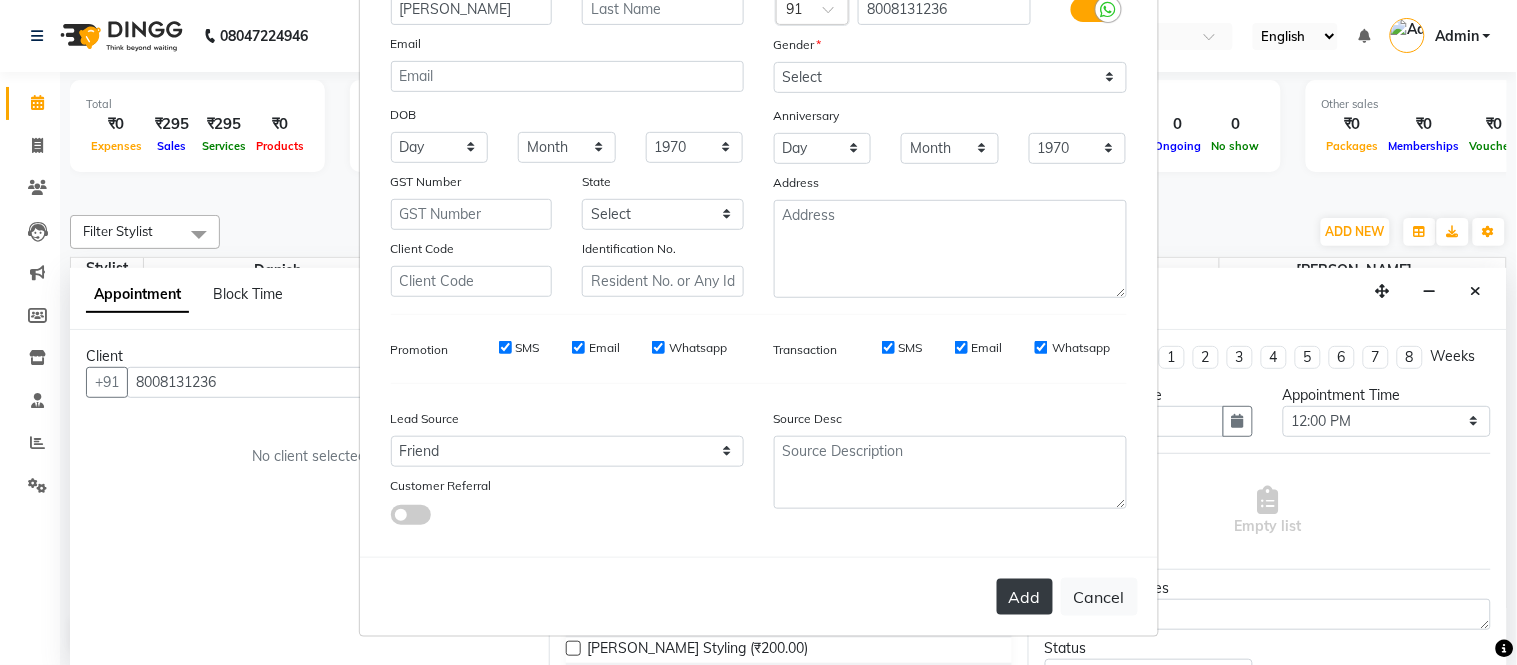 click on "Add" at bounding box center [1025, 597] 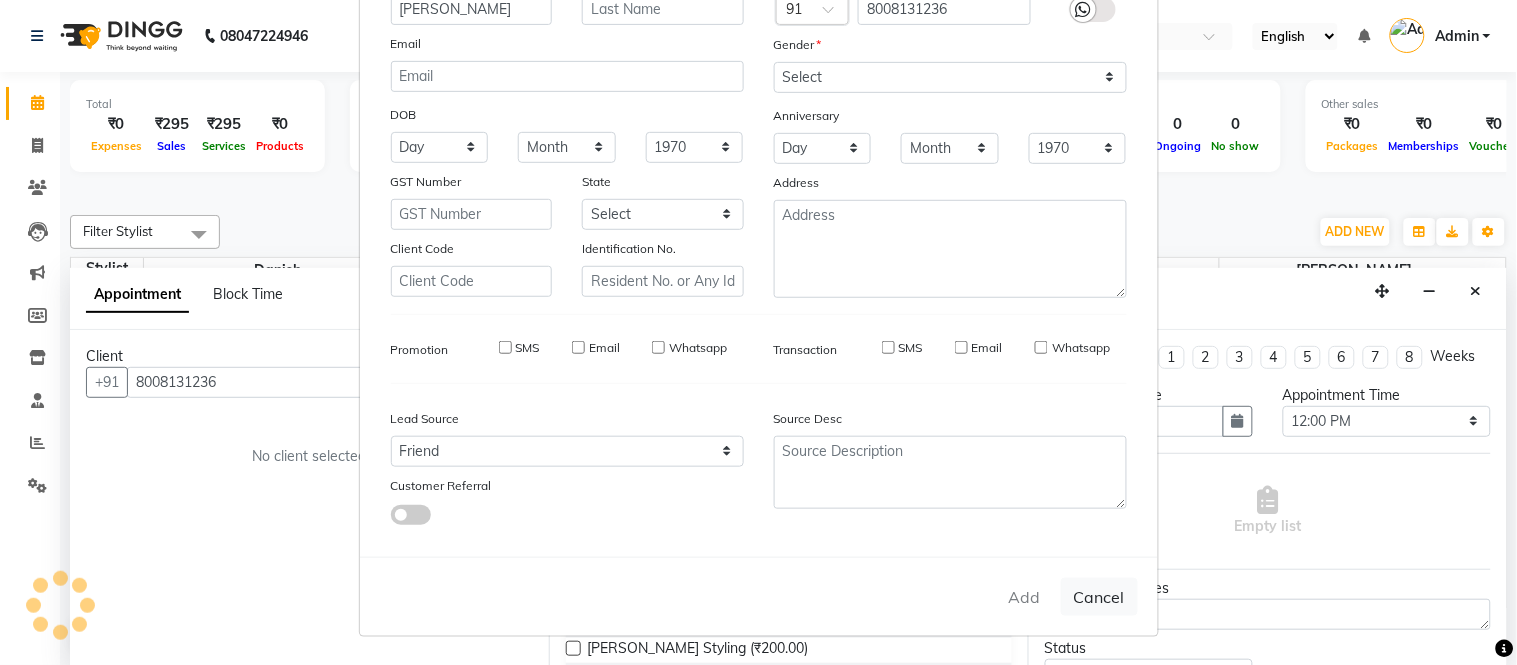 type 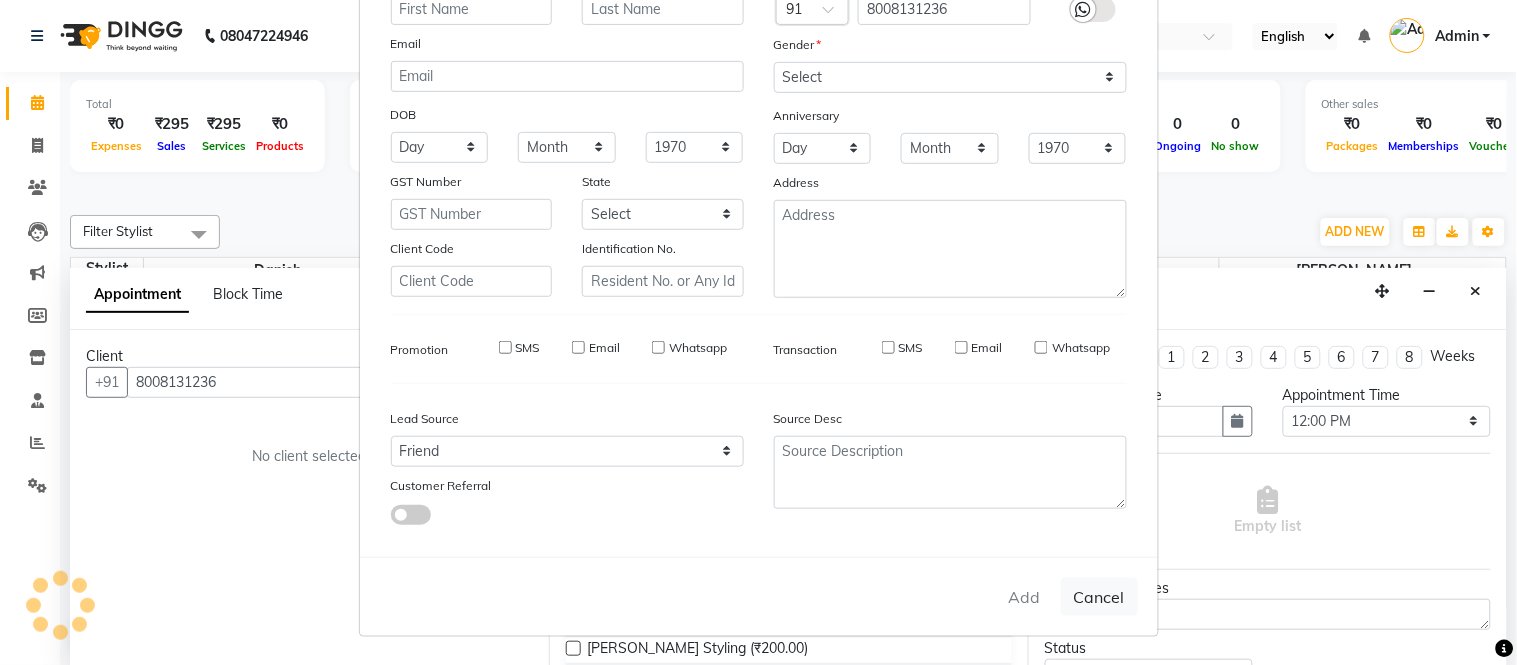 select 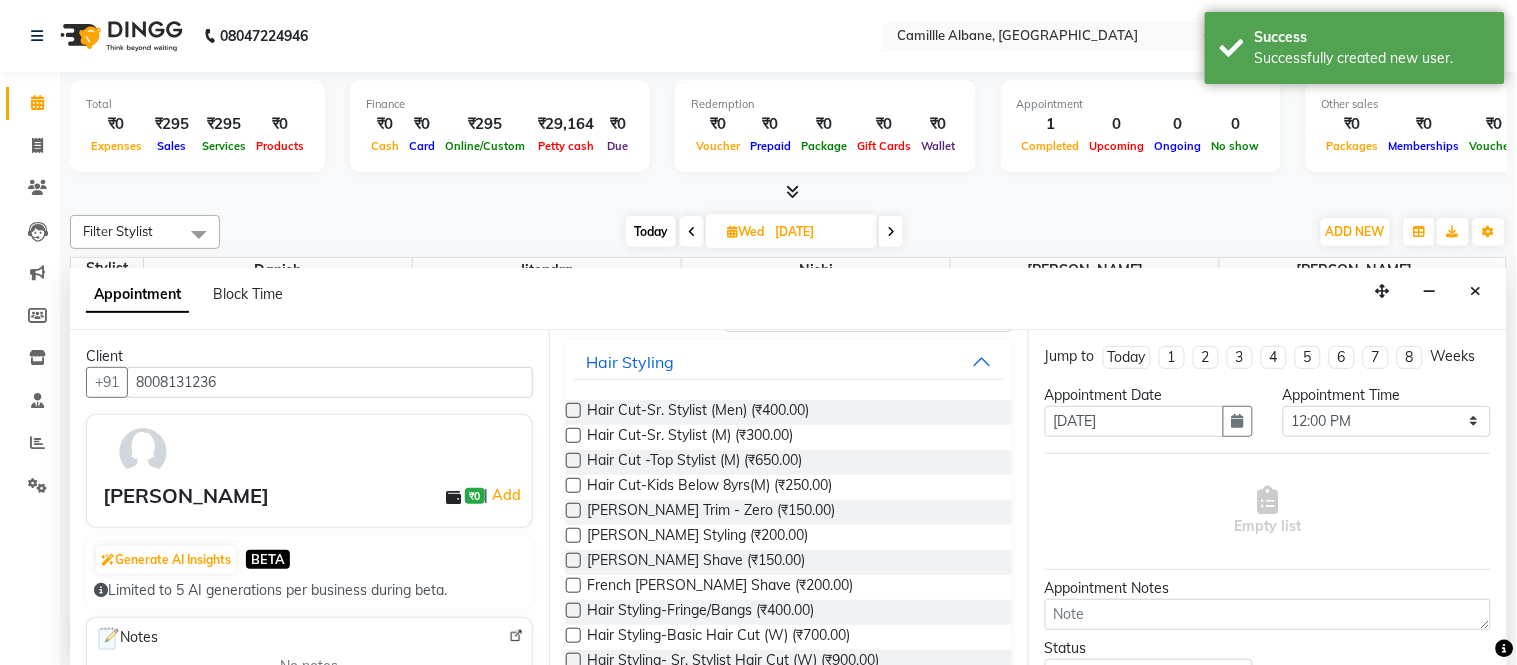 scroll, scrollTop: 185, scrollLeft: 0, axis: vertical 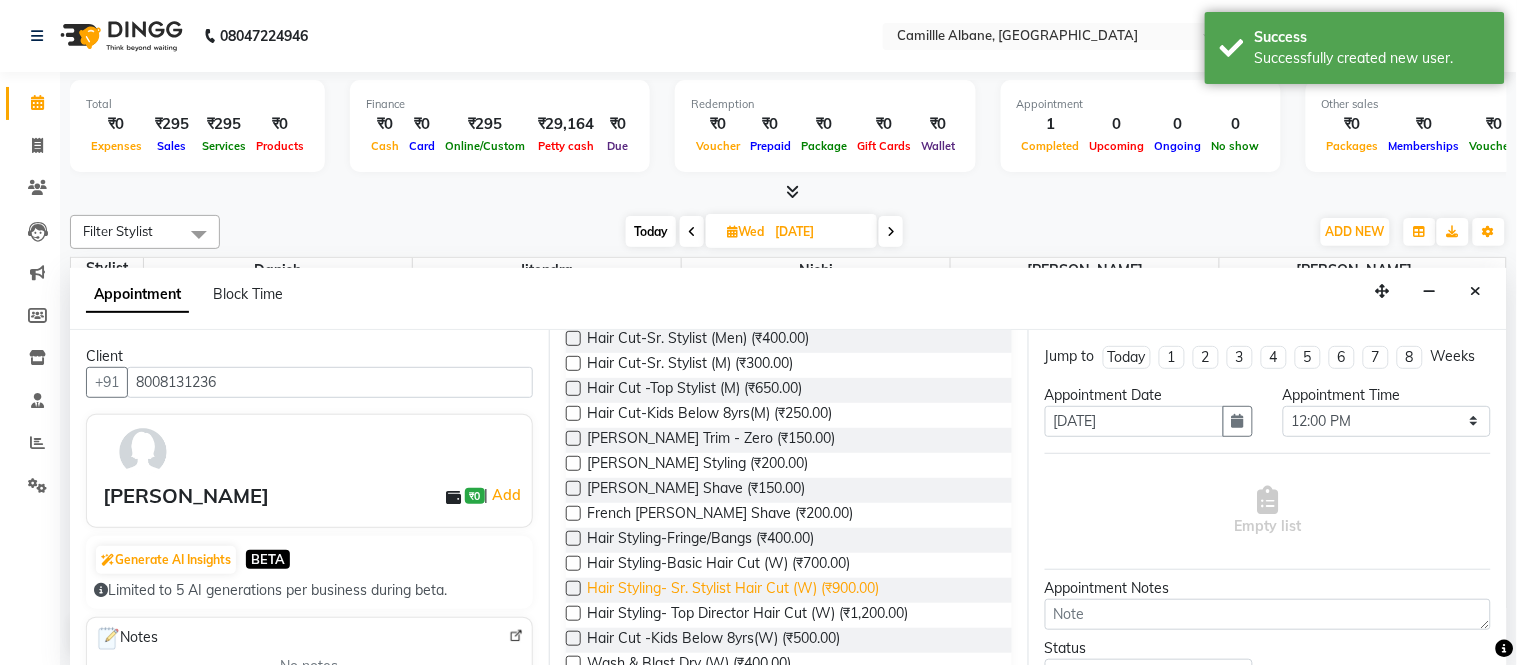 click on "Hair Styling- Sr. Stylist Hair Cut (W) (₹900.00)" at bounding box center [733, 590] 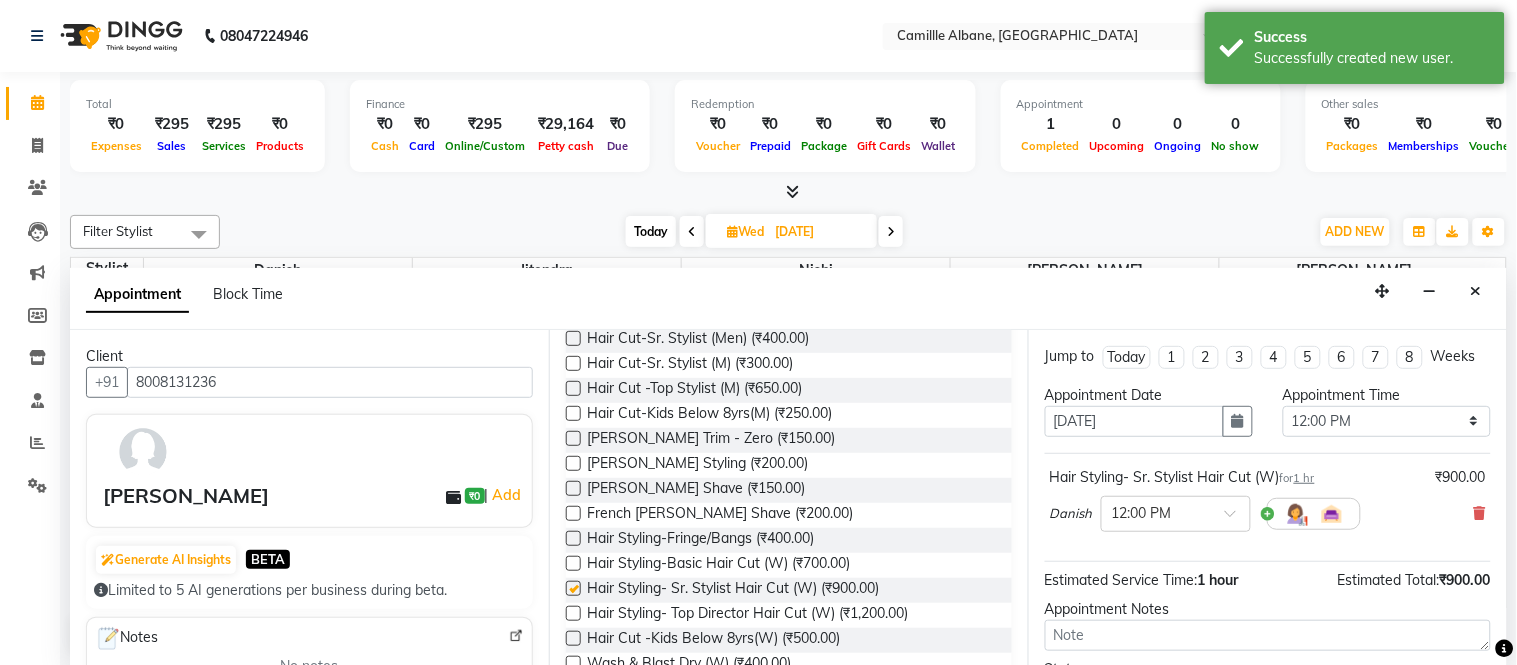 checkbox on "false" 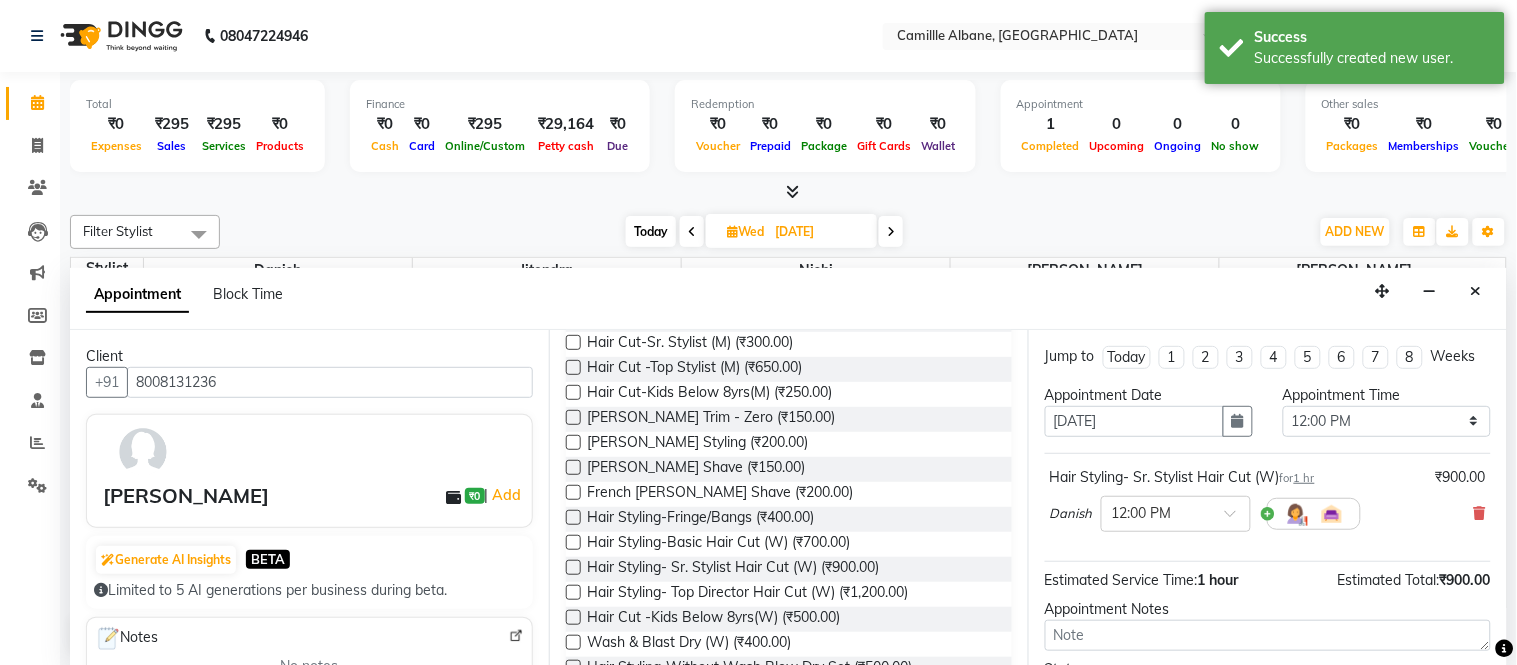 scroll, scrollTop: 0, scrollLeft: 0, axis: both 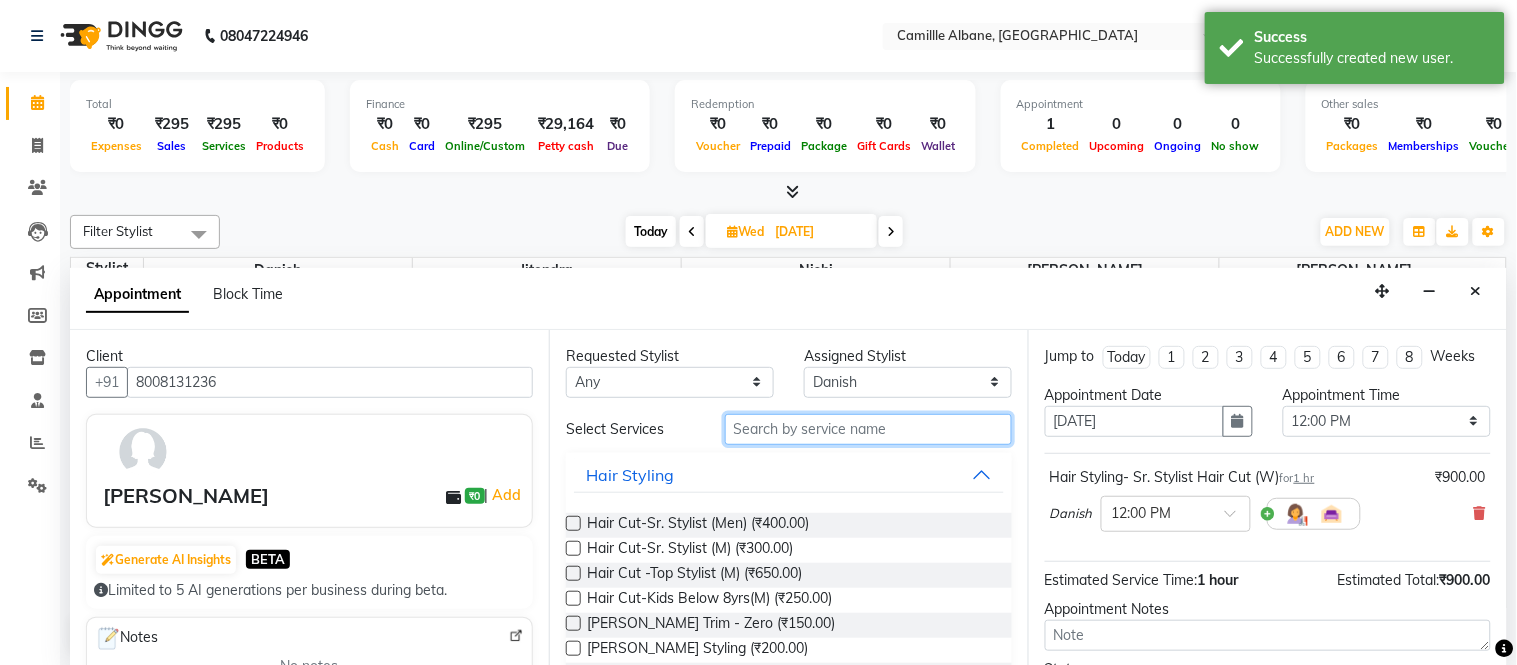 click at bounding box center [868, 429] 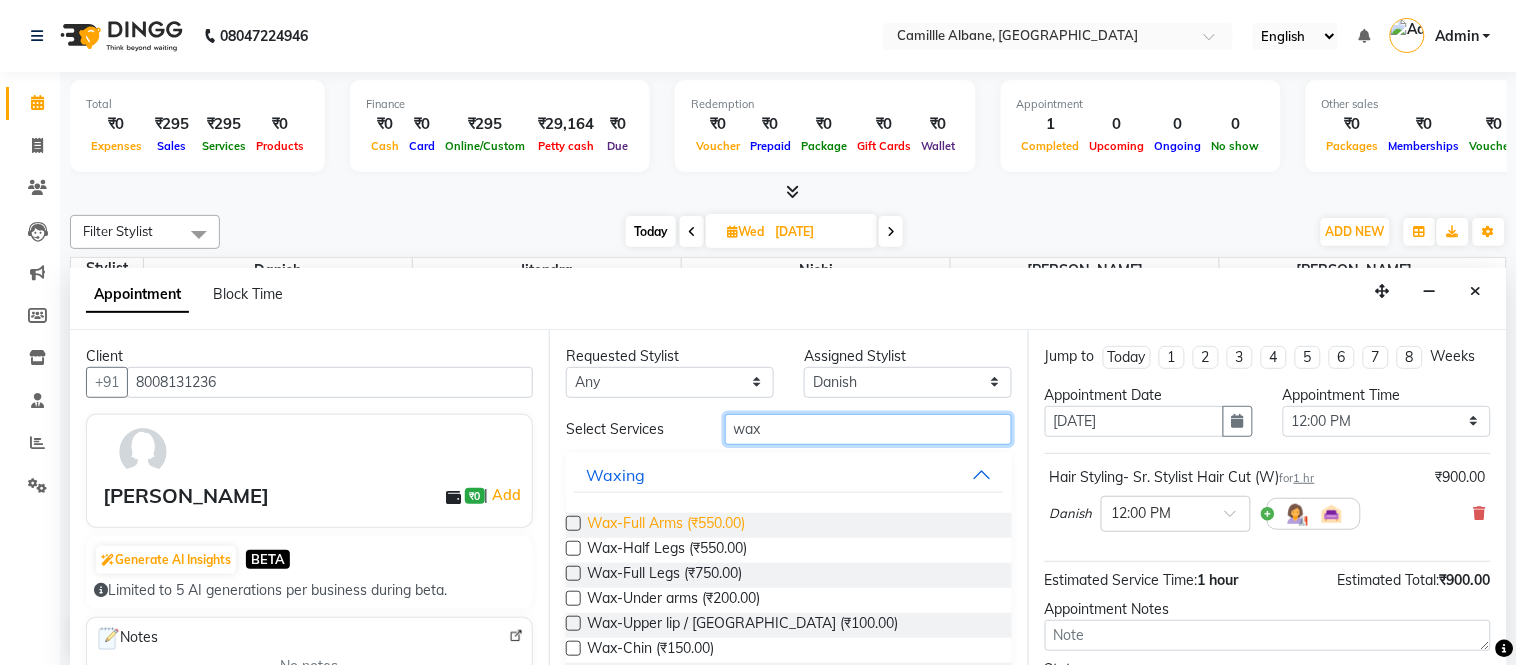 type on "wax" 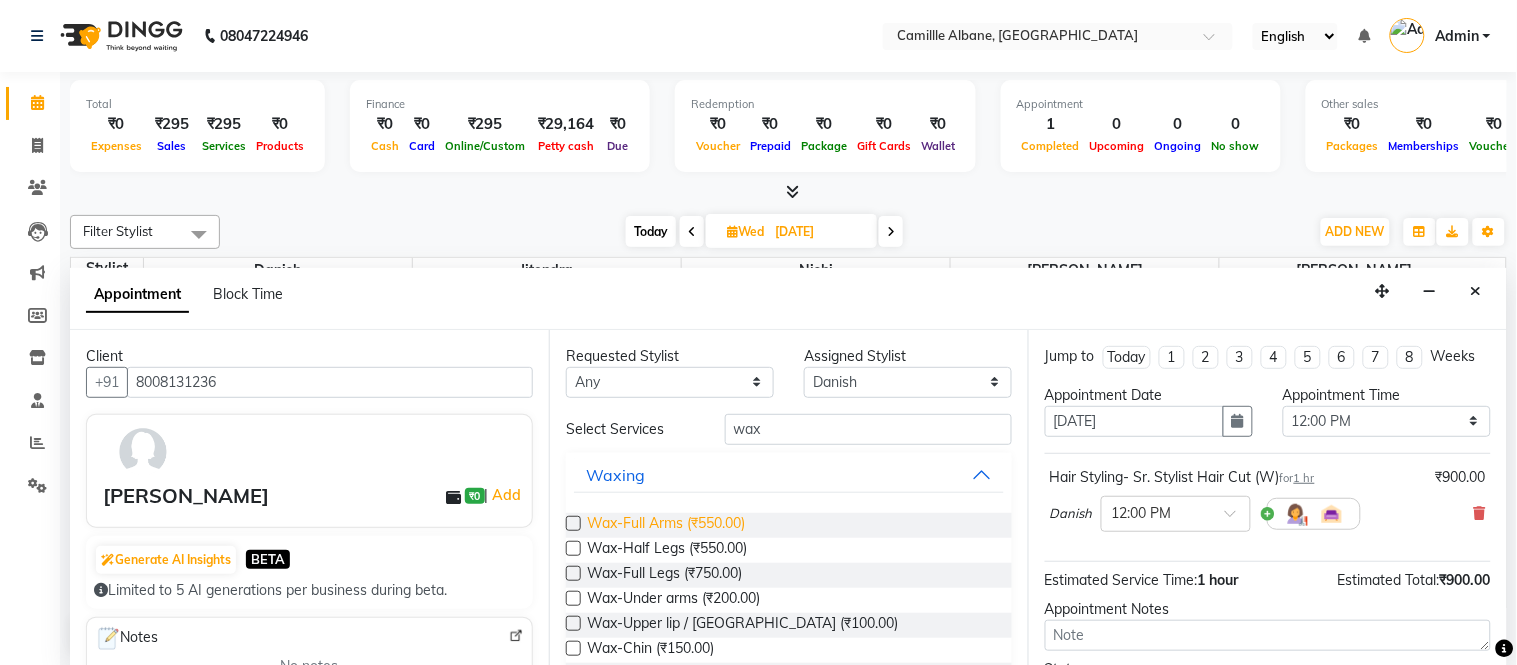 click on "Wax-Full Arms (₹550.00)" at bounding box center [666, 525] 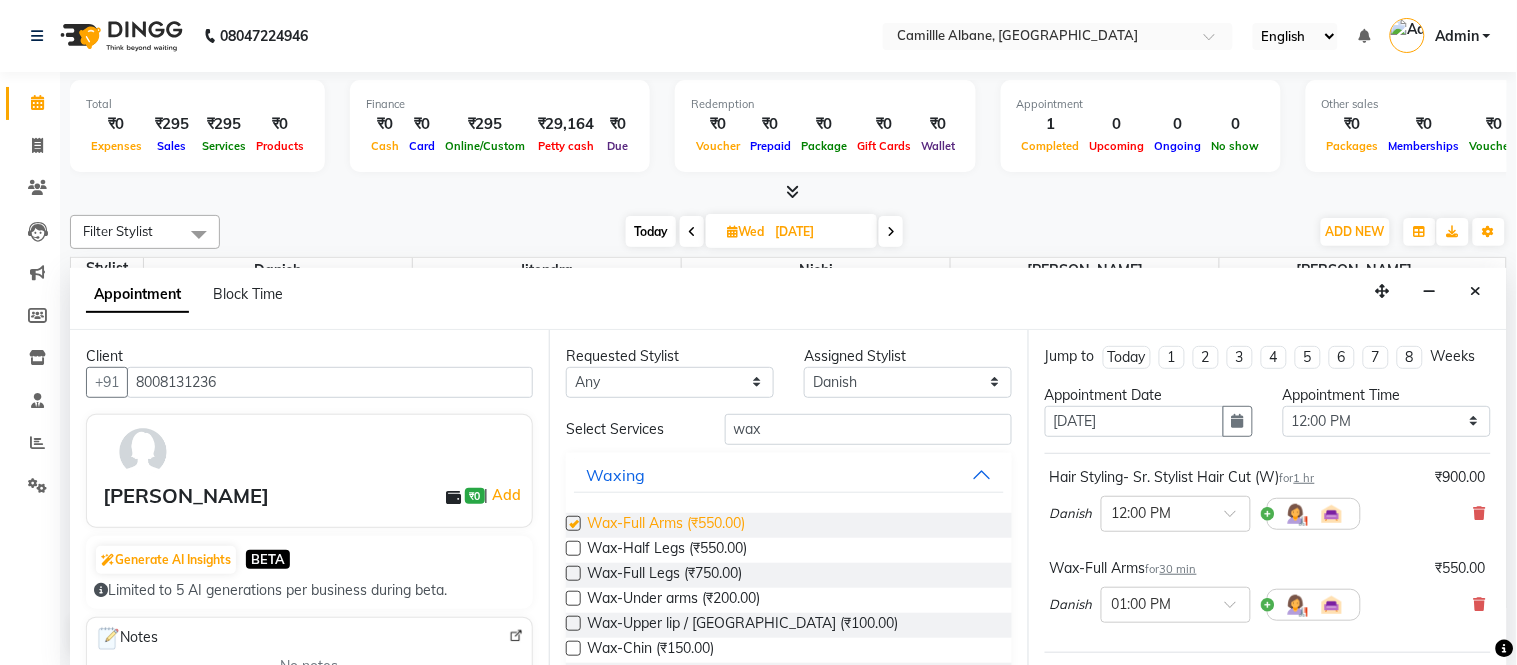 checkbox on "false" 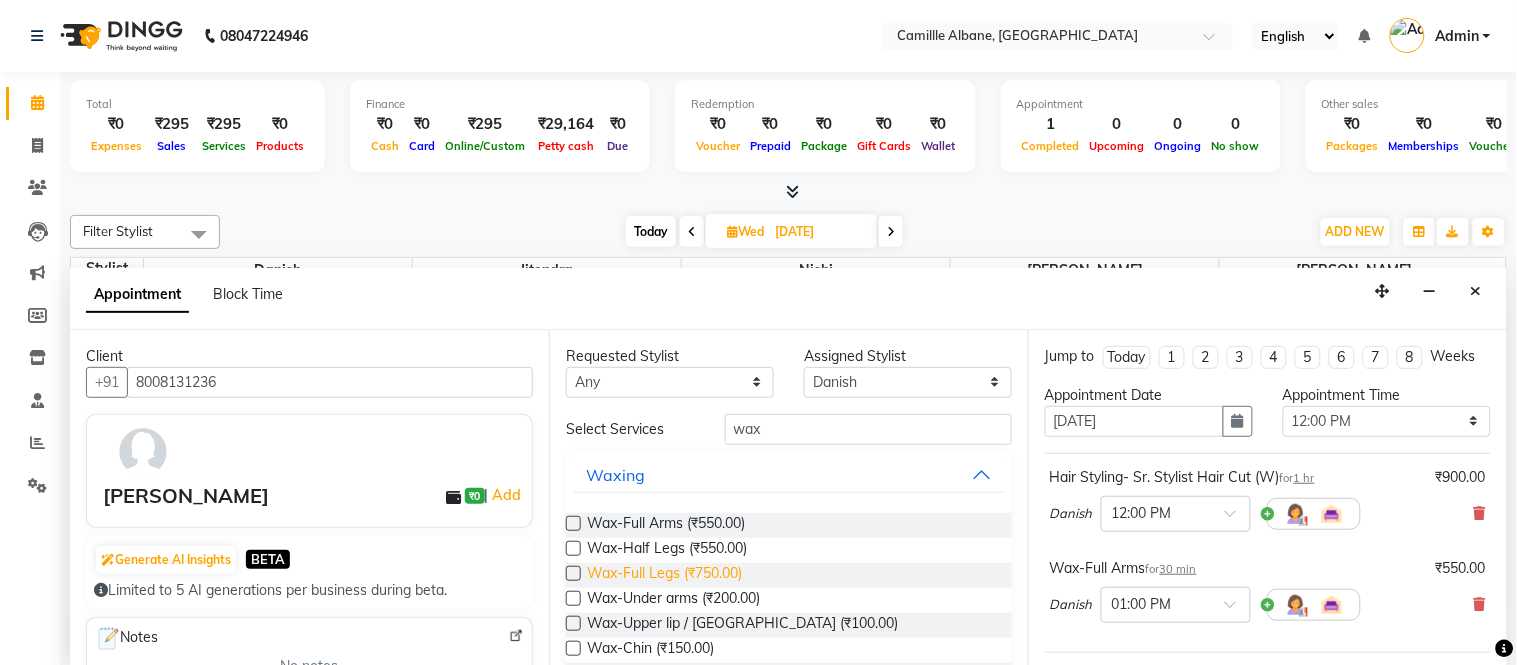 click on "Wax-Full Legs (₹750.00)" at bounding box center [664, 575] 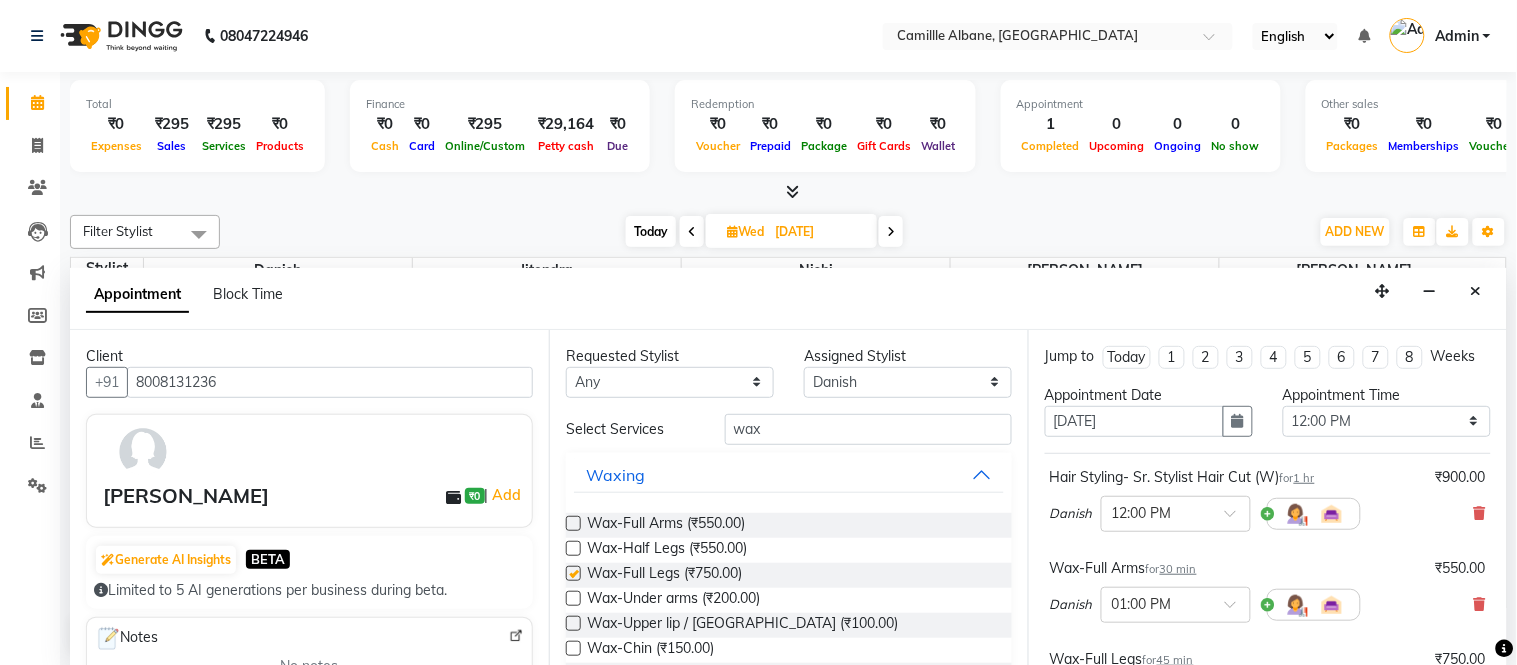 checkbox on "false" 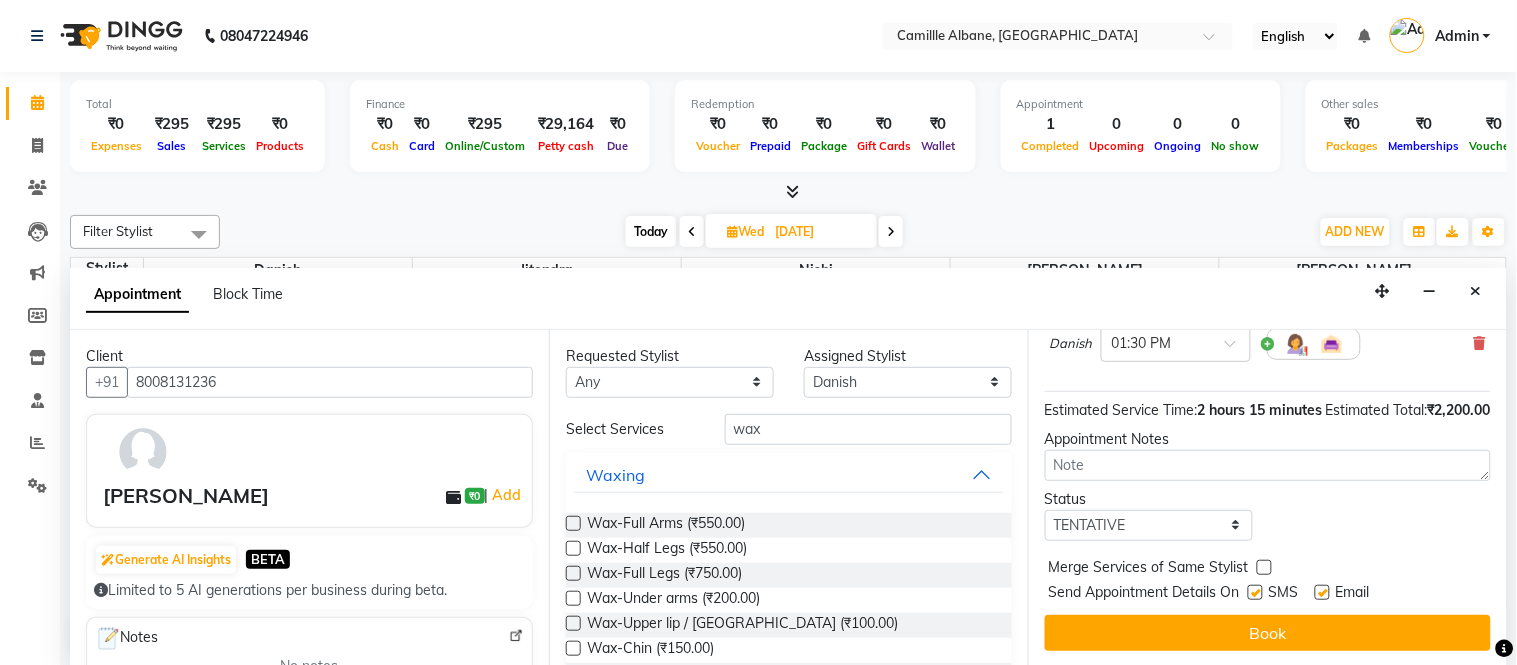 scroll, scrollTop: 391, scrollLeft: 0, axis: vertical 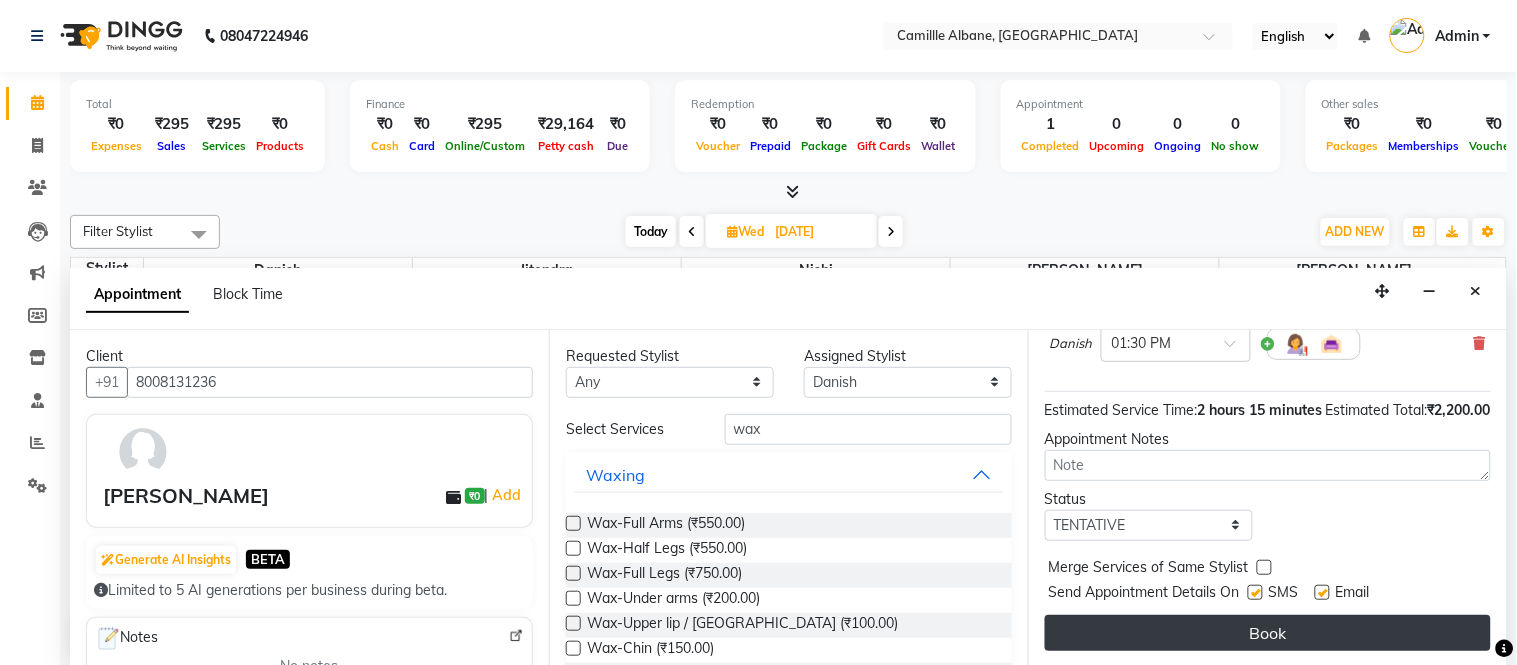 click on "Book" at bounding box center [1268, 633] 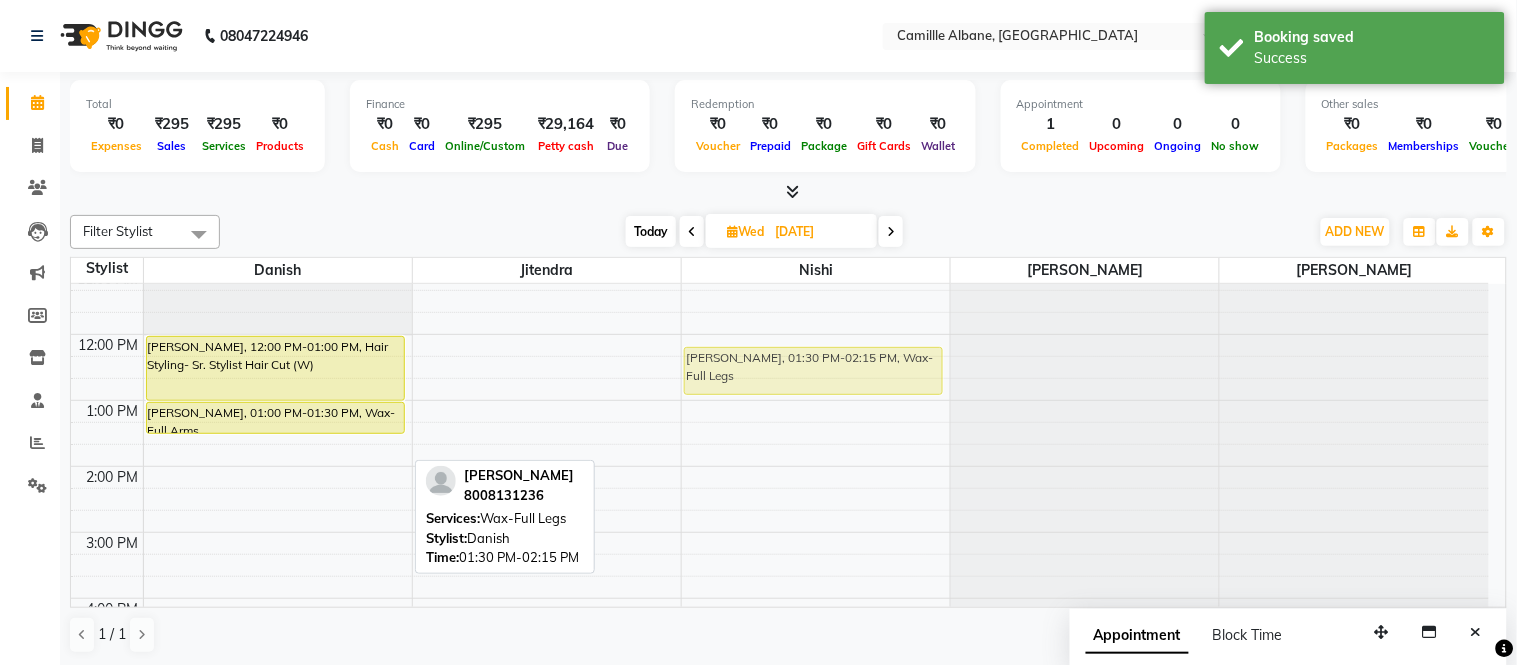 drag, startPoint x: 327, startPoint y: 467, endPoint x: 804, endPoint y: 377, distance: 485.41632 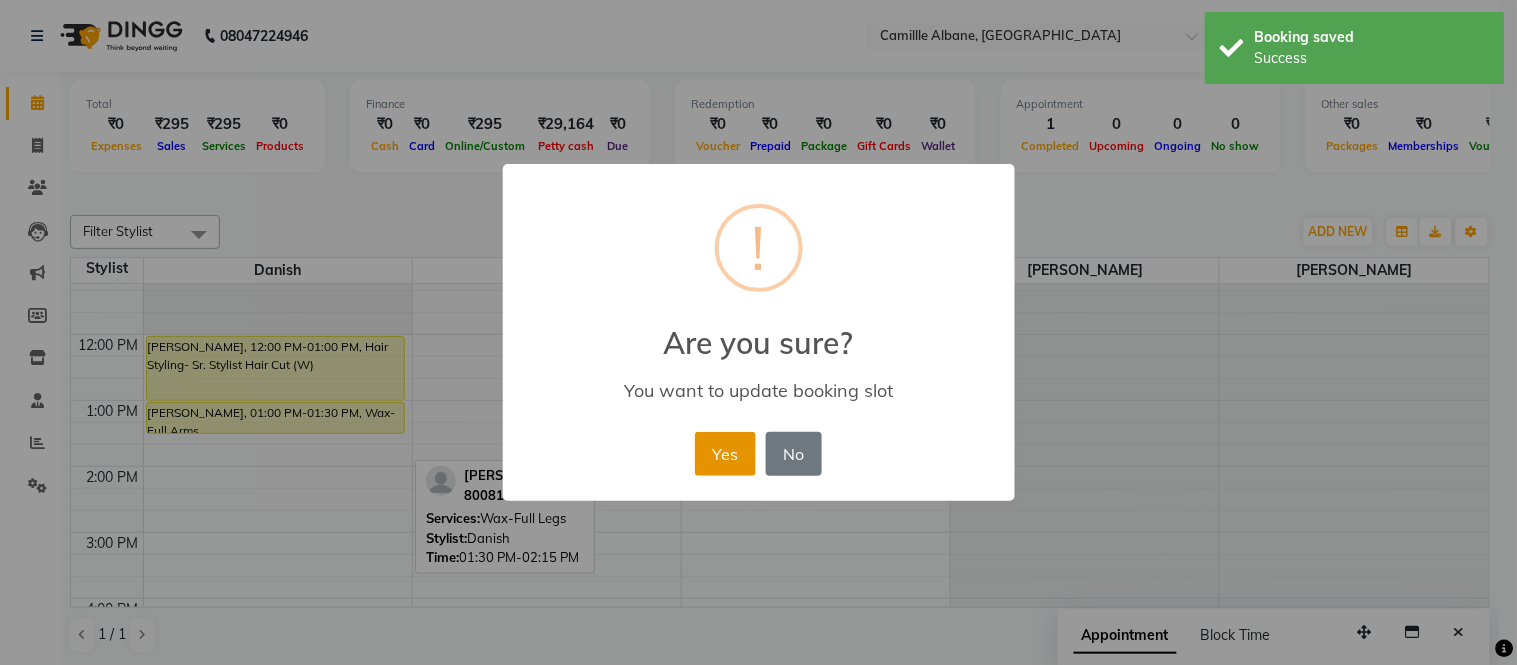 click on "Yes" at bounding box center (725, 454) 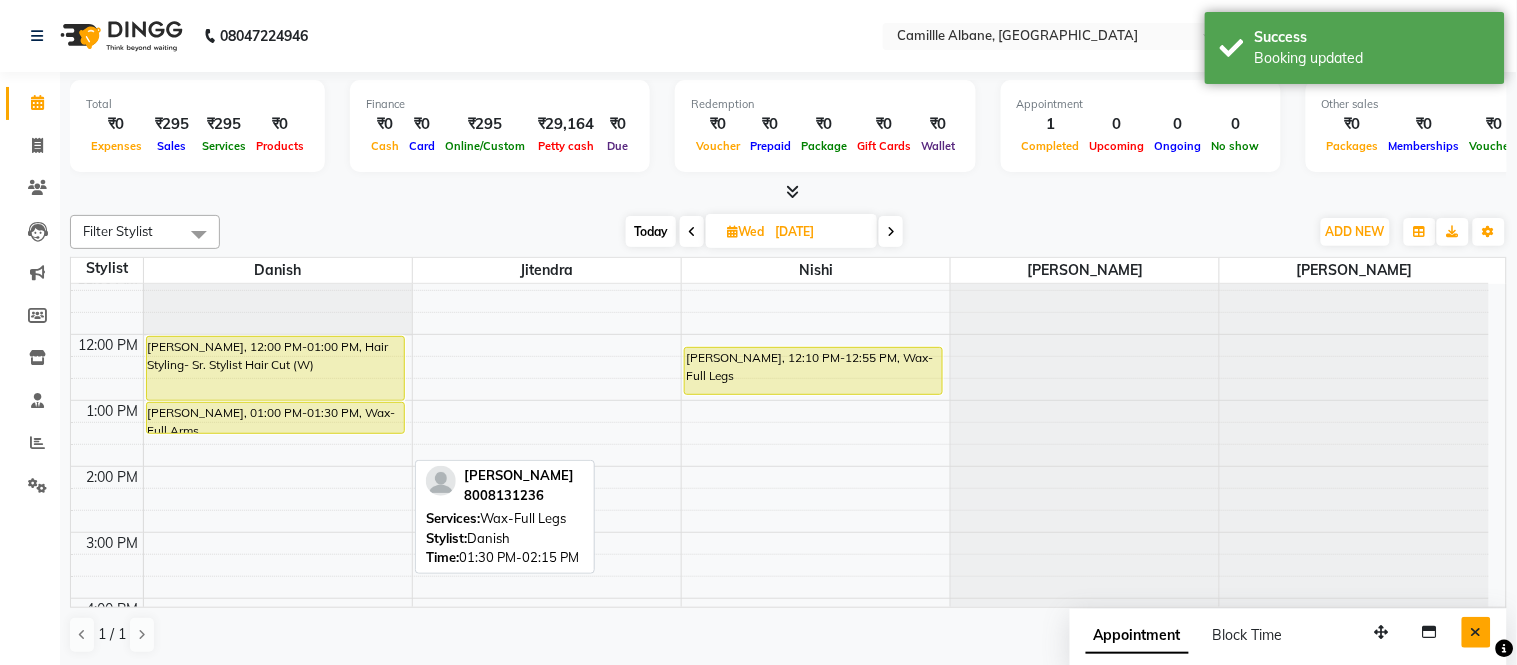 click at bounding box center (1476, 632) 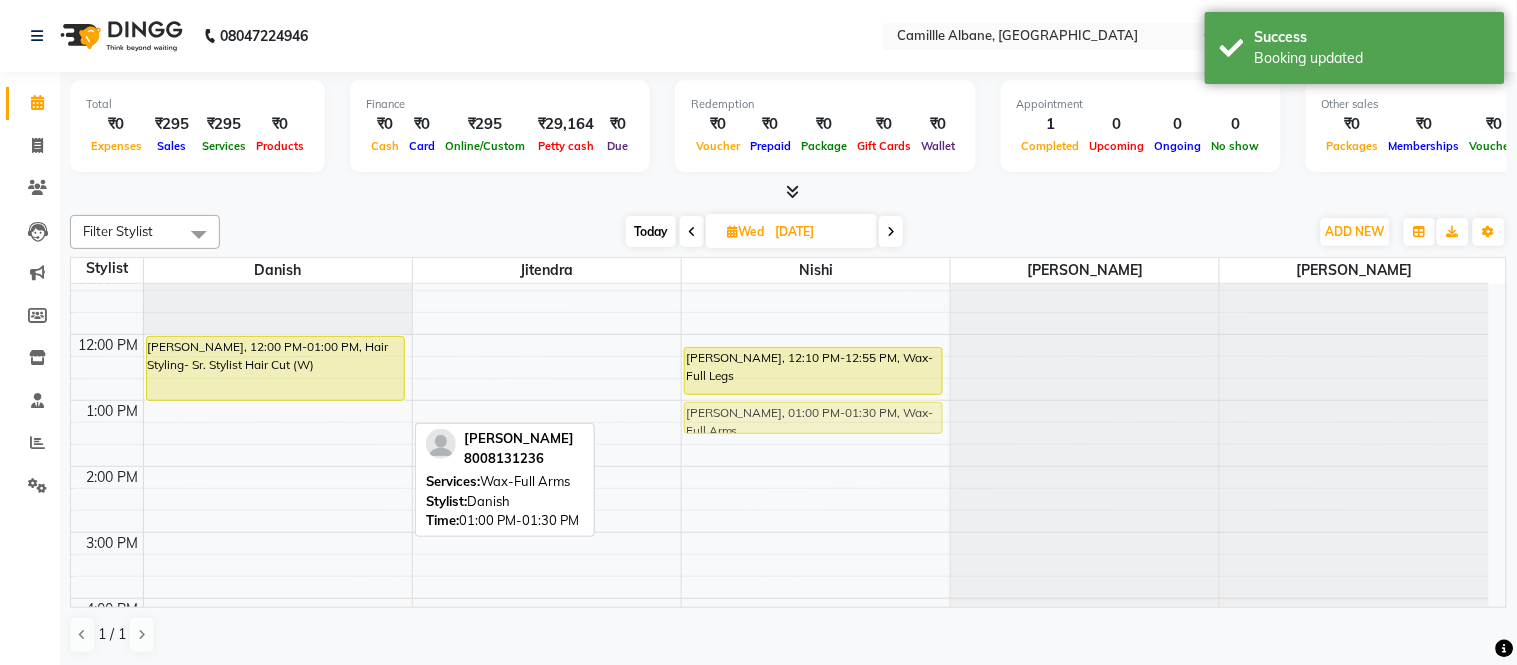 drag, startPoint x: 273, startPoint y: 420, endPoint x: 756, endPoint y: 420, distance: 483 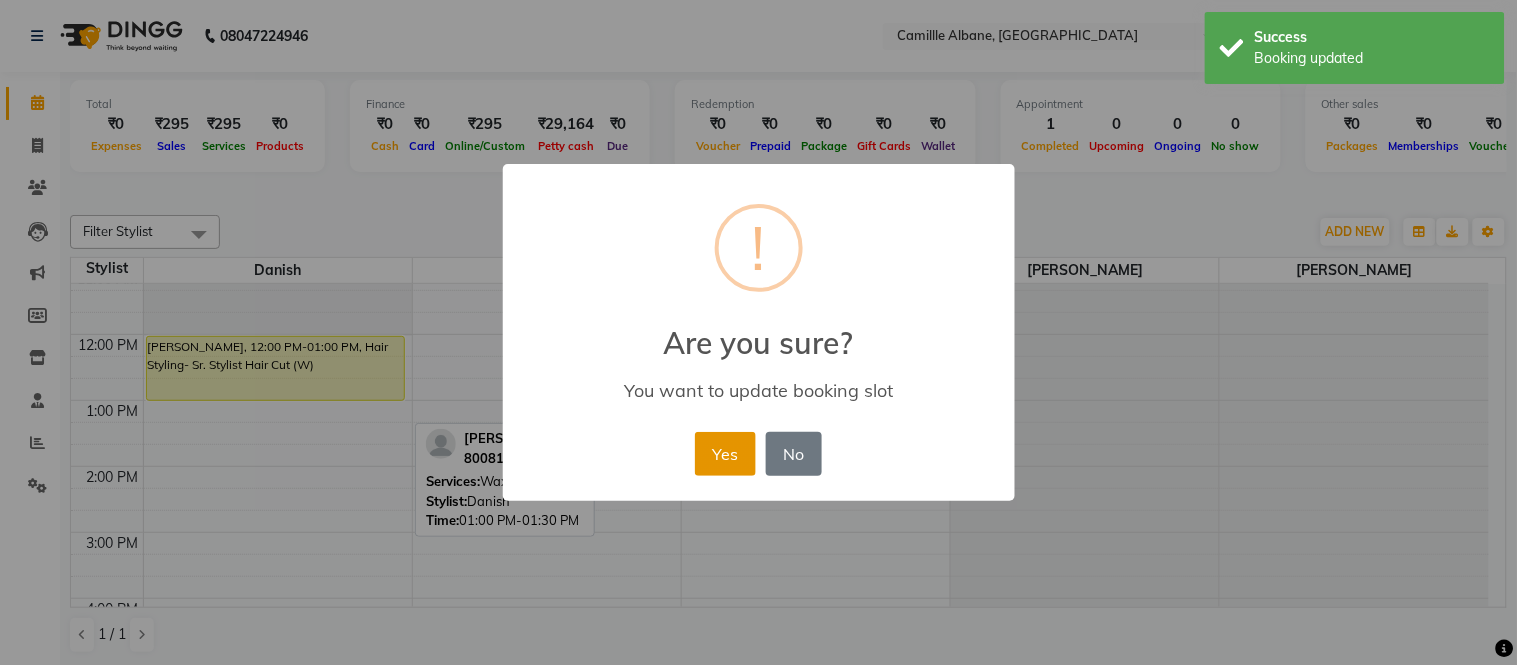 click on "Yes" at bounding box center [725, 454] 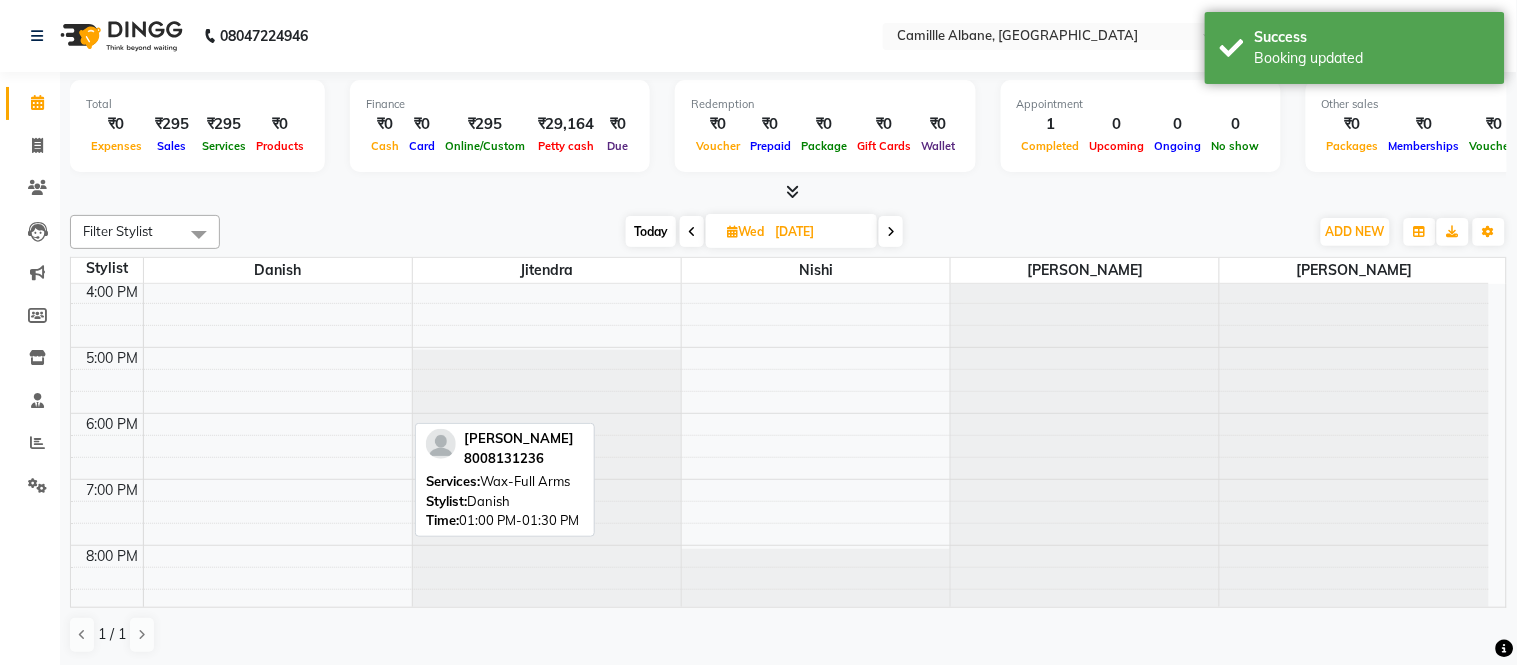 scroll, scrollTop: 584, scrollLeft: 0, axis: vertical 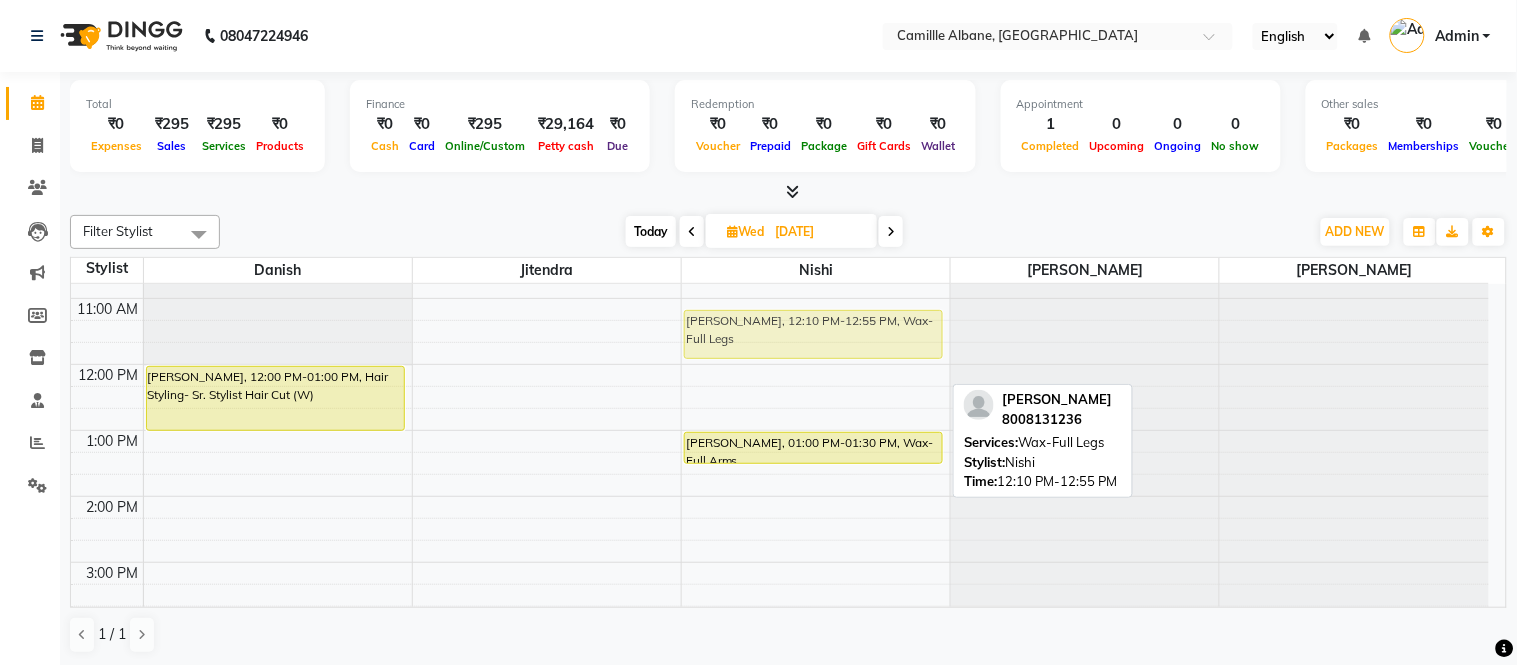 drag, startPoint x: 750, startPoint y: 360, endPoint x: 746, endPoint y: 308, distance: 52.153618 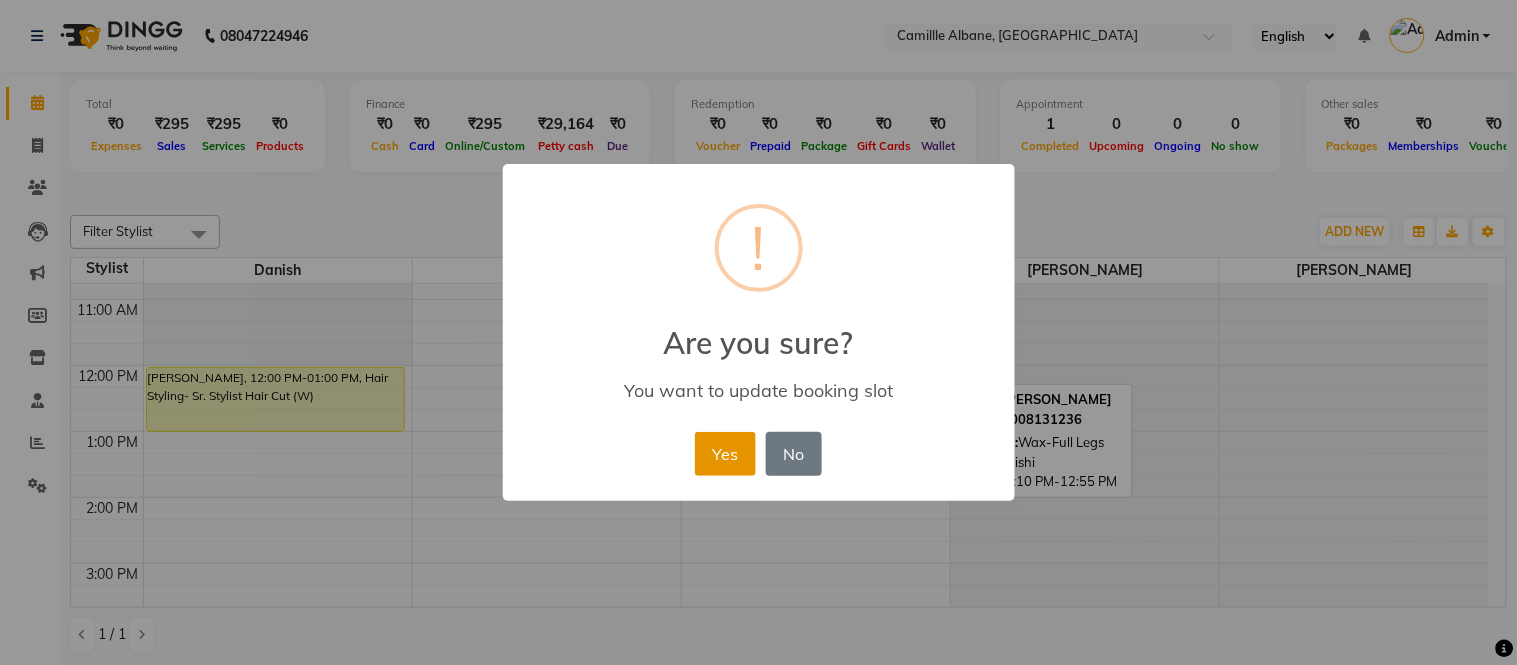 click on "Yes" at bounding box center [725, 454] 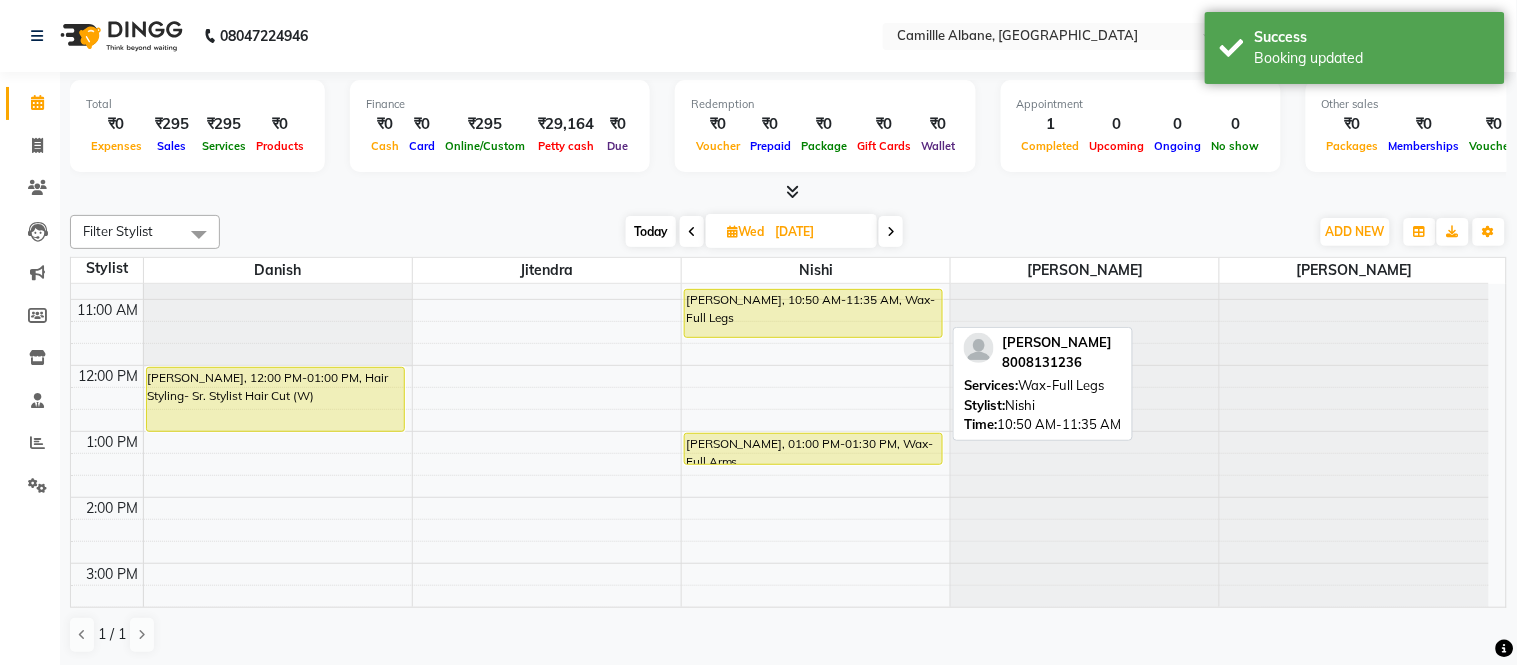 click on "Samyuktha, 10:50 AM-11:35 AM, Wax-Full Legs" at bounding box center [813, 313] 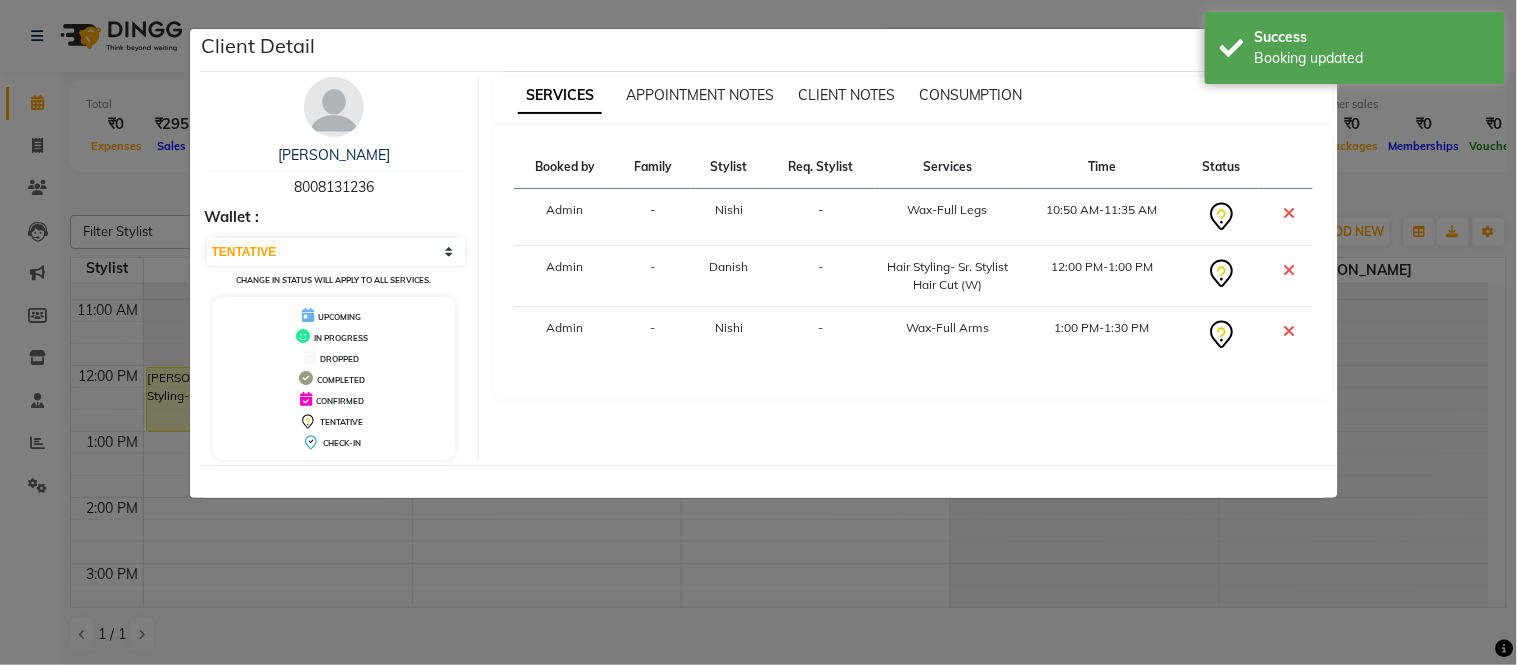 click on "Client Detail  Samyuktha    8008131236 Wallet : Select CONFIRMED TENTATIVE Change in status will apply to all services. UPCOMING IN PROGRESS DROPPED COMPLETED CONFIRMED TENTATIVE CHECK-IN SERVICES APPOINTMENT NOTES CLIENT NOTES CONSUMPTION Booked by Family Stylist Req. Stylist Services Time Status  Admin  - Nishi -  Wax-Full Legs   10:50 AM-11:35 AM   Admin  - Danish -  Hair Styling- Sr. Stylist Hair Cut (W)   12:00 PM-1:00 PM   Admin  - Nishi -  Wax-Full Arms   1:00 PM-1:30 PM" 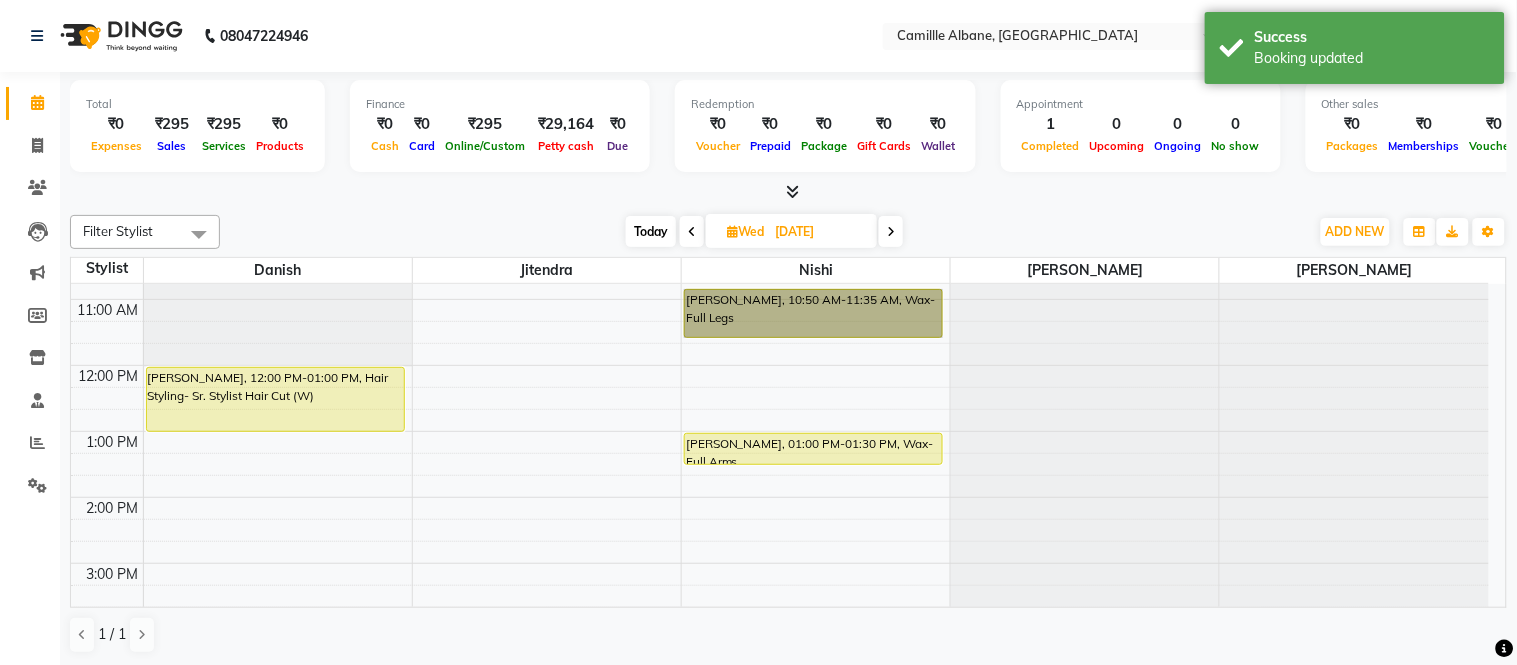 drag, startPoint x: 770, startPoint y: 338, endPoint x: 761, endPoint y: 323, distance: 17.492855 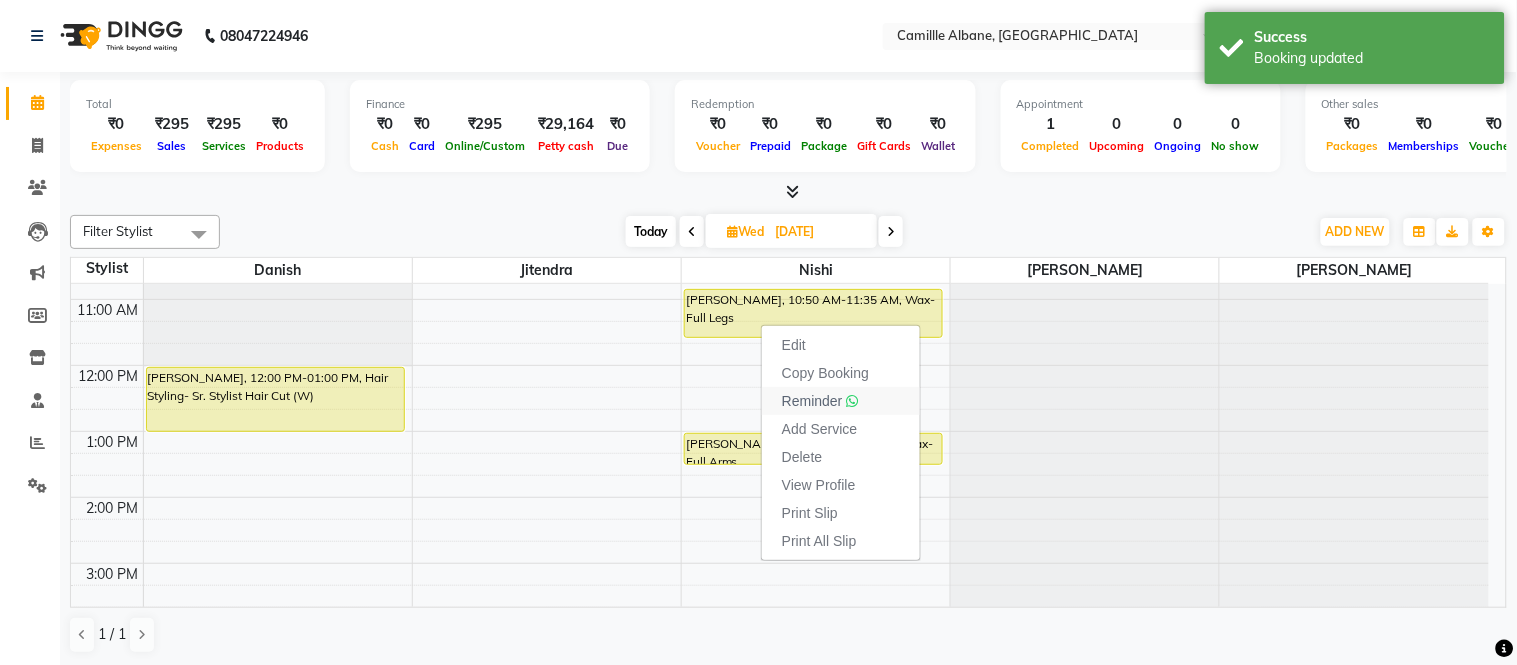 click on "Reminder" at bounding box center [841, 401] 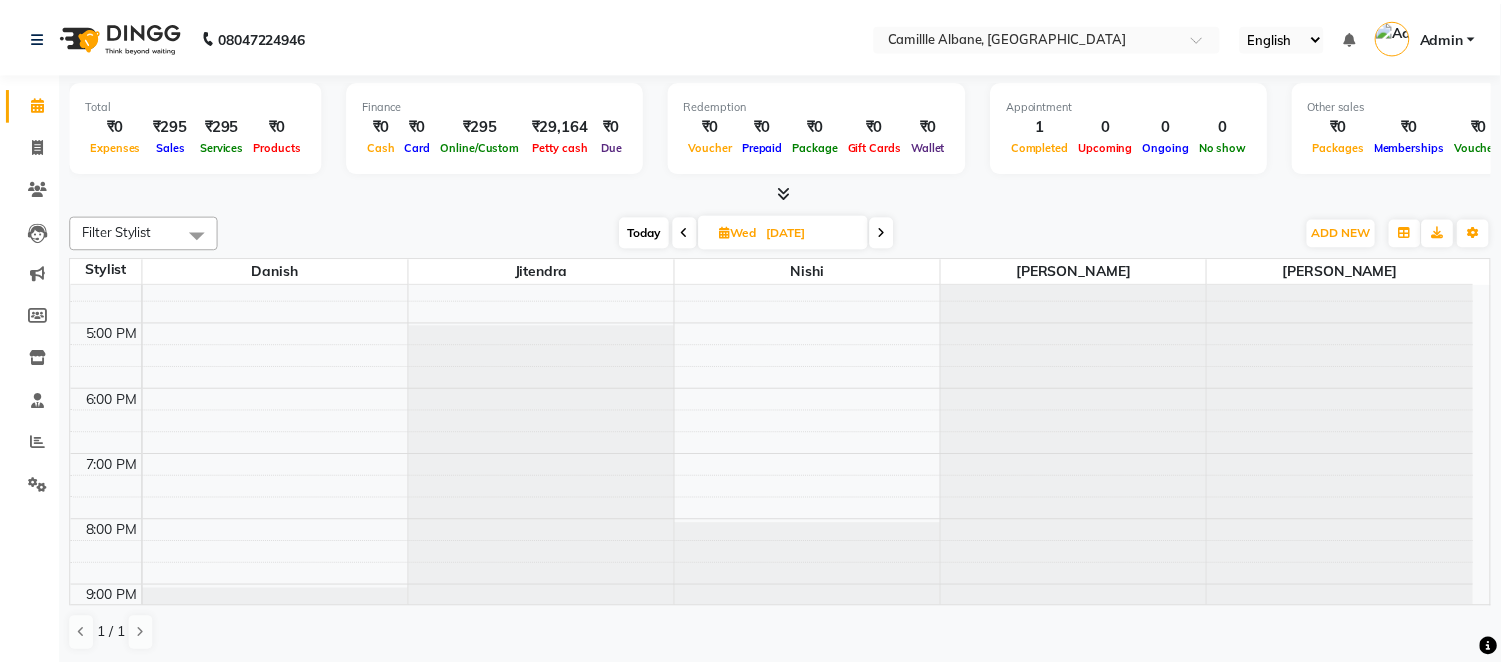 scroll, scrollTop: 0, scrollLeft: 0, axis: both 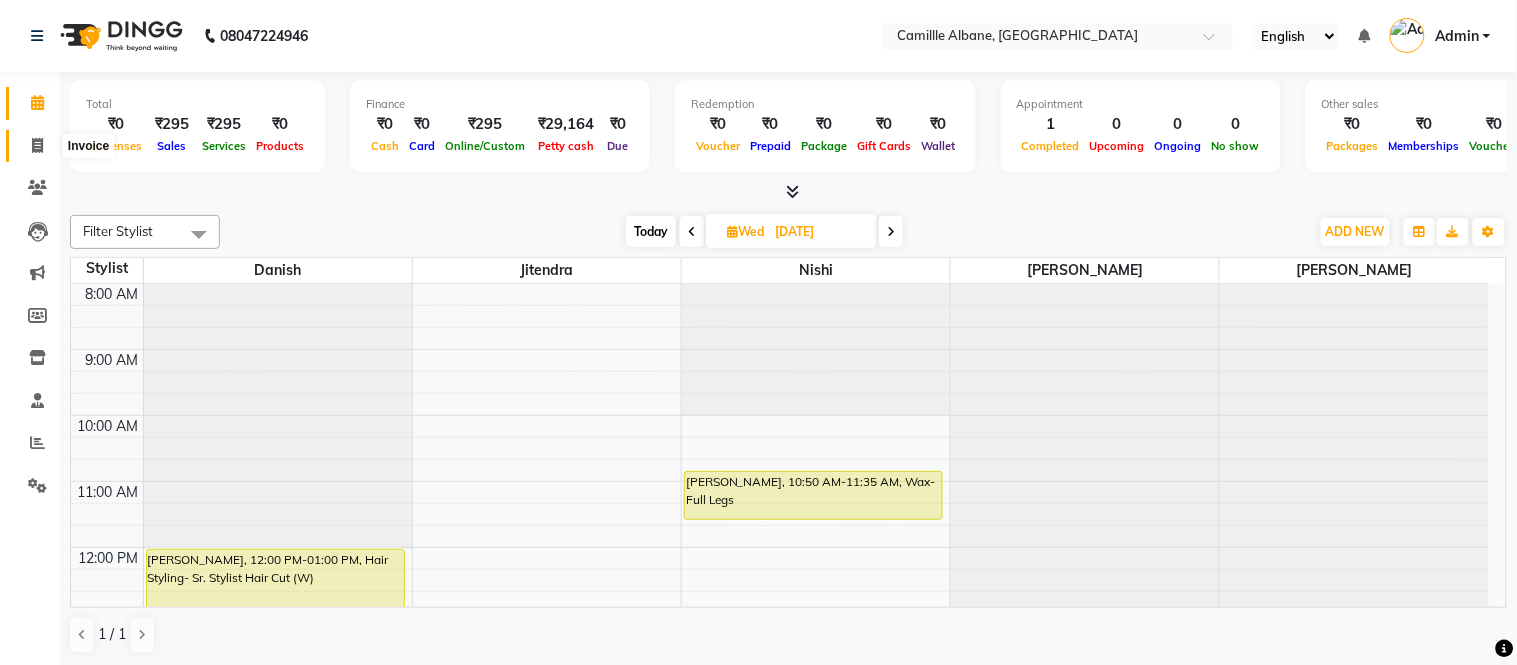 click 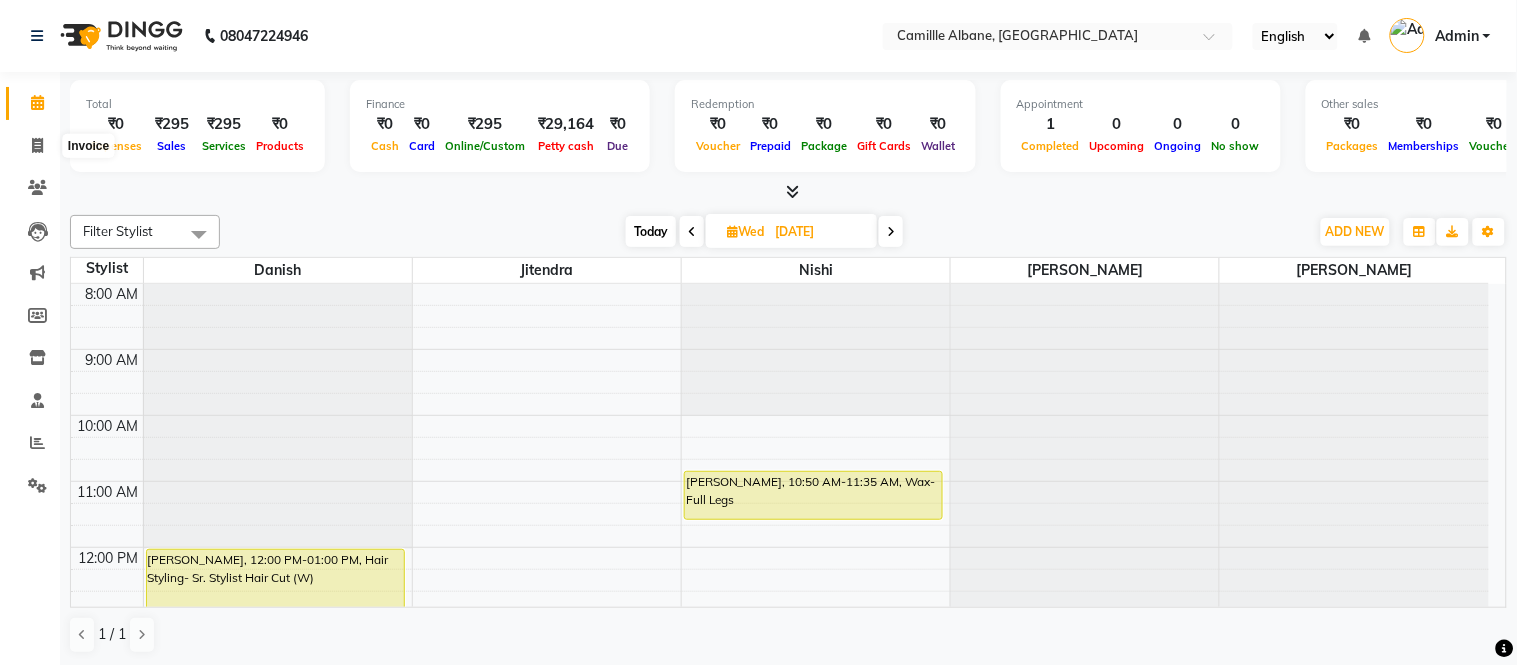 select on "service" 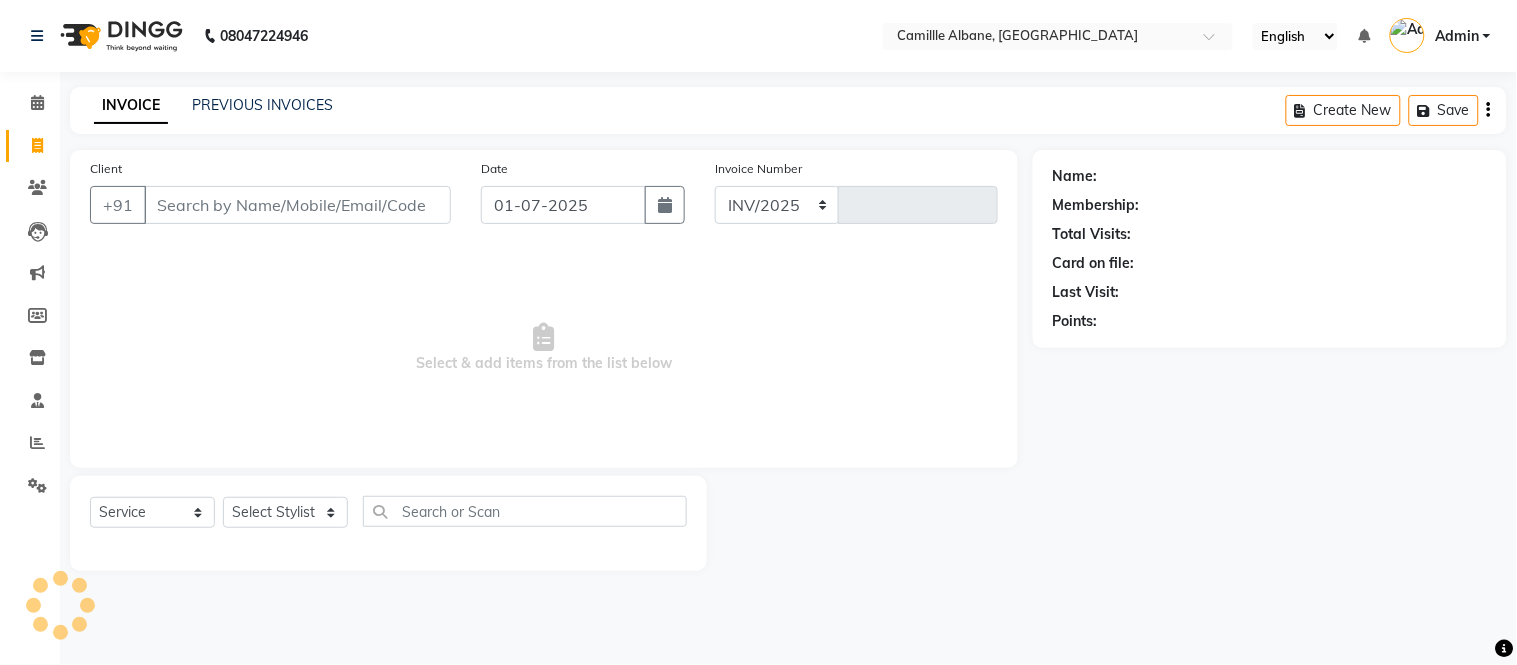 select on "7025" 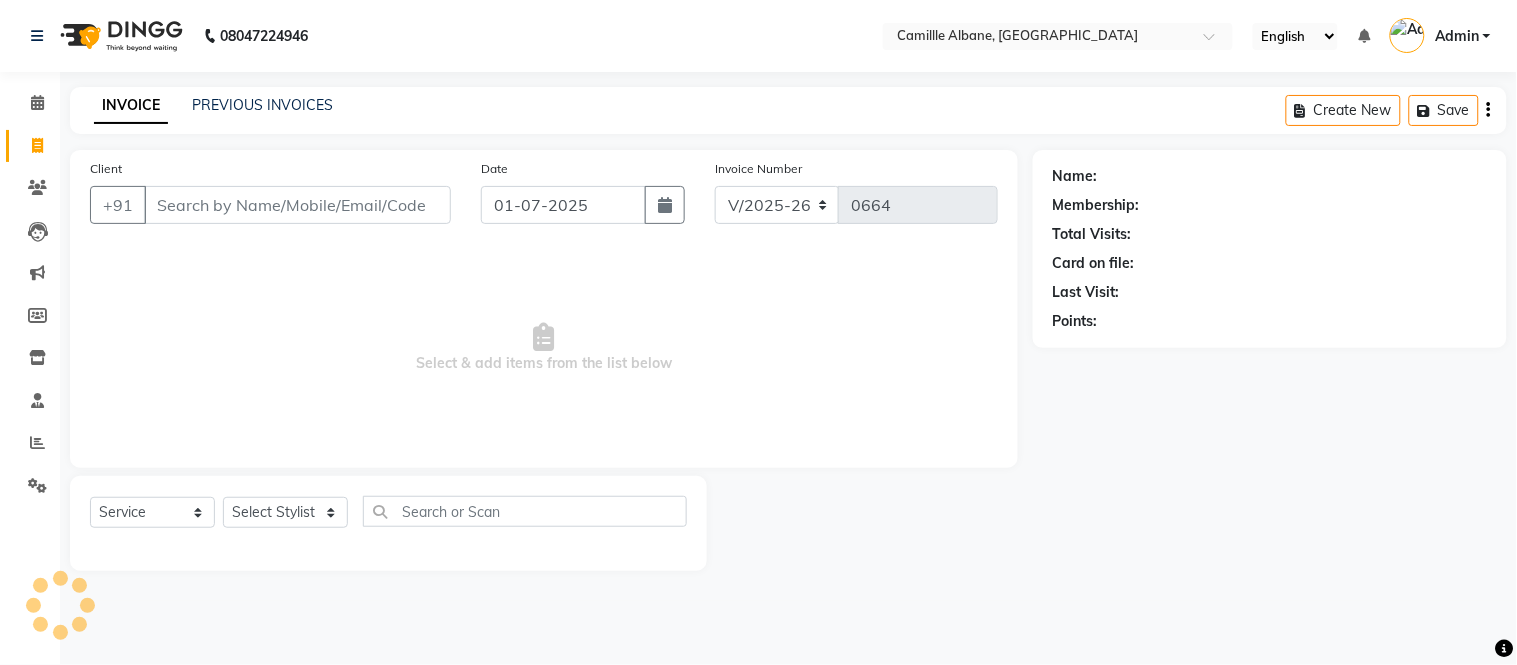 click on "Client" at bounding box center (297, 205) 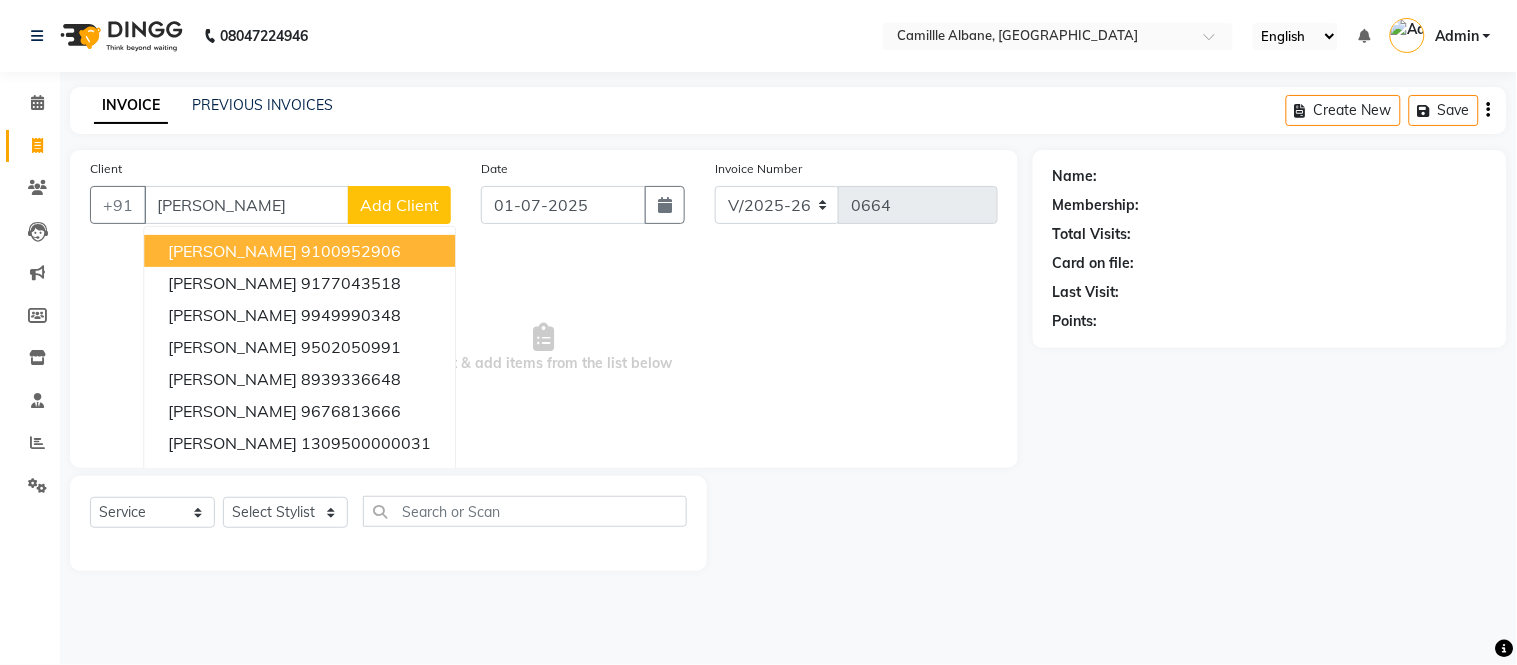 click on "Swetha  9100952906" at bounding box center (299, 251) 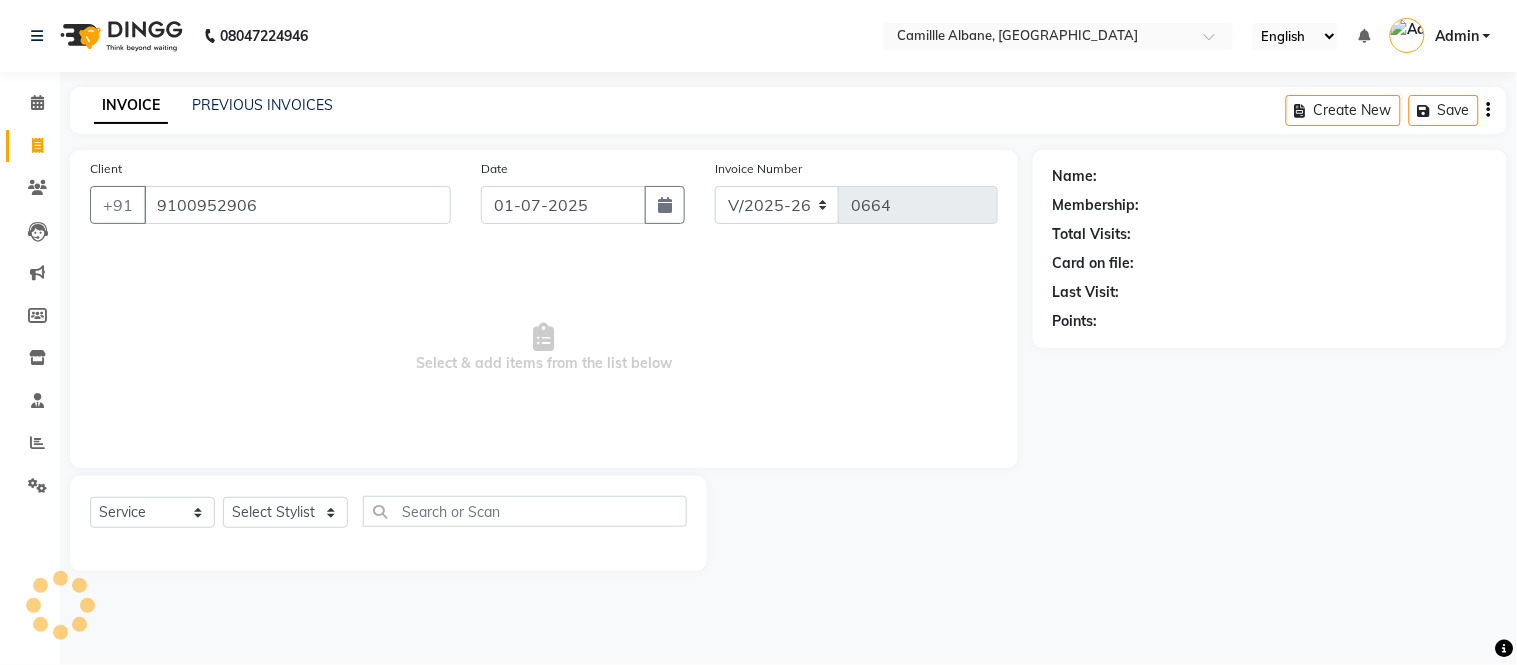 type on "9100952906" 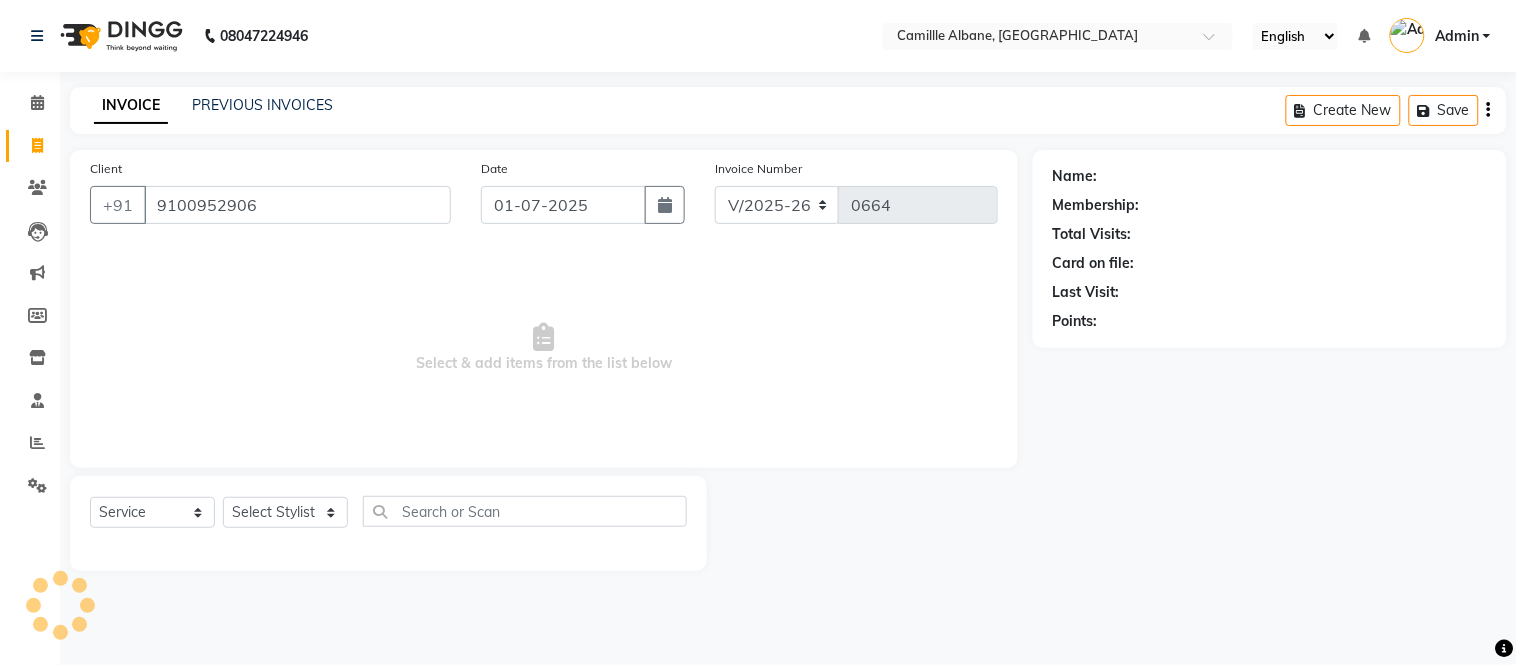 select on "1: Object" 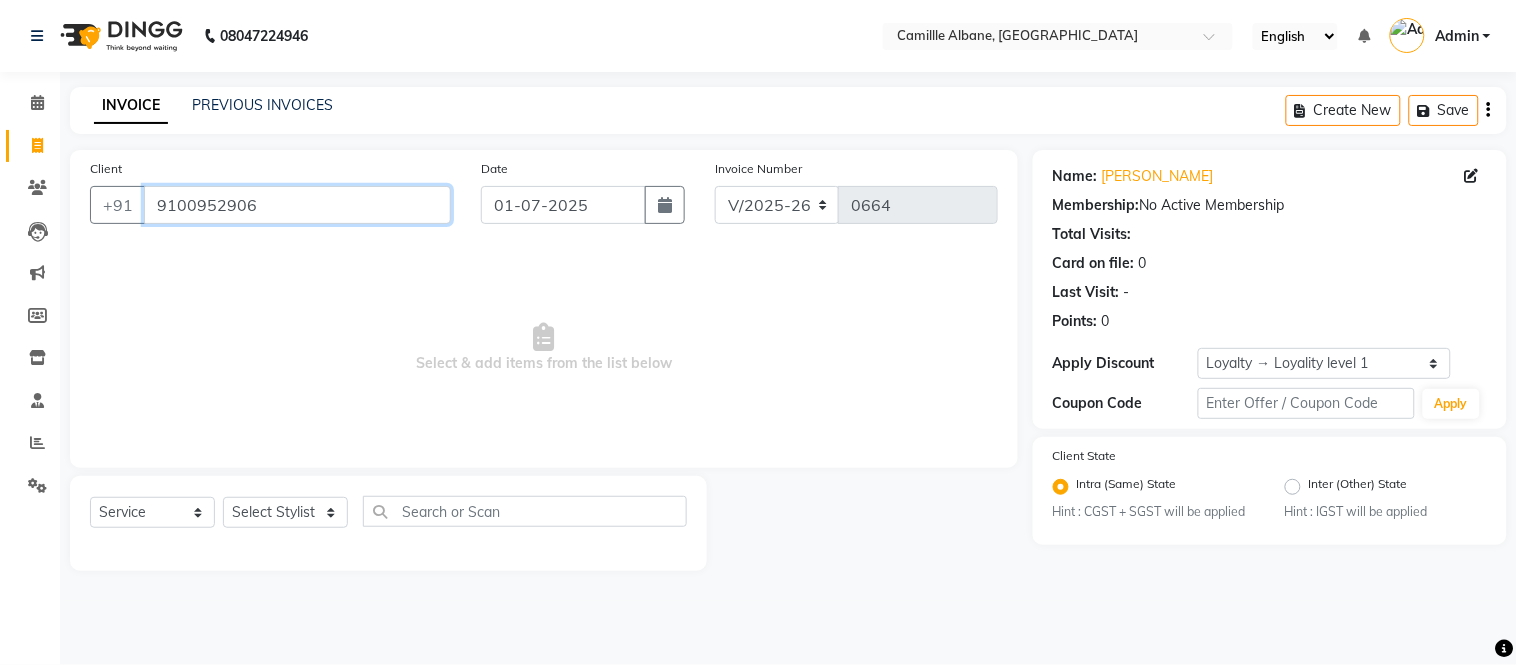 click on "9100952906" at bounding box center (297, 205) 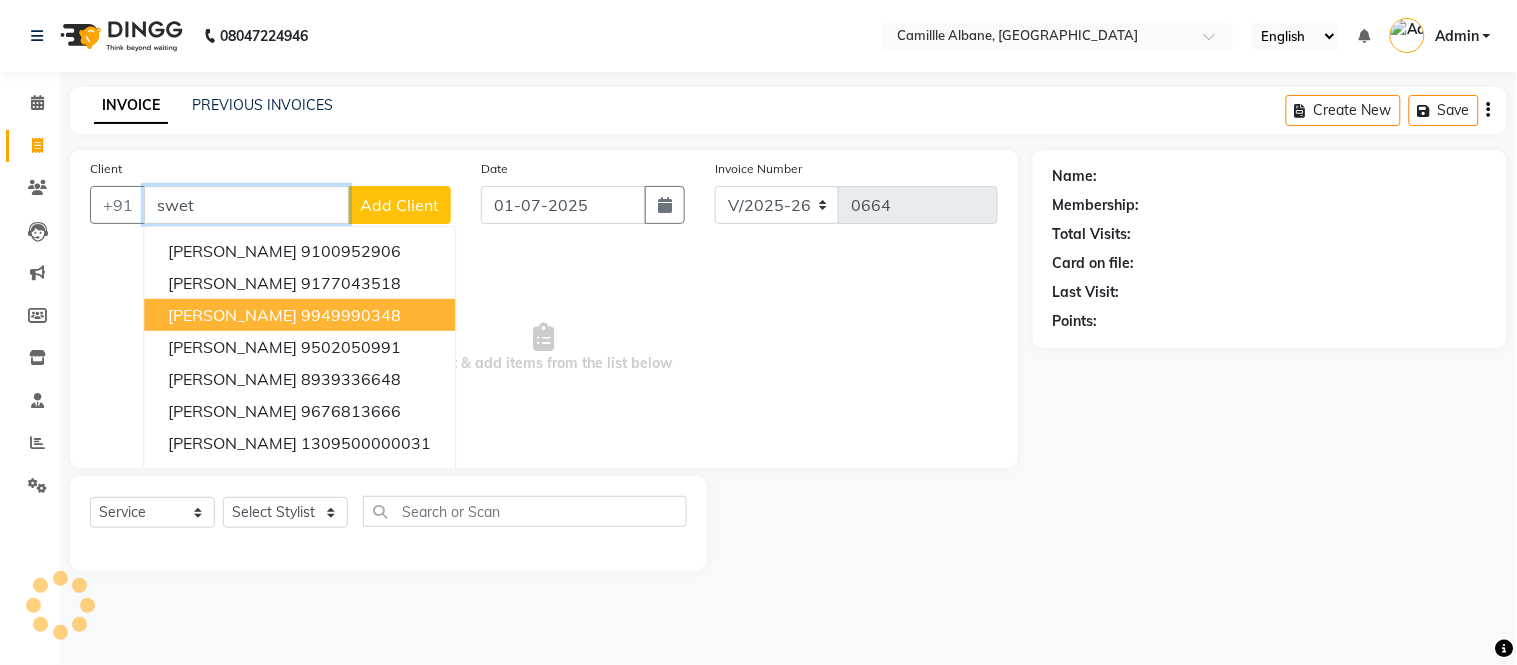 click on "Swetha  9949990348" at bounding box center [299, 315] 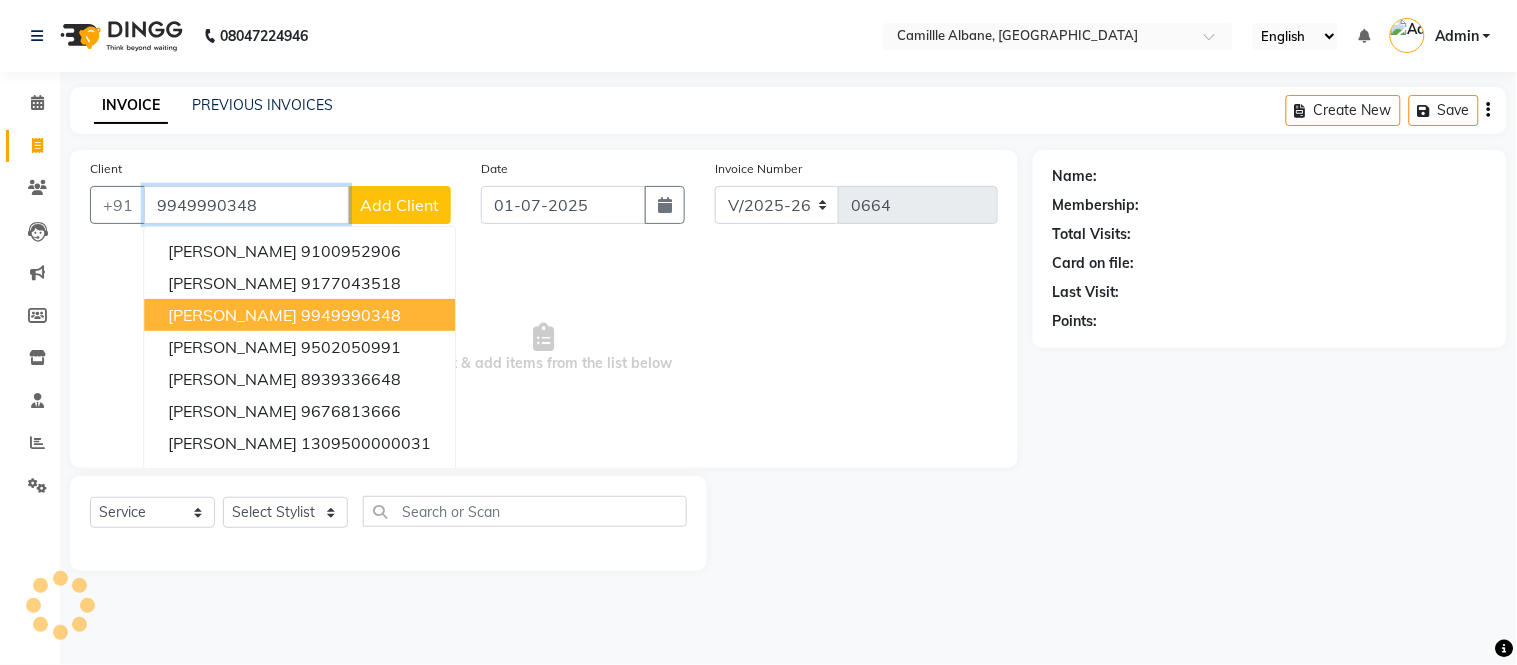 type on "9949990348" 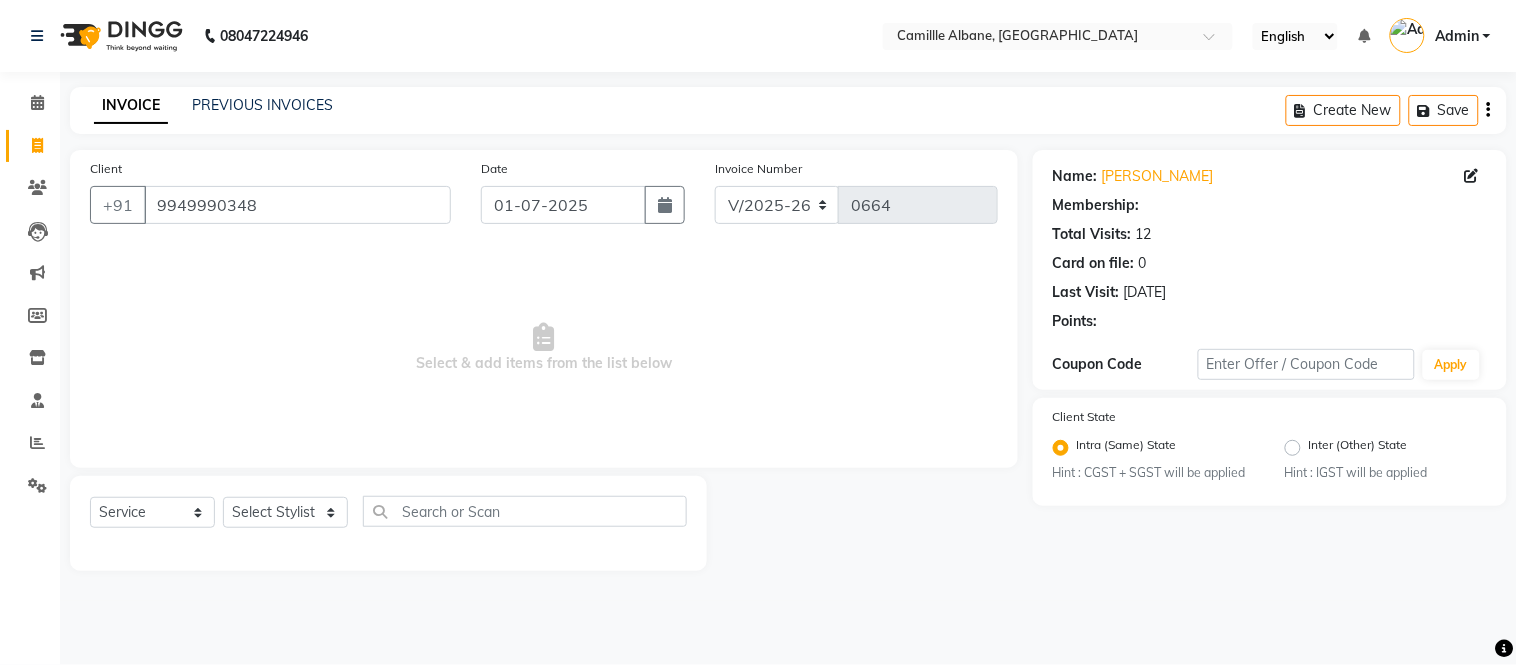 select on "1: Object" 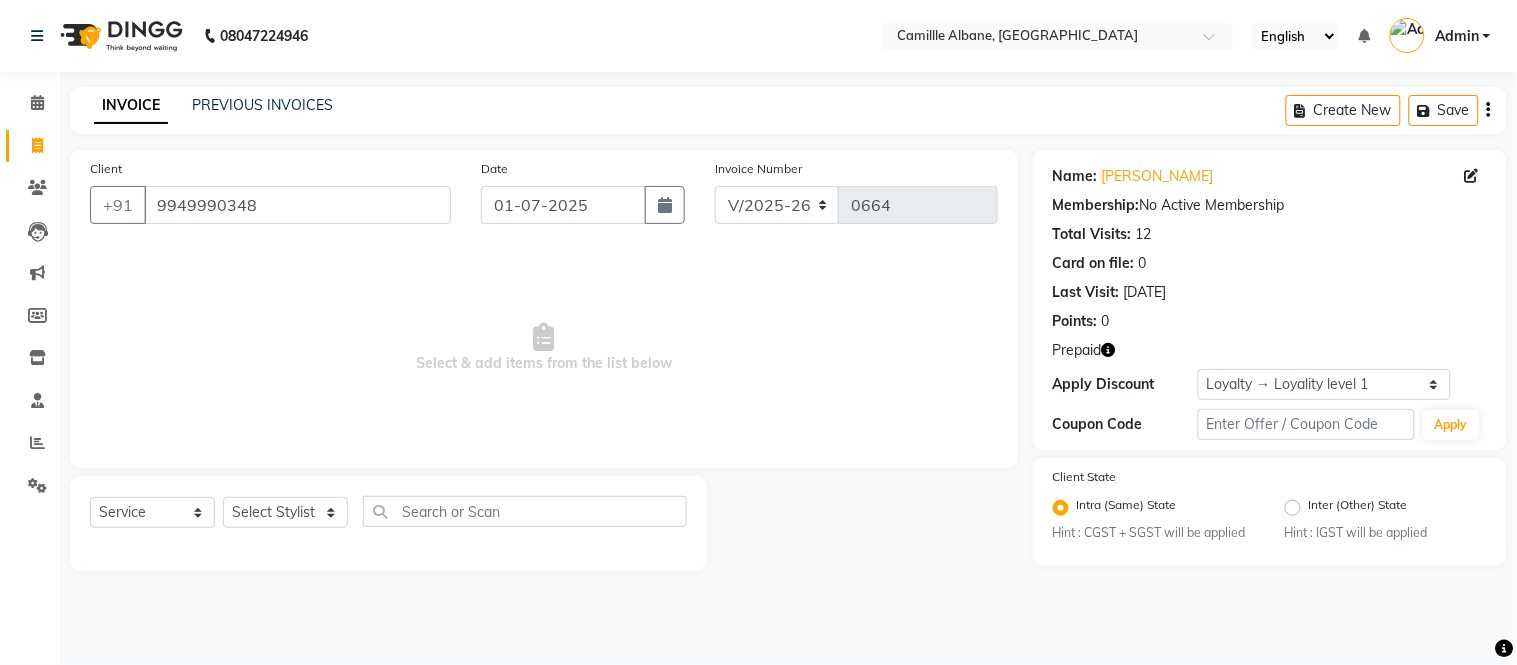 click 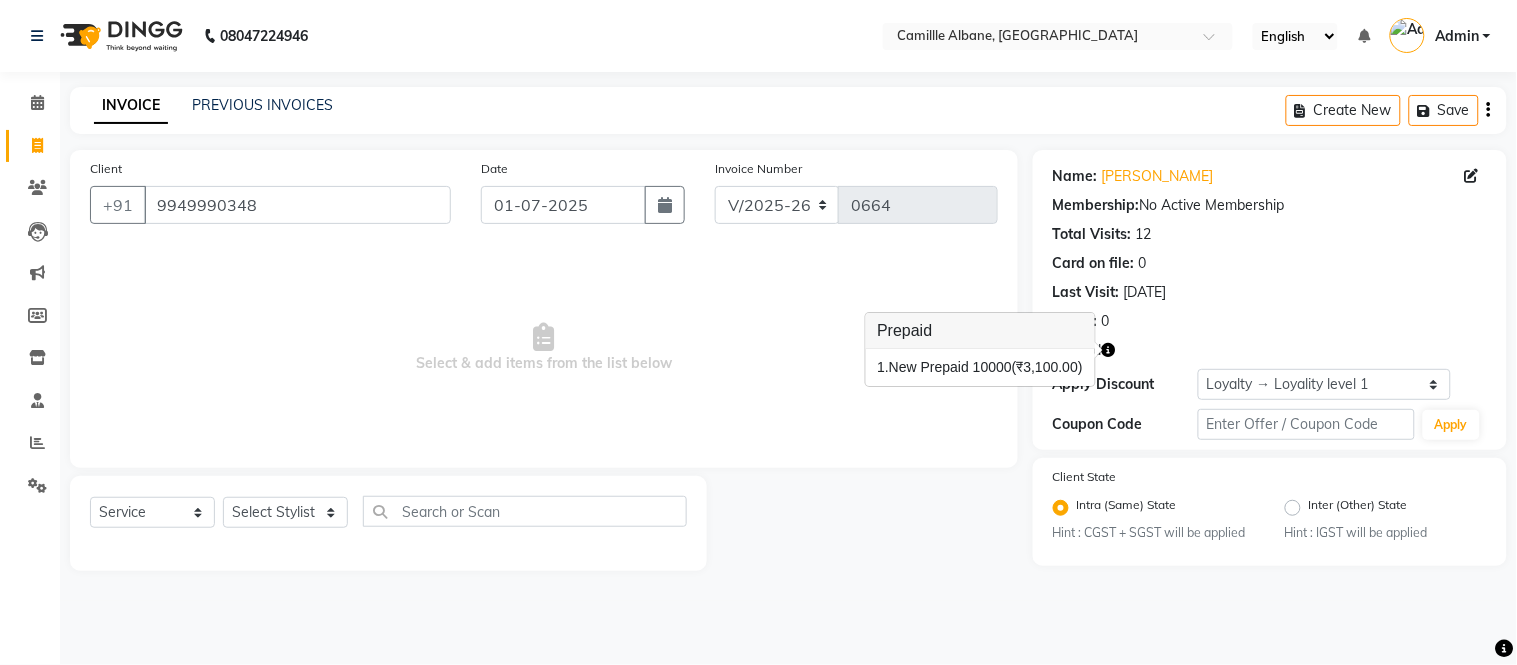click on "Select  Service  Product  Membership  Package Voucher Prepaid Gift Card  Select Stylist Admin Amit Danish Dr, Rajani Jitendra K T Ramarao Lalitha Lokesh Madhu Nishi Satish Srinivas" 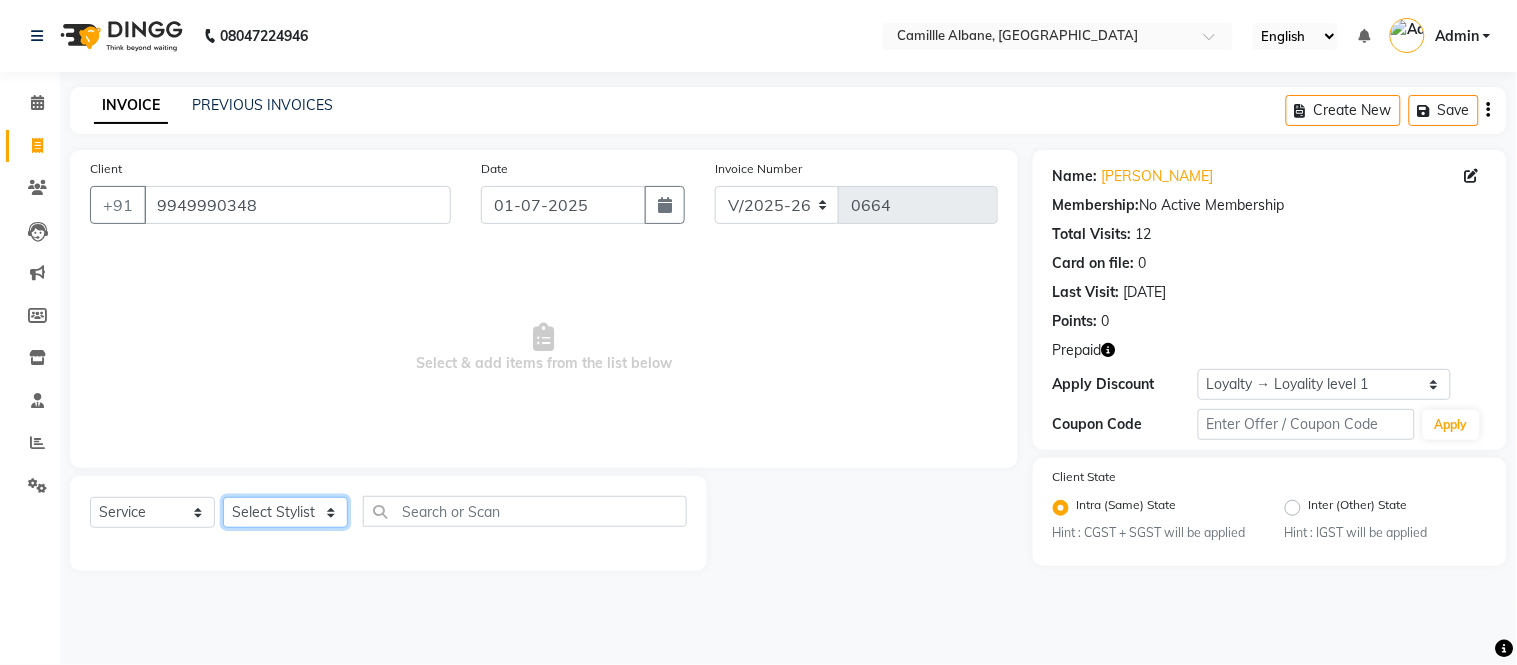 click on "Select Stylist Admin Amit Danish Dr, Rajani Jitendra K T Ramarao Lalitha Lokesh Madhu Nishi Satish Srinivas" 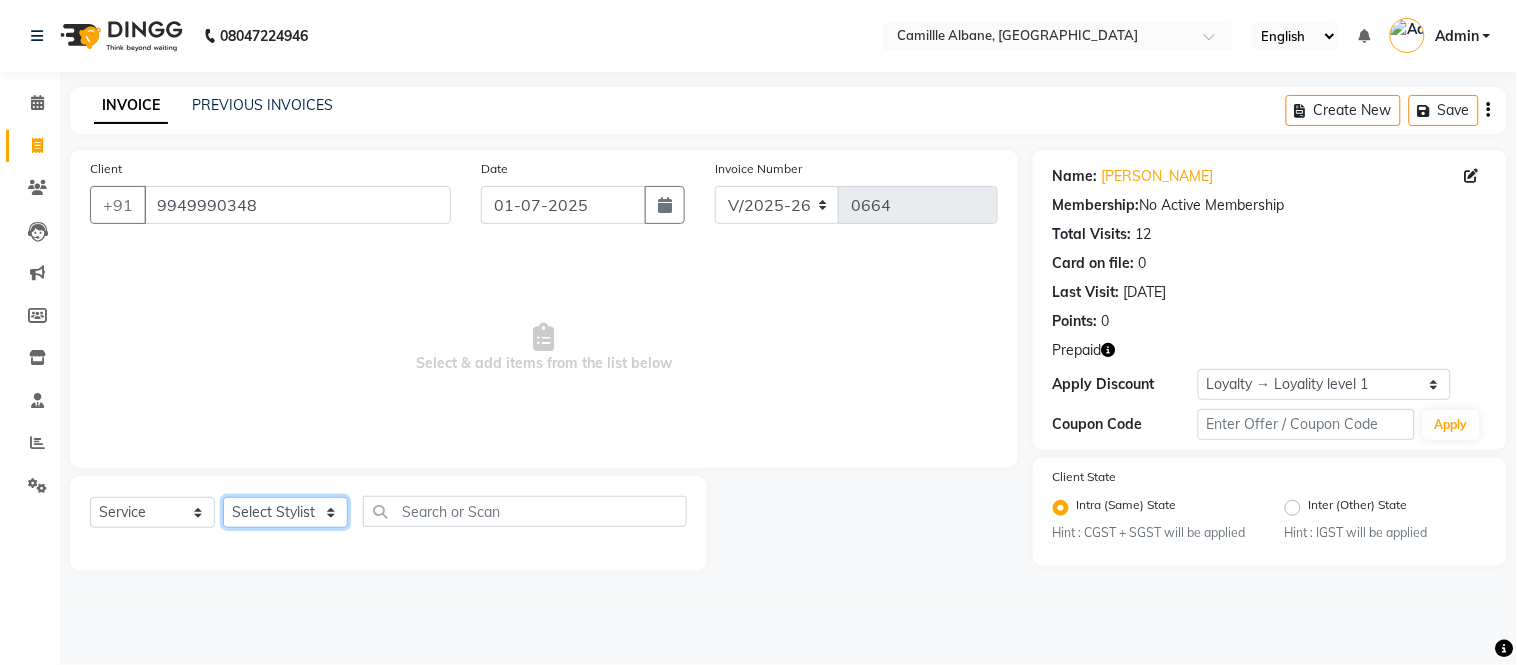 select on "57806" 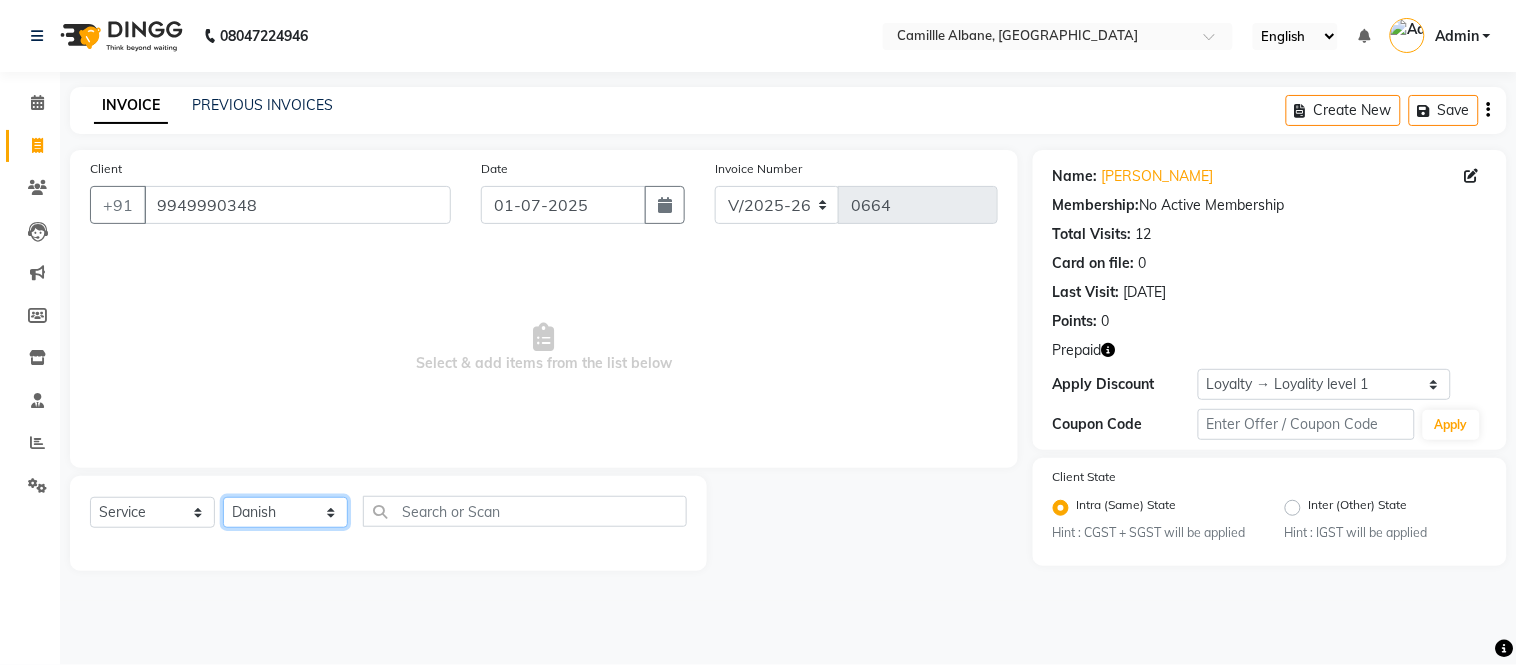 click on "Select Stylist Admin Amit Danish Dr, Rajani Jitendra K T Ramarao Lalitha Lokesh Madhu Nishi Satish Srinivas" 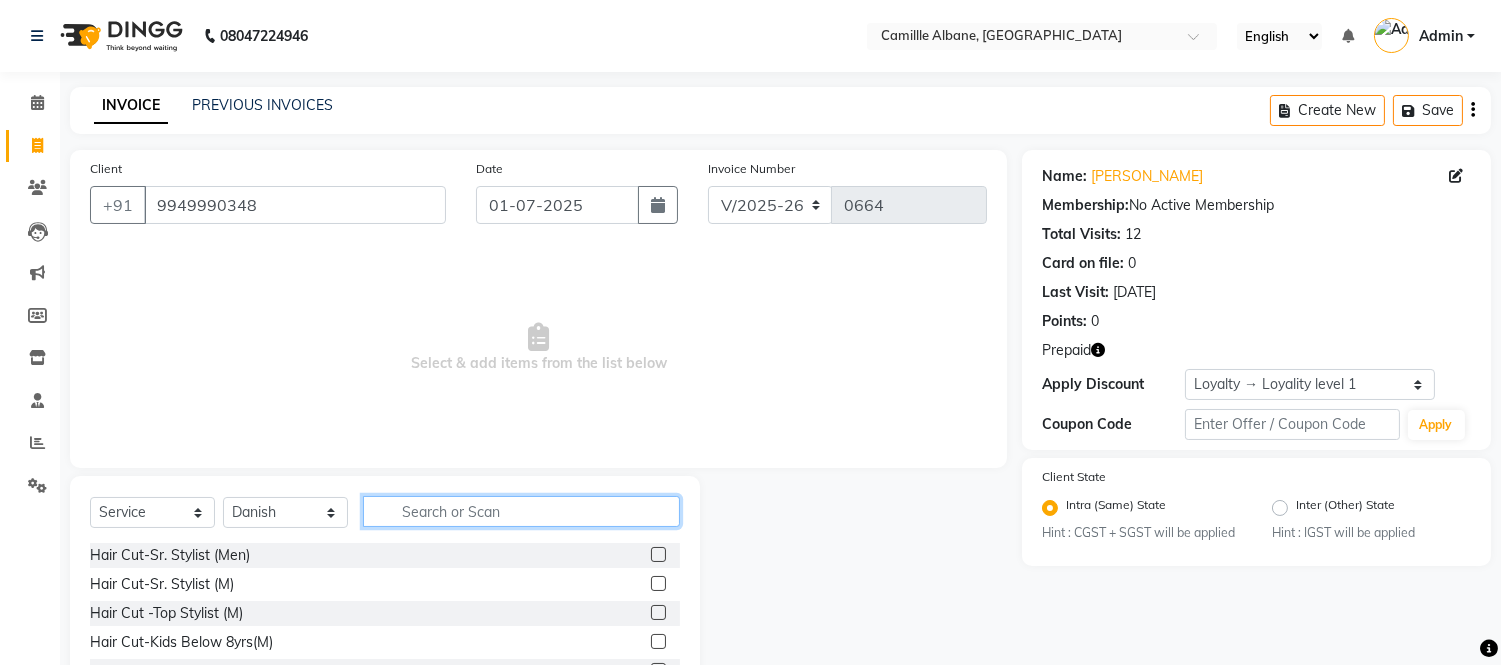 click 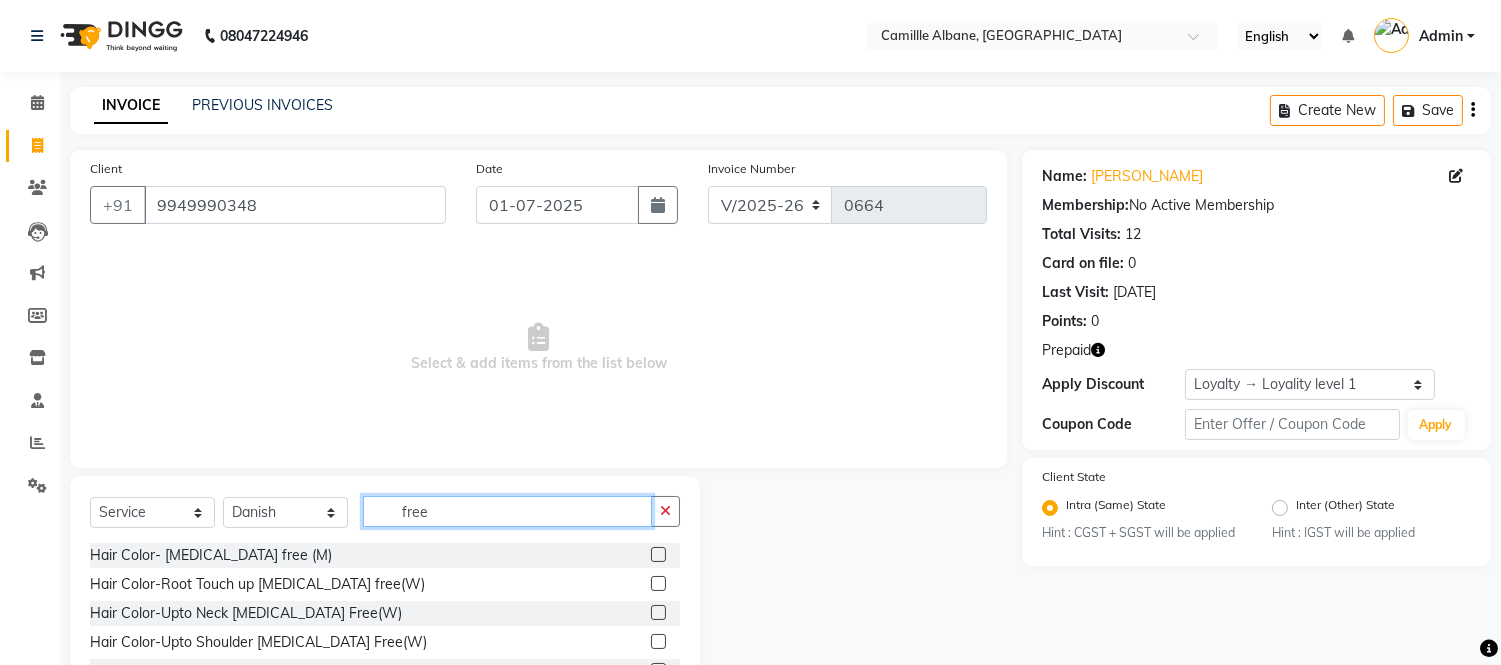 scroll, scrollTop: 110, scrollLeft: 0, axis: vertical 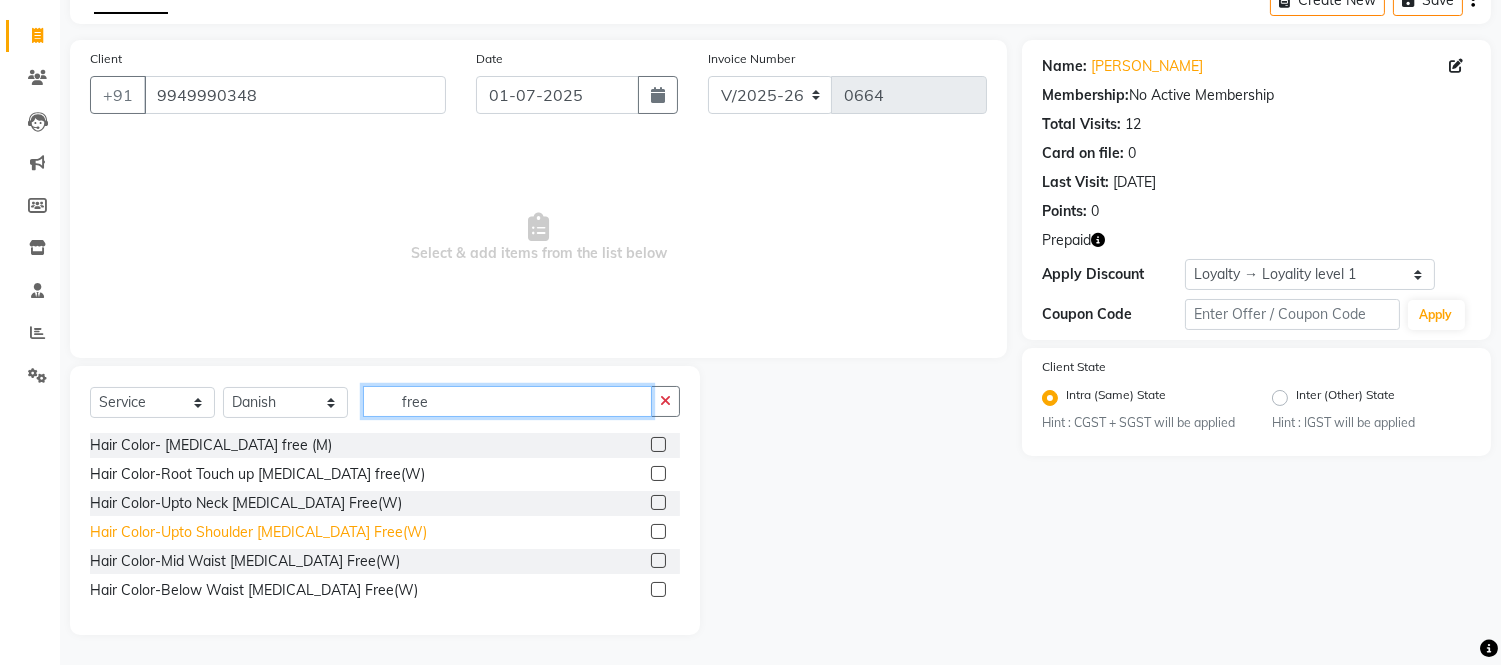 type on "free" 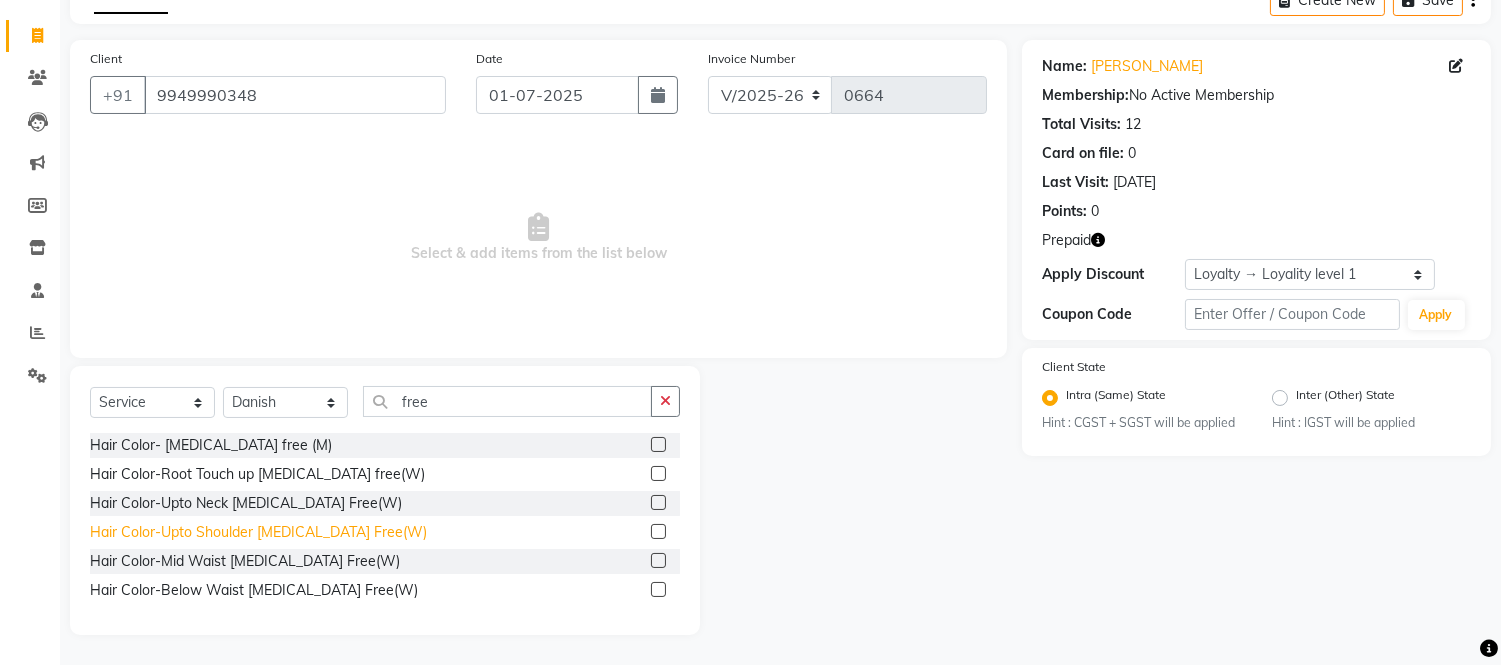 click on "Hair Color-Upto Shoulder [MEDICAL_DATA] Free(W)" 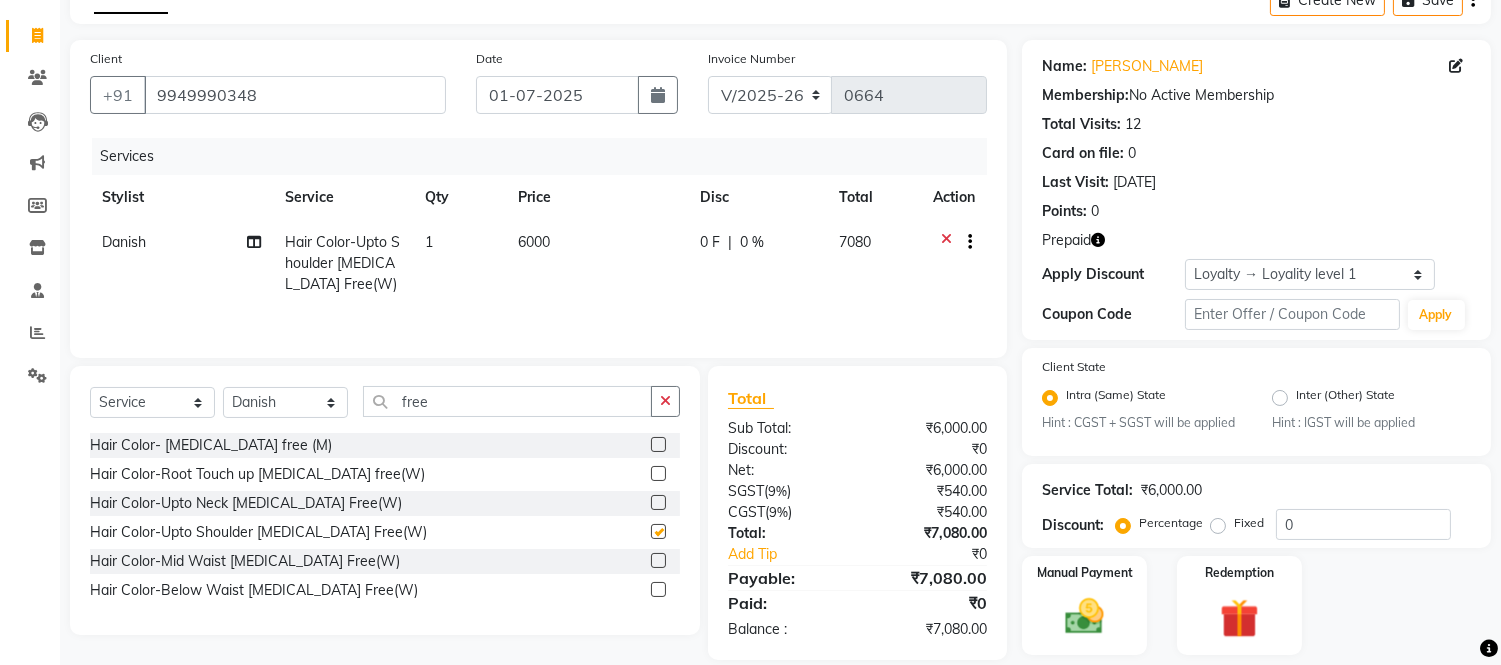 checkbox on "false" 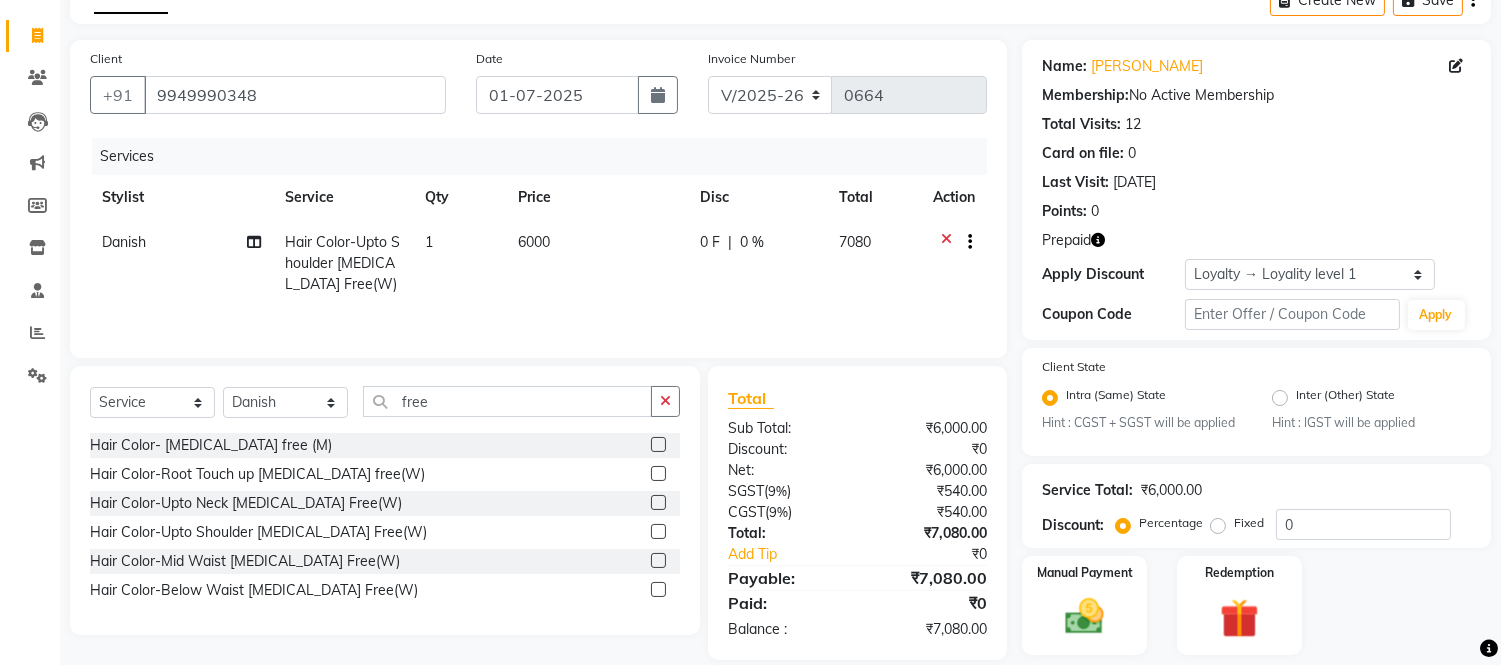click on "6000" 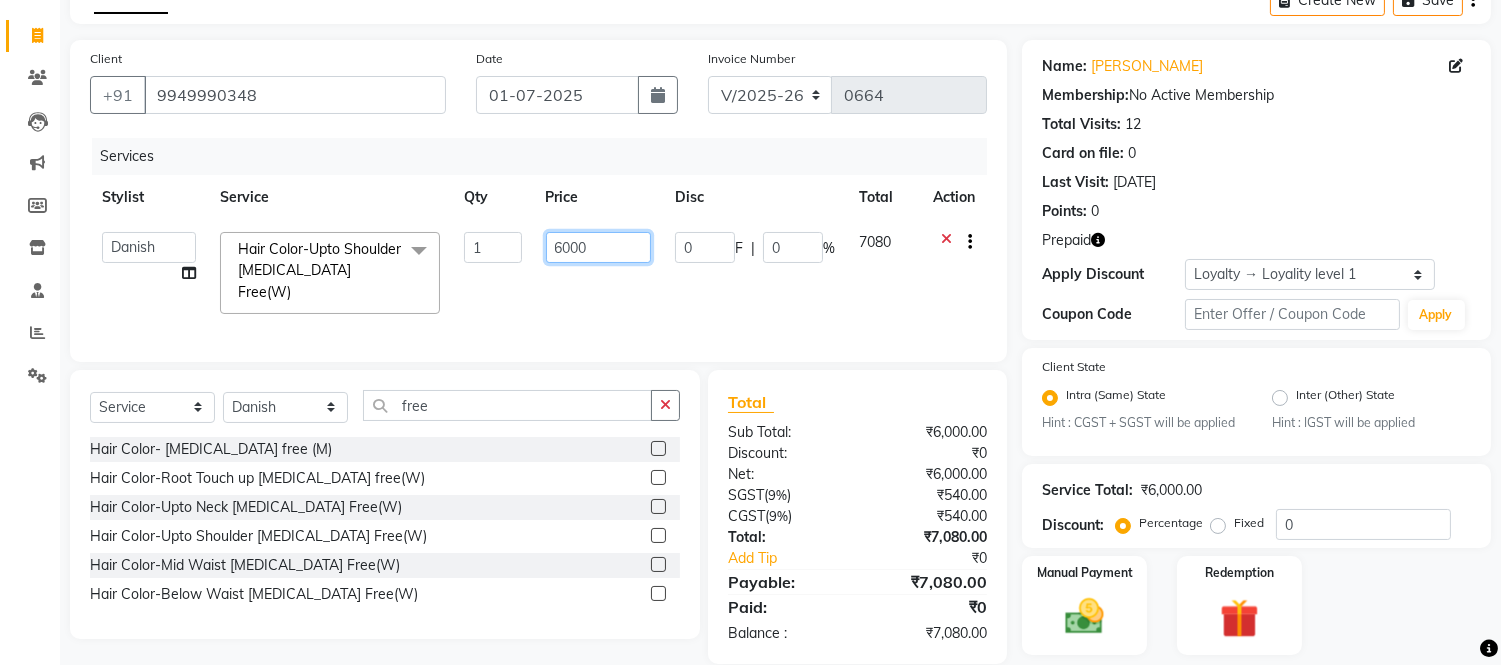click on "6000" 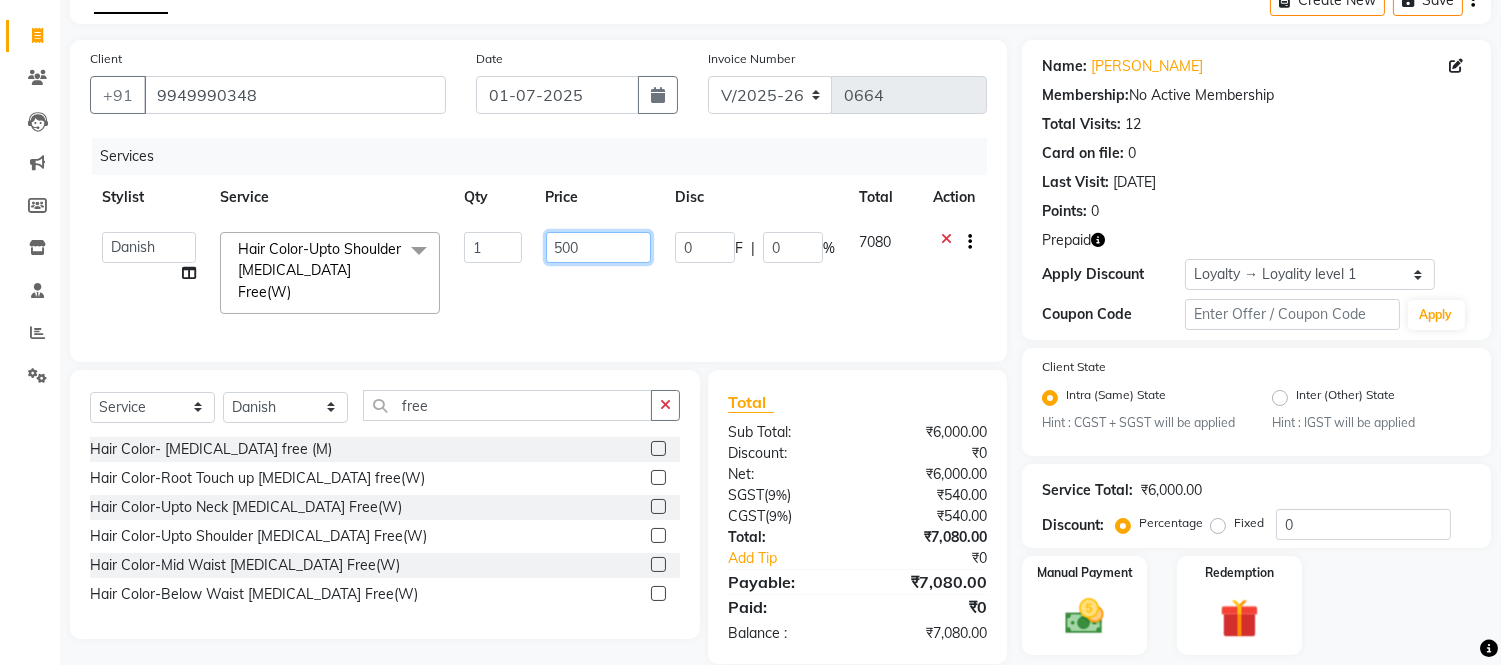 type on "5000" 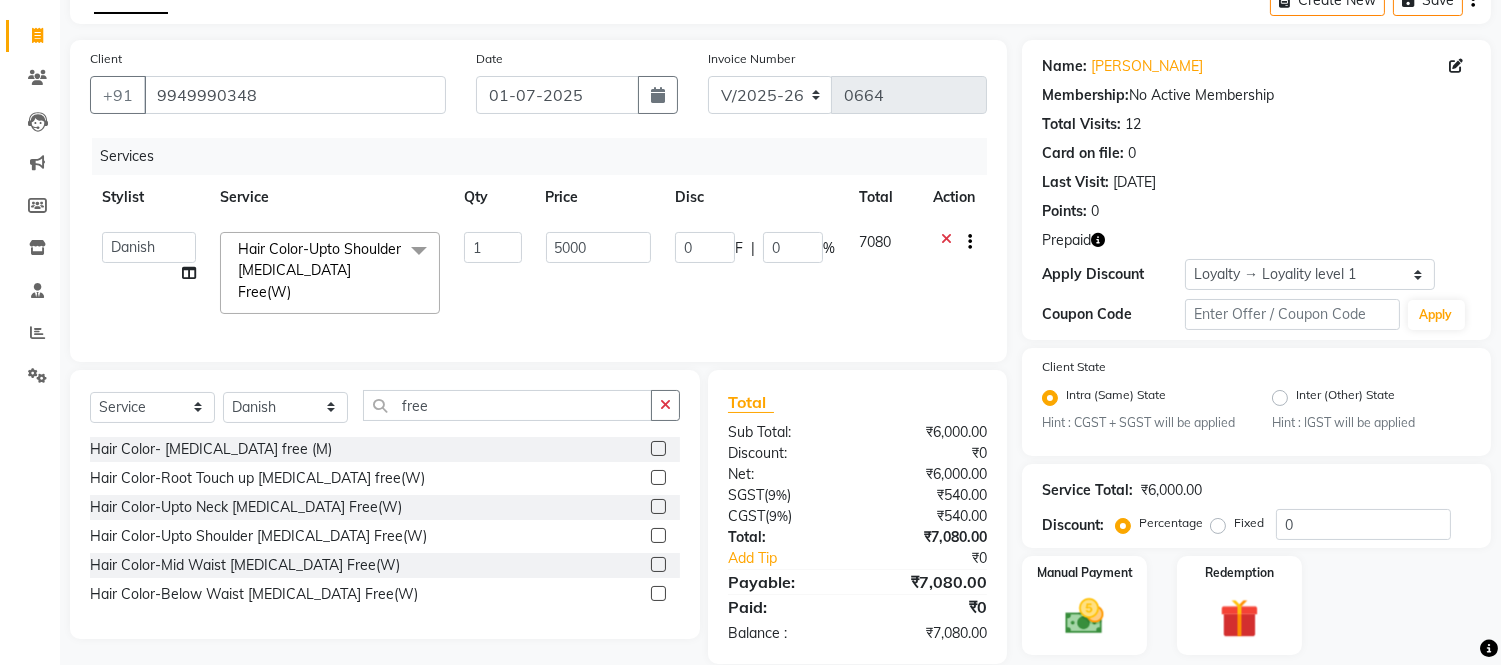 click on "5000" 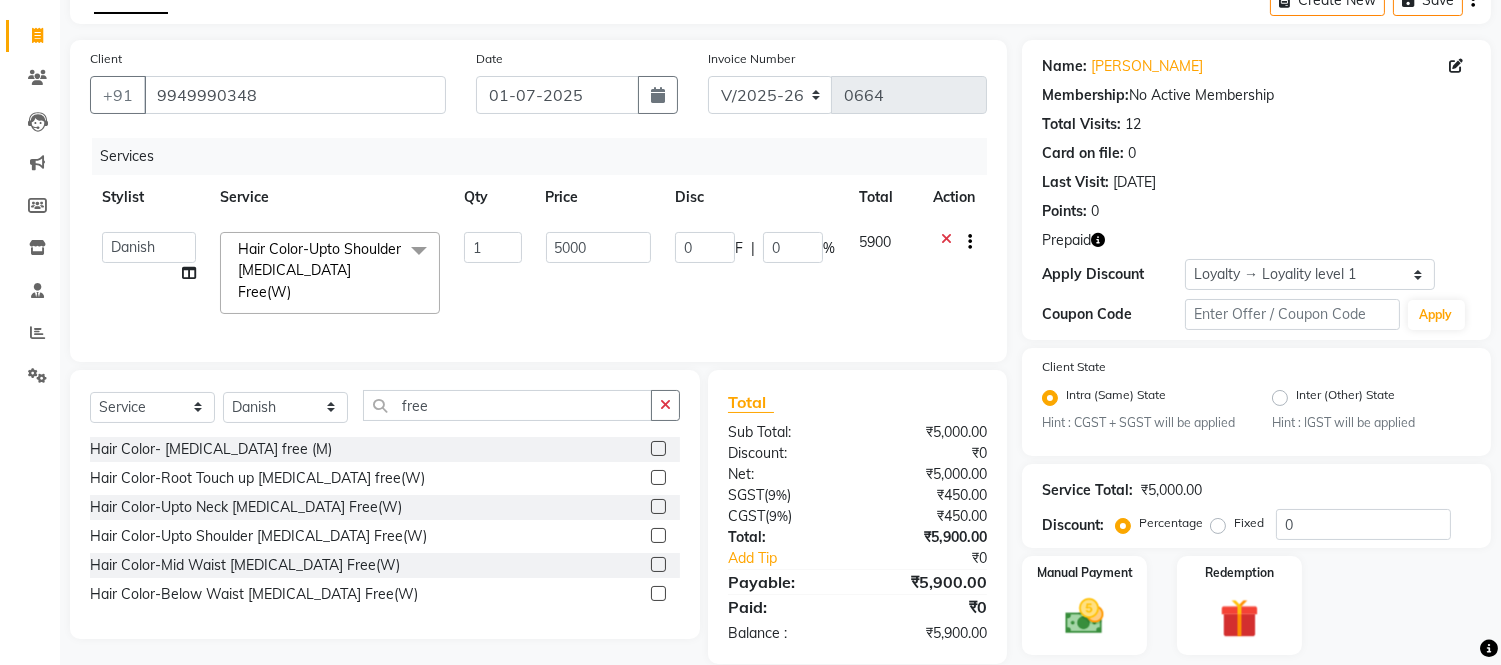 scroll, scrollTop: 170, scrollLeft: 0, axis: vertical 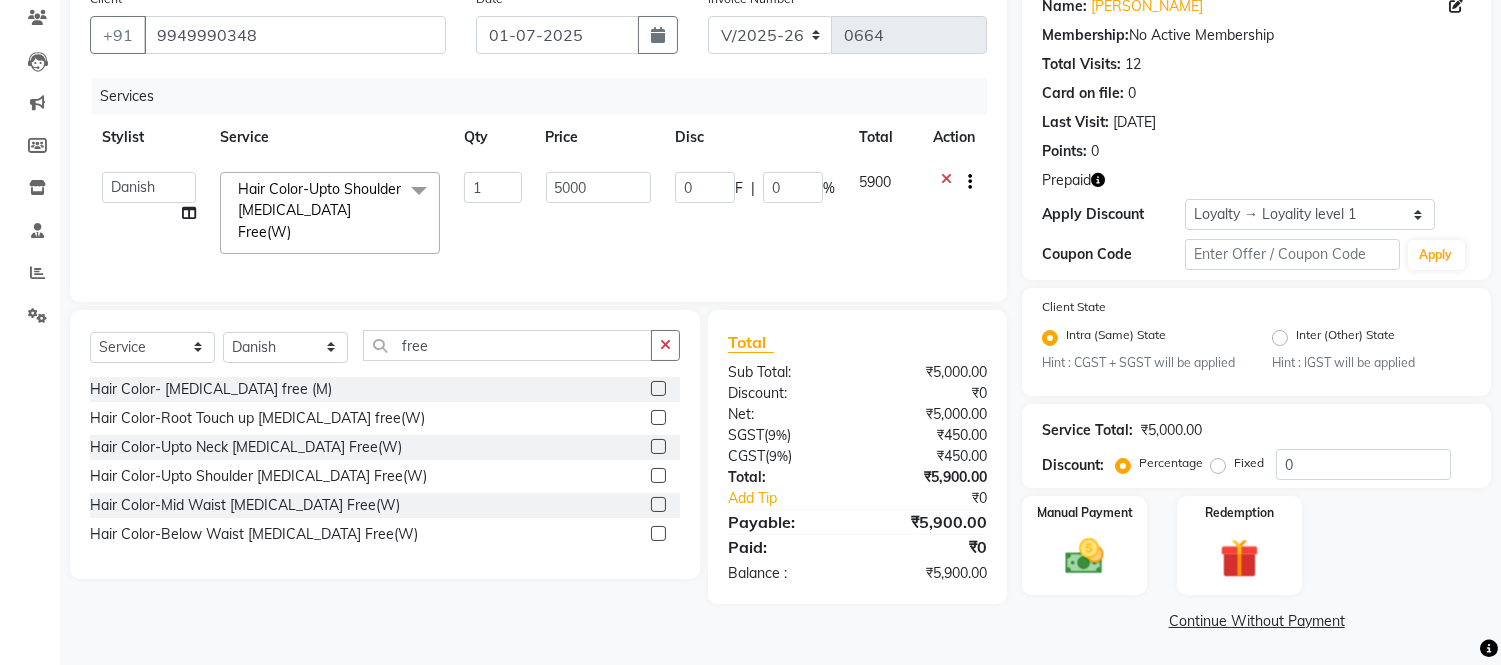 click 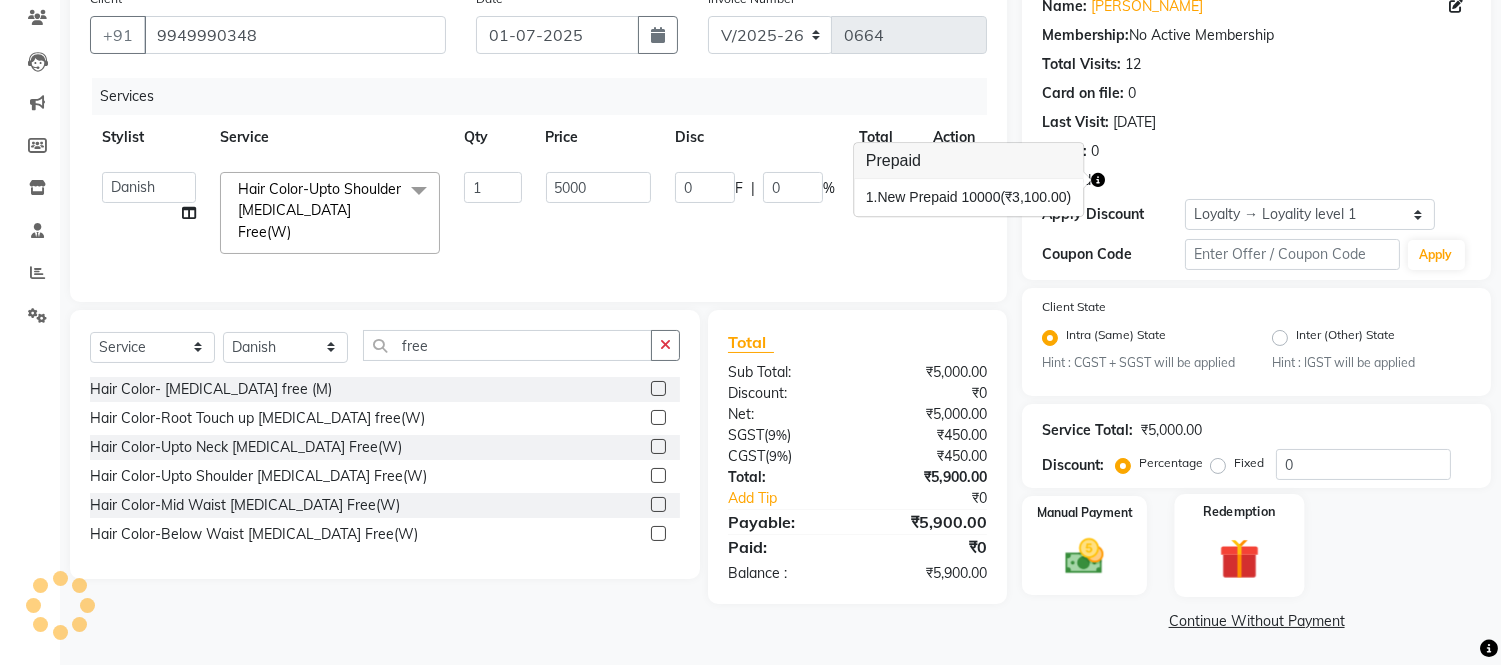 click 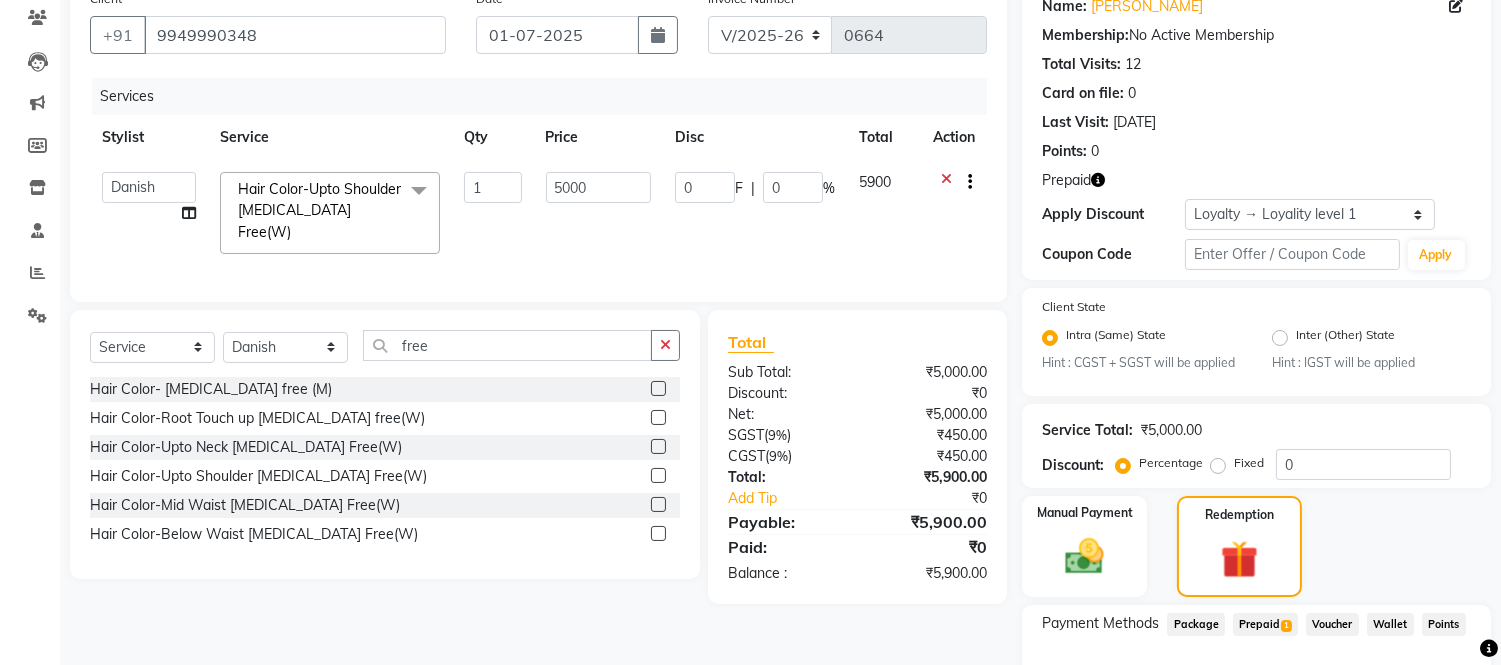 scroll, scrollTop: 298, scrollLeft: 0, axis: vertical 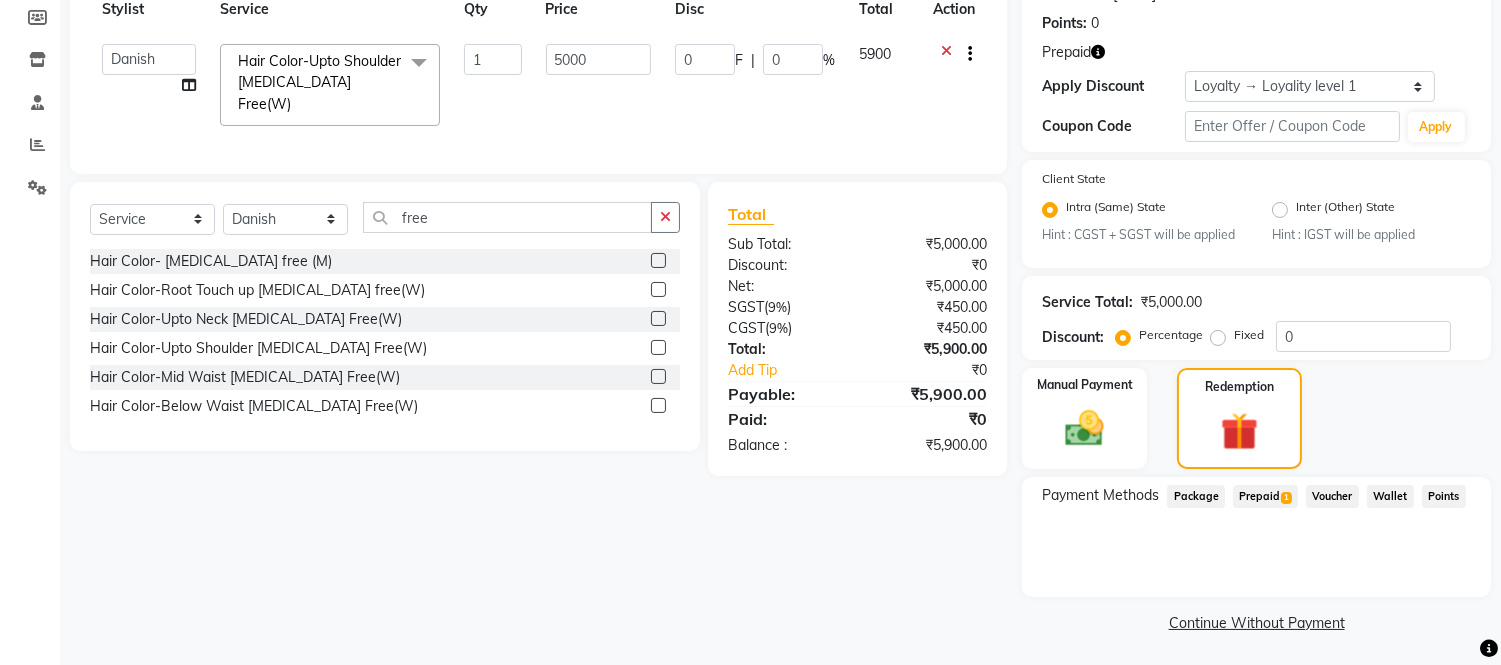 click on "Prepaid  1" 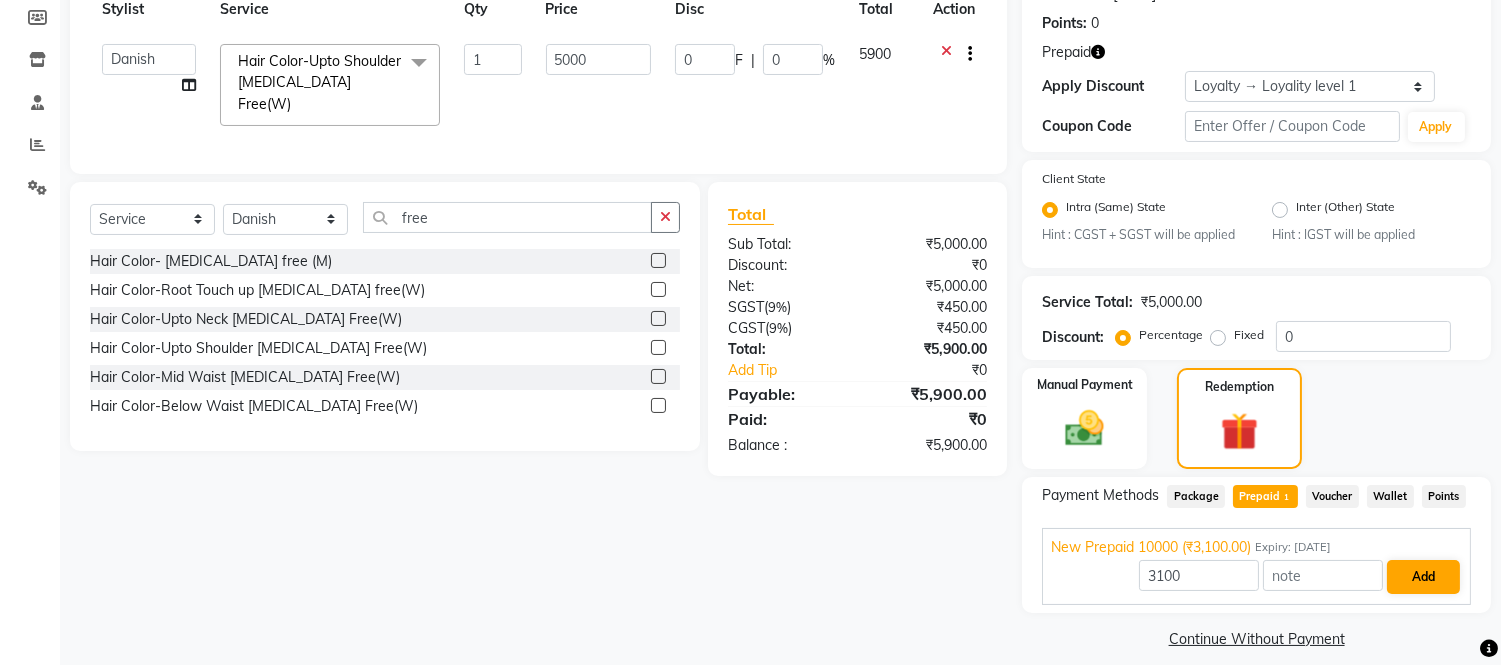 scroll, scrollTop: 315, scrollLeft: 0, axis: vertical 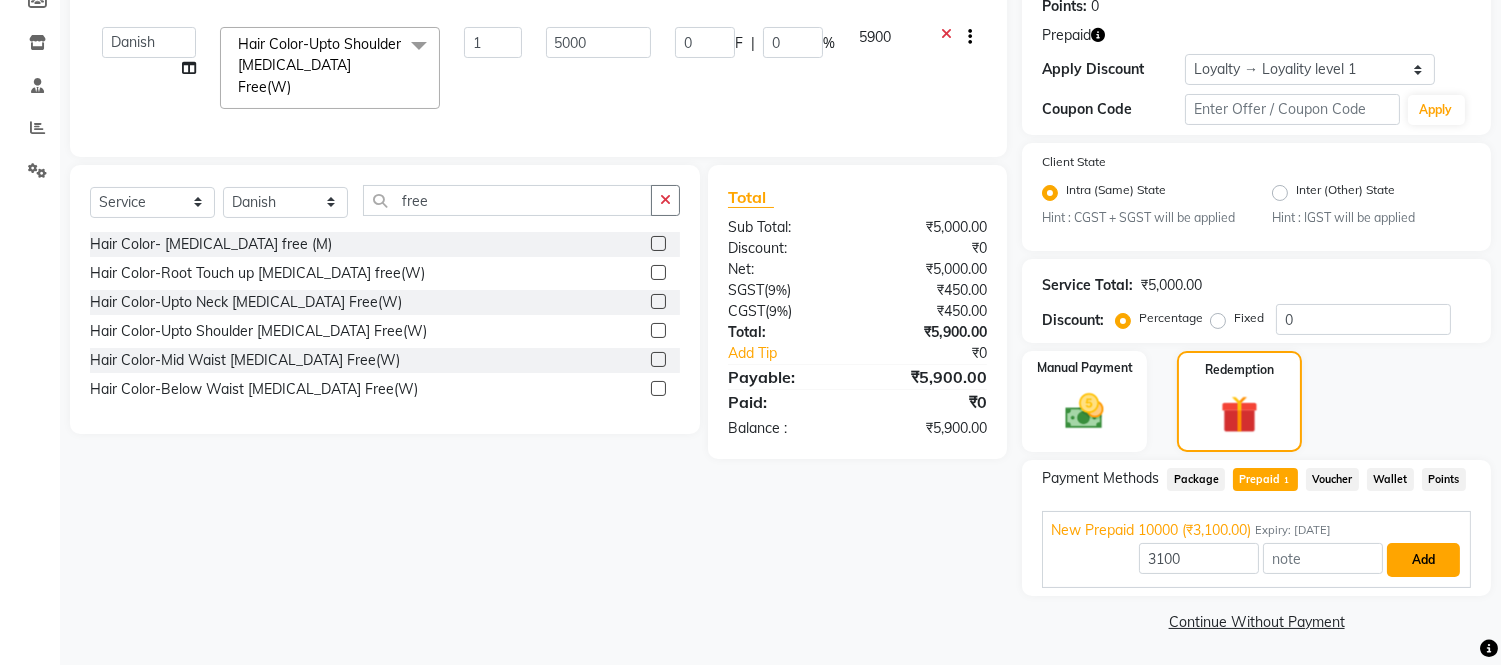 click on "Add" at bounding box center (1423, 560) 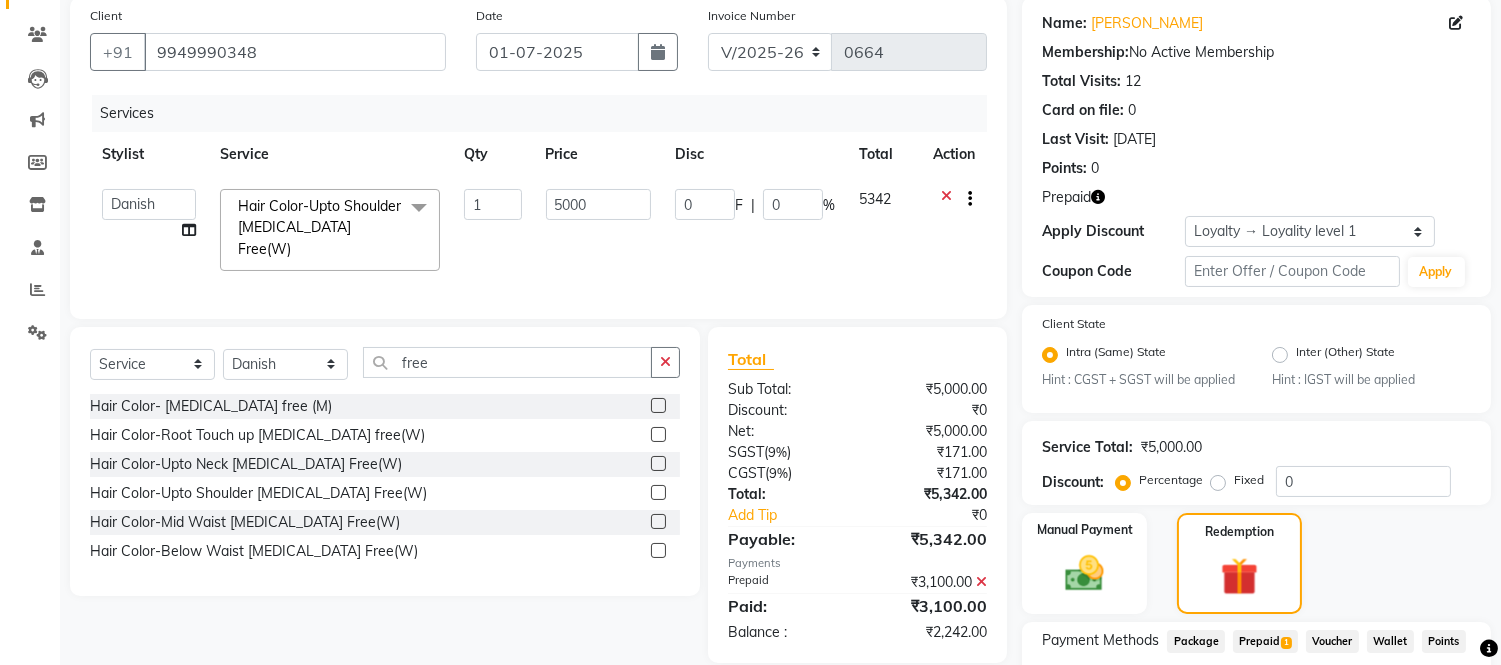 scroll, scrollTop: 0, scrollLeft: 0, axis: both 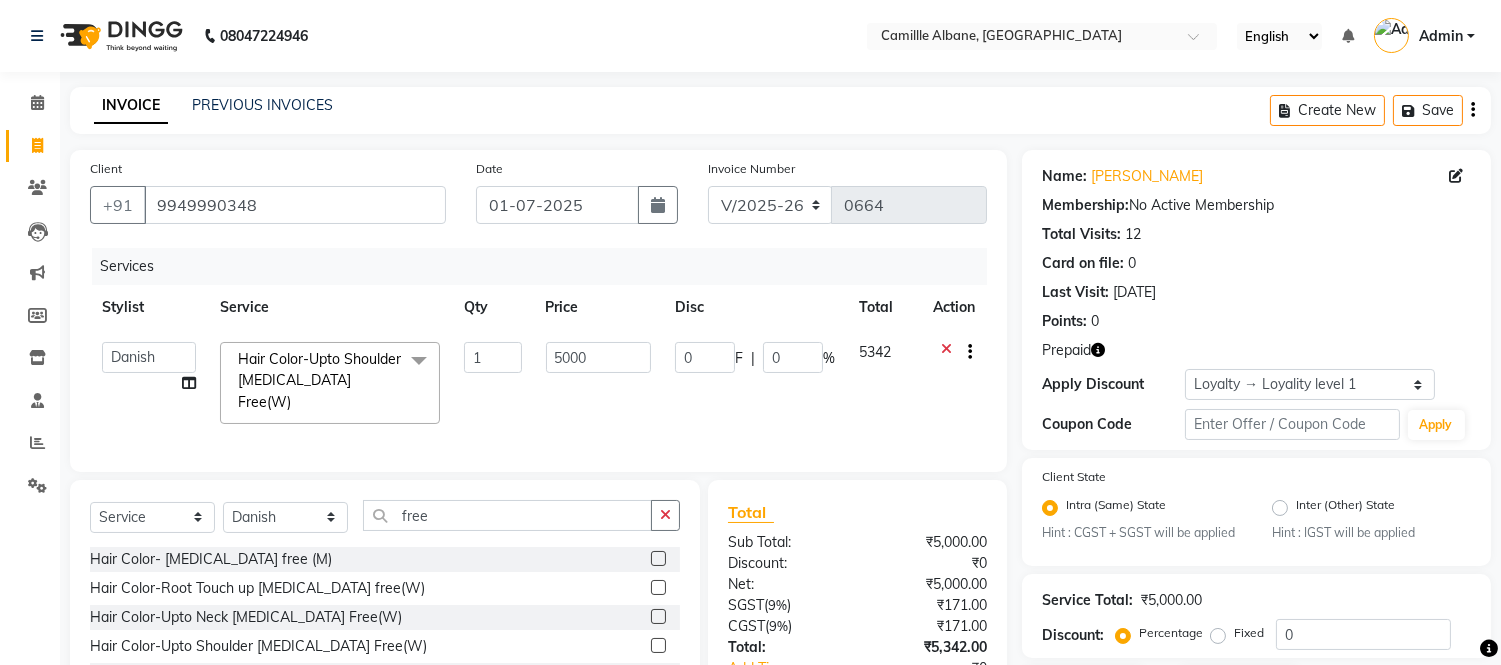 click 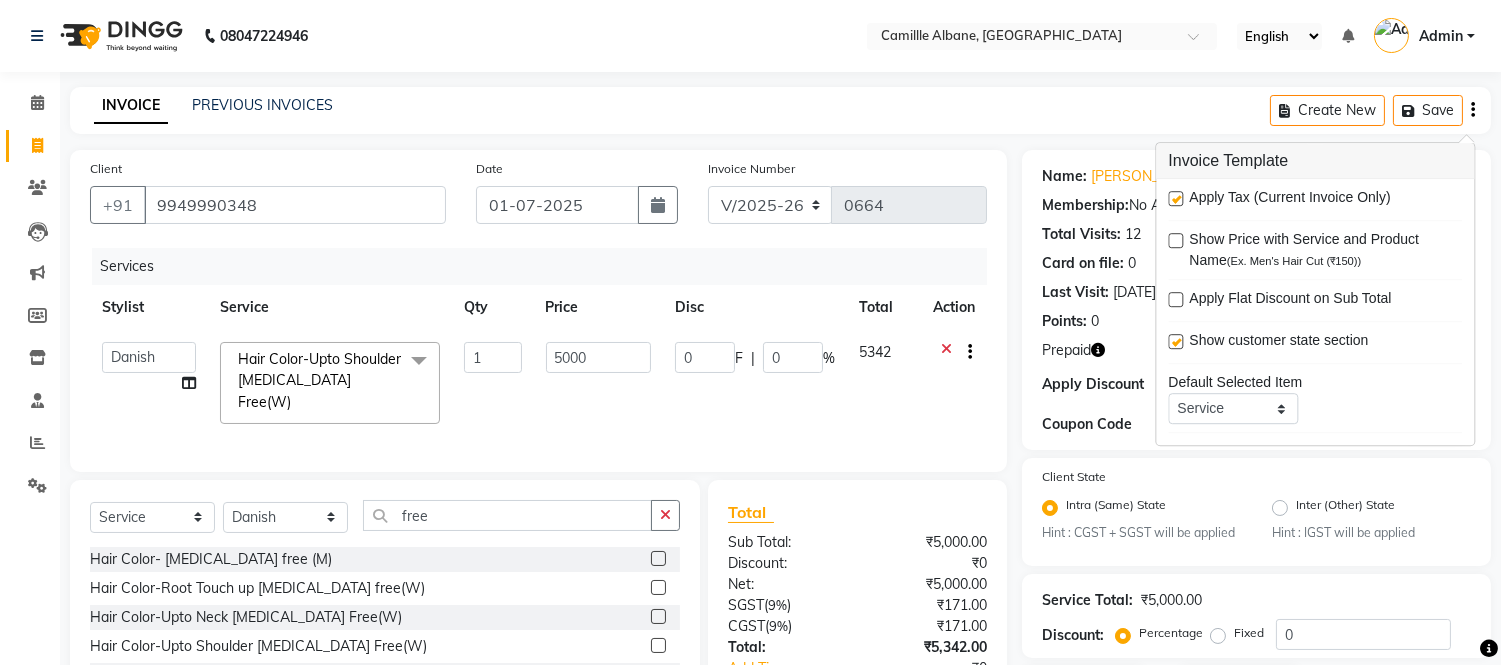 click at bounding box center [1175, 198] 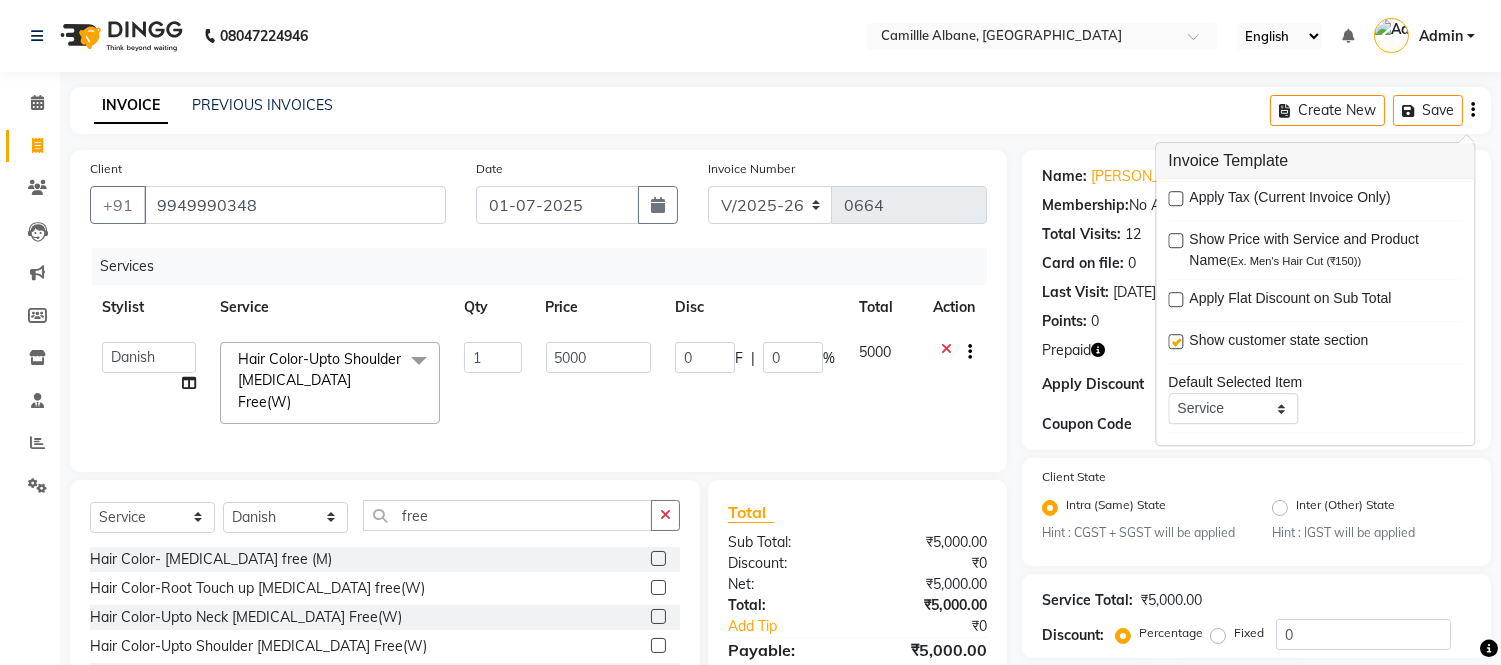 click on "Client +91 9949990348 Date 01-07-2025 Invoice Number INV/2025 V/2025-26 0664 Services Stylist Service Qty Price Disc Total Action  Admin   Amit   Danish   Dr, Rajani   Jitendra   K T Ramarao   Lalitha   Lokesh   Madhu   Nishi   Satish   Srinivas  Hair Color-Upto Shoulder Ammonia Free(W)  x Hair Cut-Sr. Stylist (Men) Hair Cut-Sr. Stylist (M) Hair Cut -Top Stylist (M) Hair Cut-Kids Below 8yrs(M) Beard Trim - Zero Beard-Beard Styling Beard Shave French Beard Shave Hair Styling-Fringe/Bangs Hair Styling-Basic Hair Cut (W) Hair Styling- Sr. Stylist Hair Cut (W) Hair Styling- Top Director Hair Cut (W) Hair Cut -Kids Below 8yrs(W) Wash & Blast Dry (W) Hair Styling-Without Wash Blow Dry Set Hair Styling-With Wash Blow Dry Set Moroccan Wash & Blow dry Set Phytodess Wash-Wash & Blow dry Set Keratin Wash & Blow dry Hair Styling-Ironing up to Shoulder Hair Styling-Tongs/Curls Hair Styling-Crimping Hair Styling-Styling Up-Do Hair Styling-Ironing Below Shoulder Full Back hair trim Full Chest Hair trim (M) Men's Styling 1" 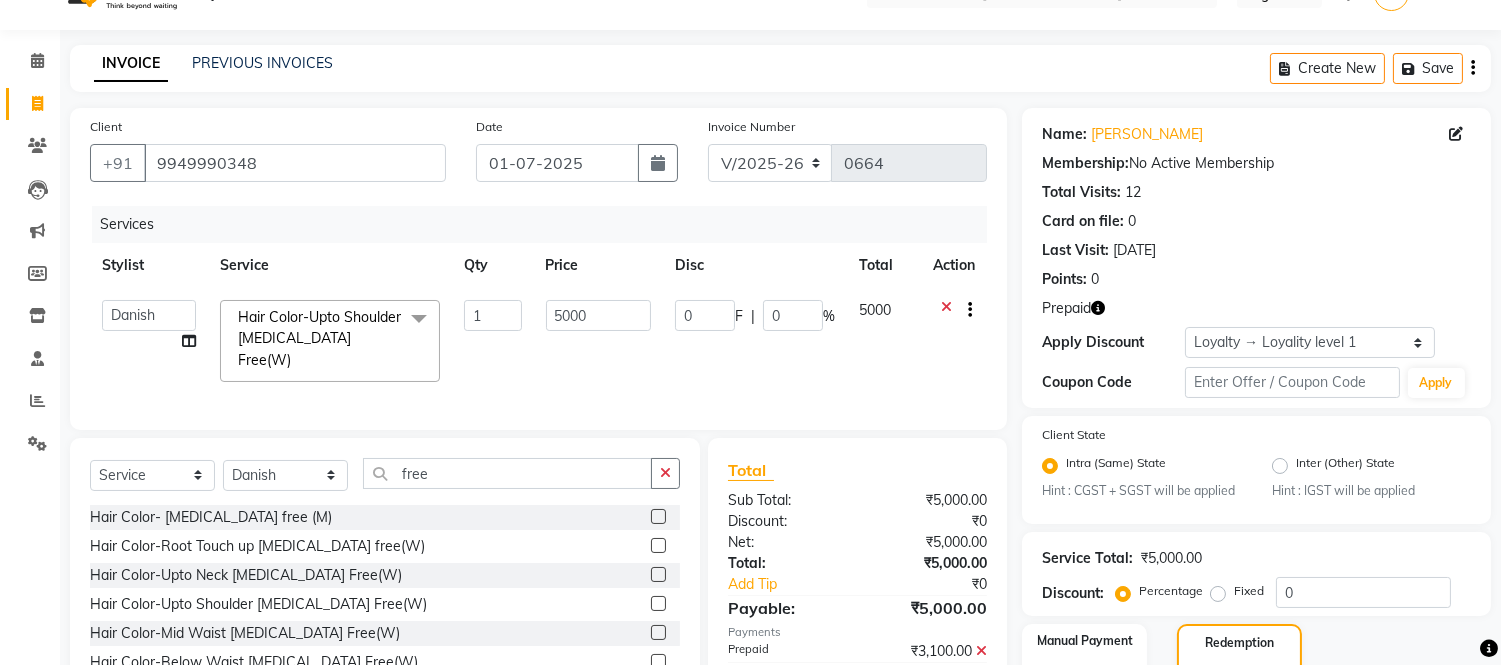 scroll, scrollTop: 412, scrollLeft: 0, axis: vertical 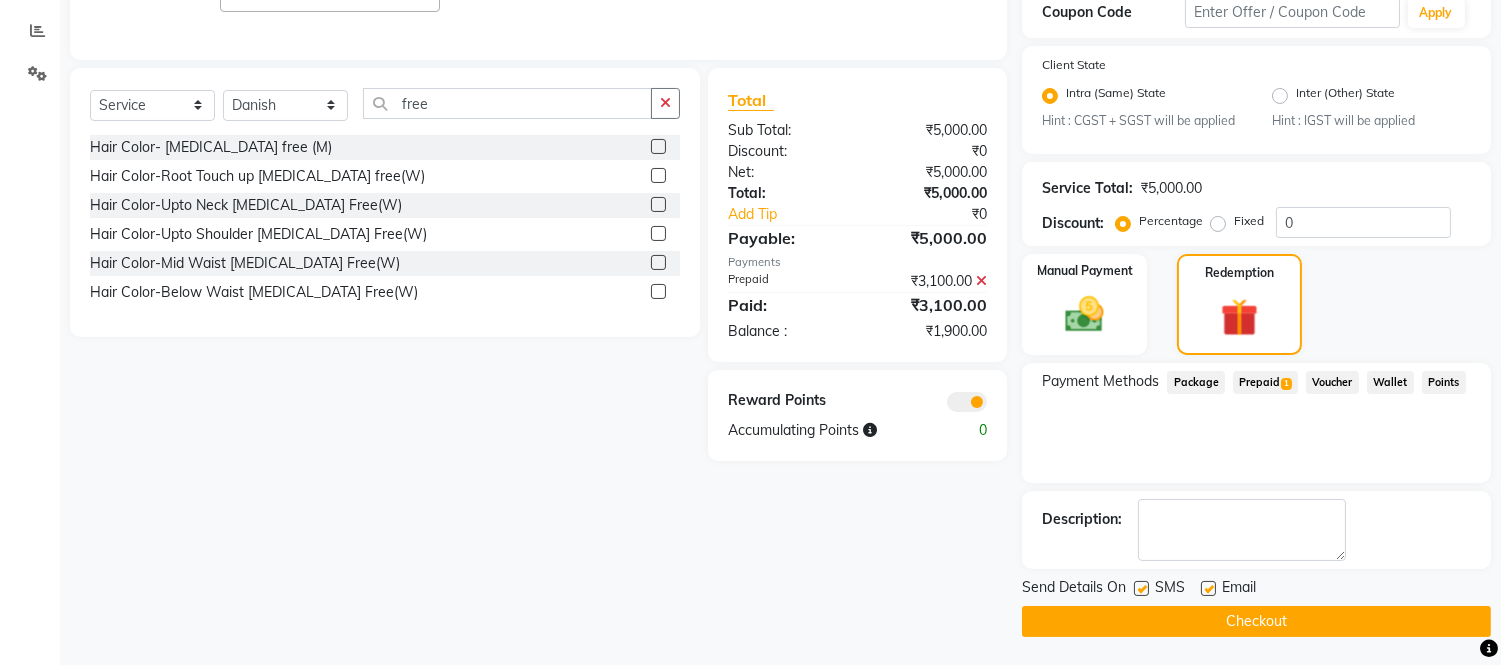 click on "Prepaid  1" 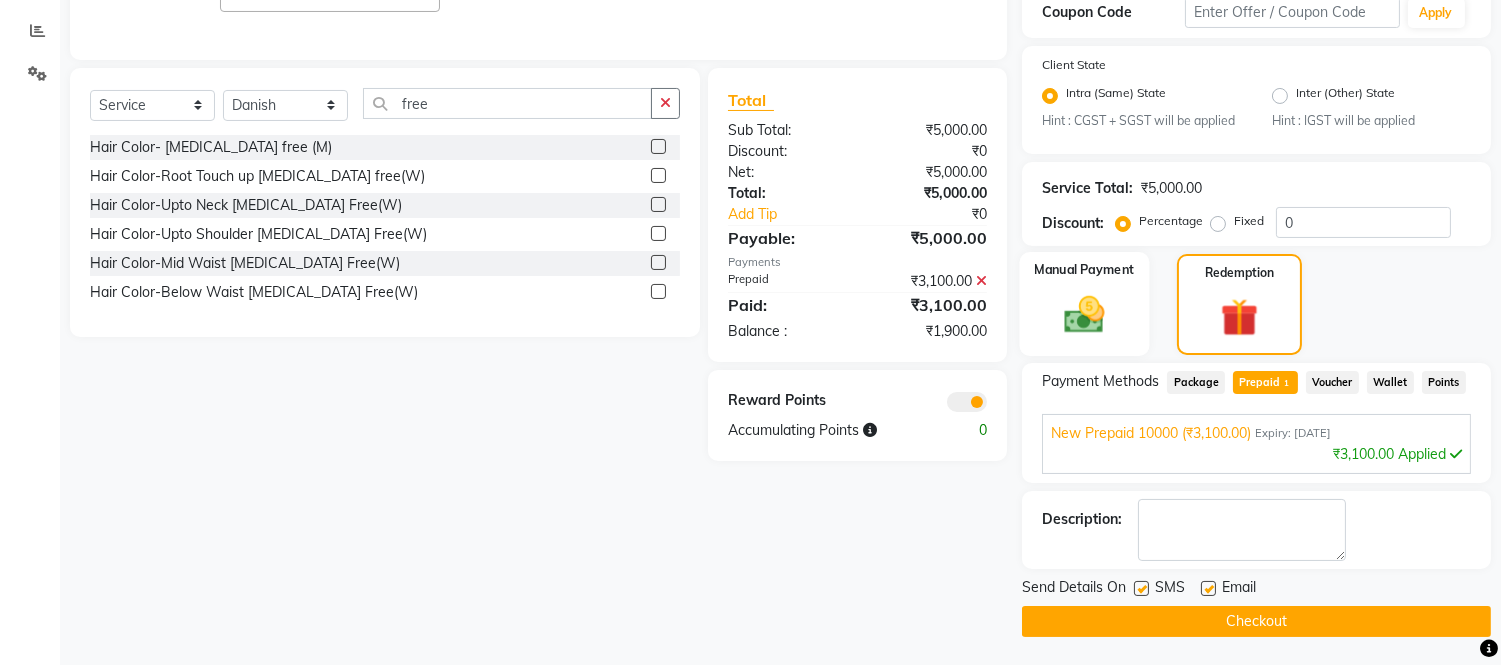 click 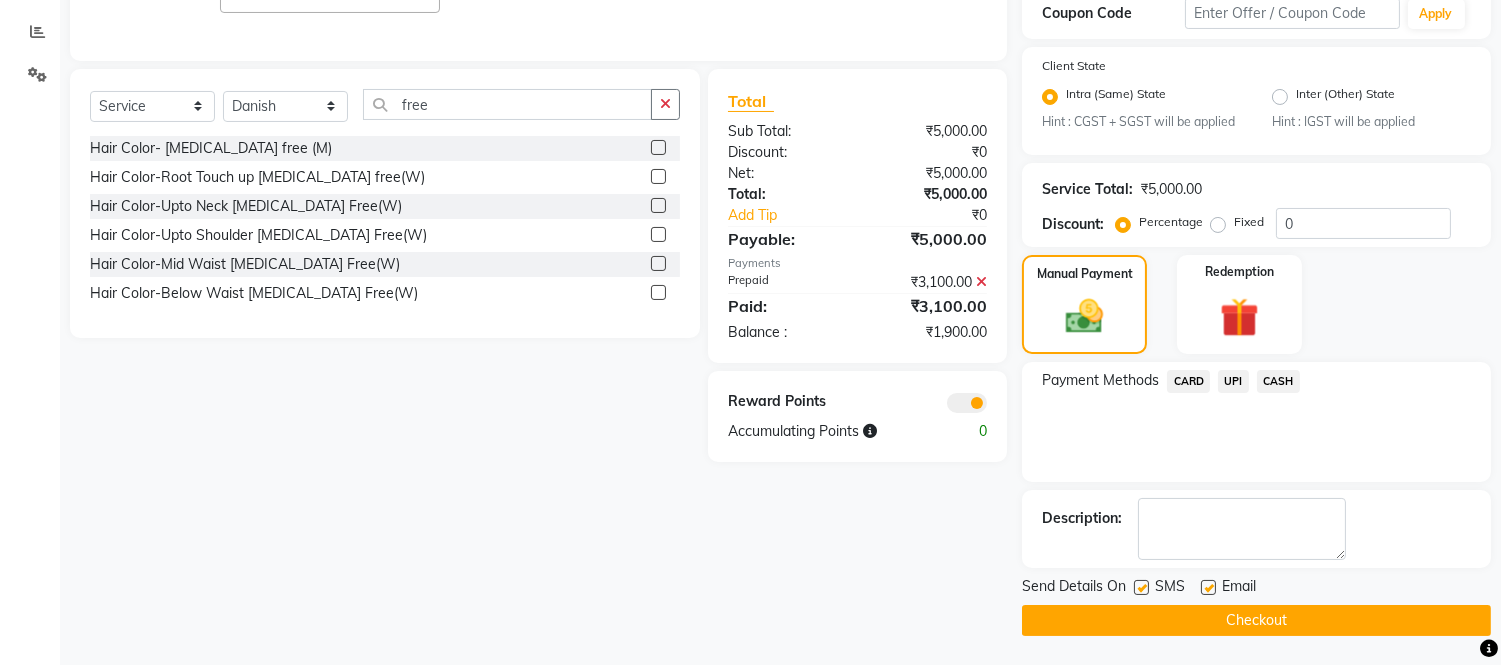 click on "CASH" 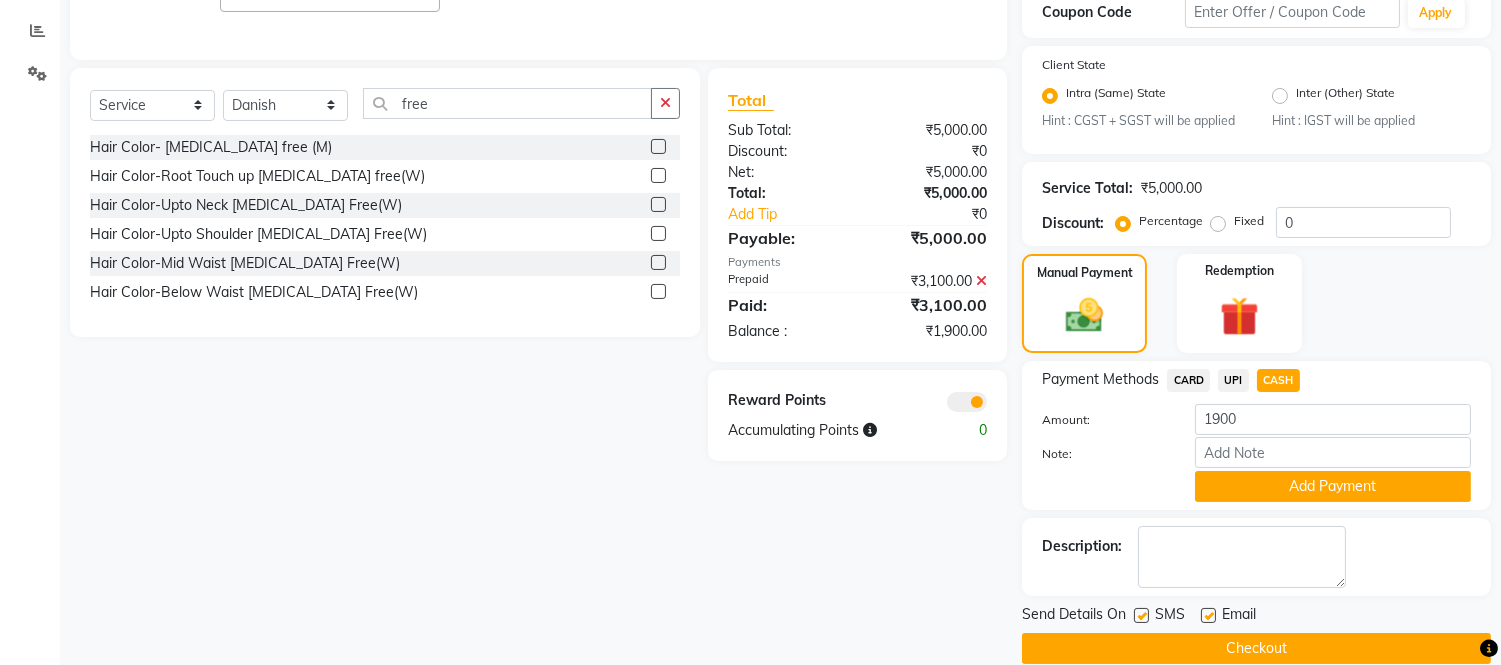 scroll, scrollTop: 441, scrollLeft: 0, axis: vertical 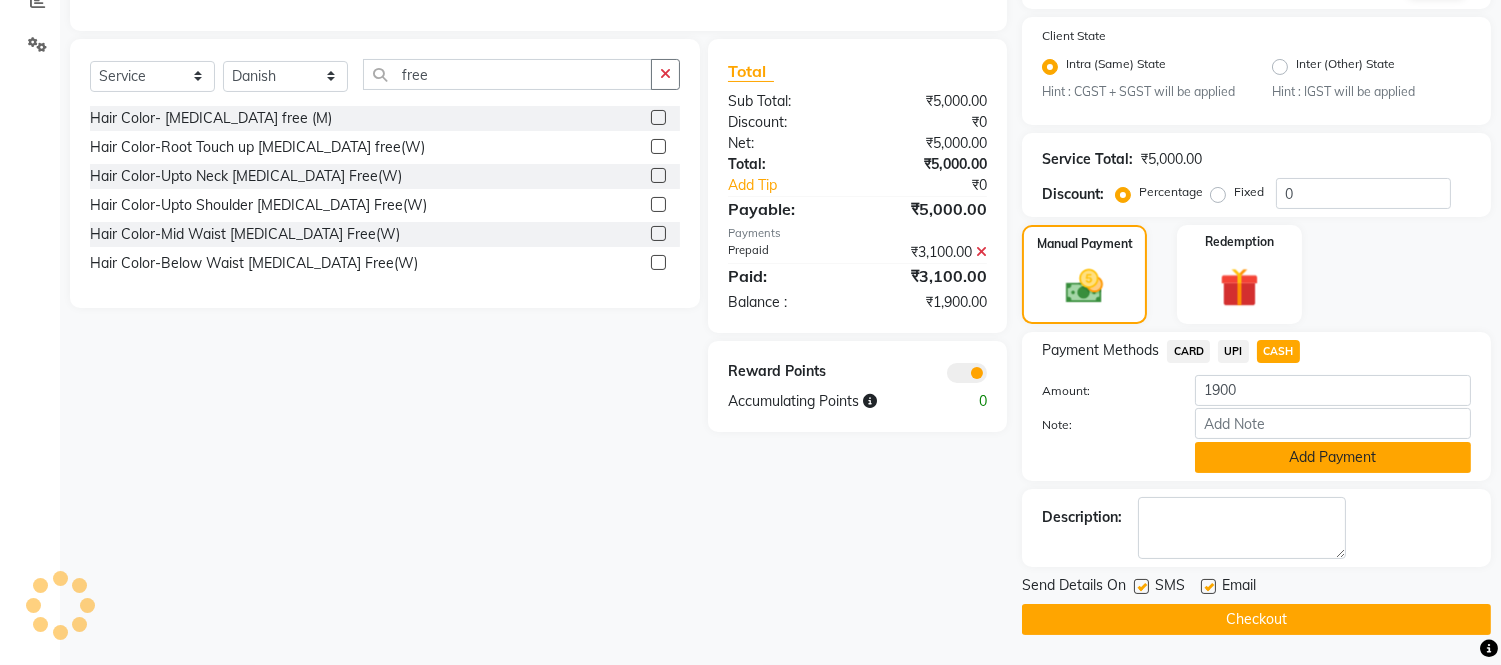 click on "Add Payment" 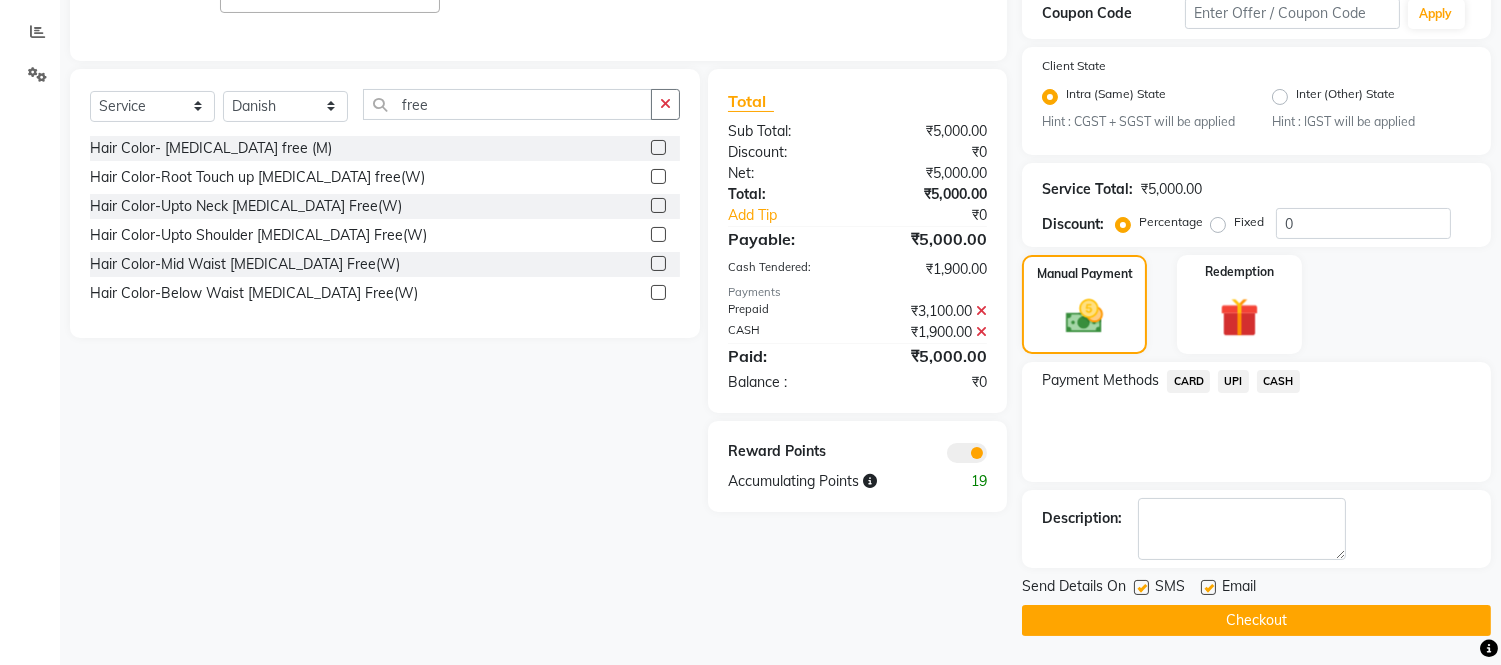 scroll, scrollTop: 0, scrollLeft: 0, axis: both 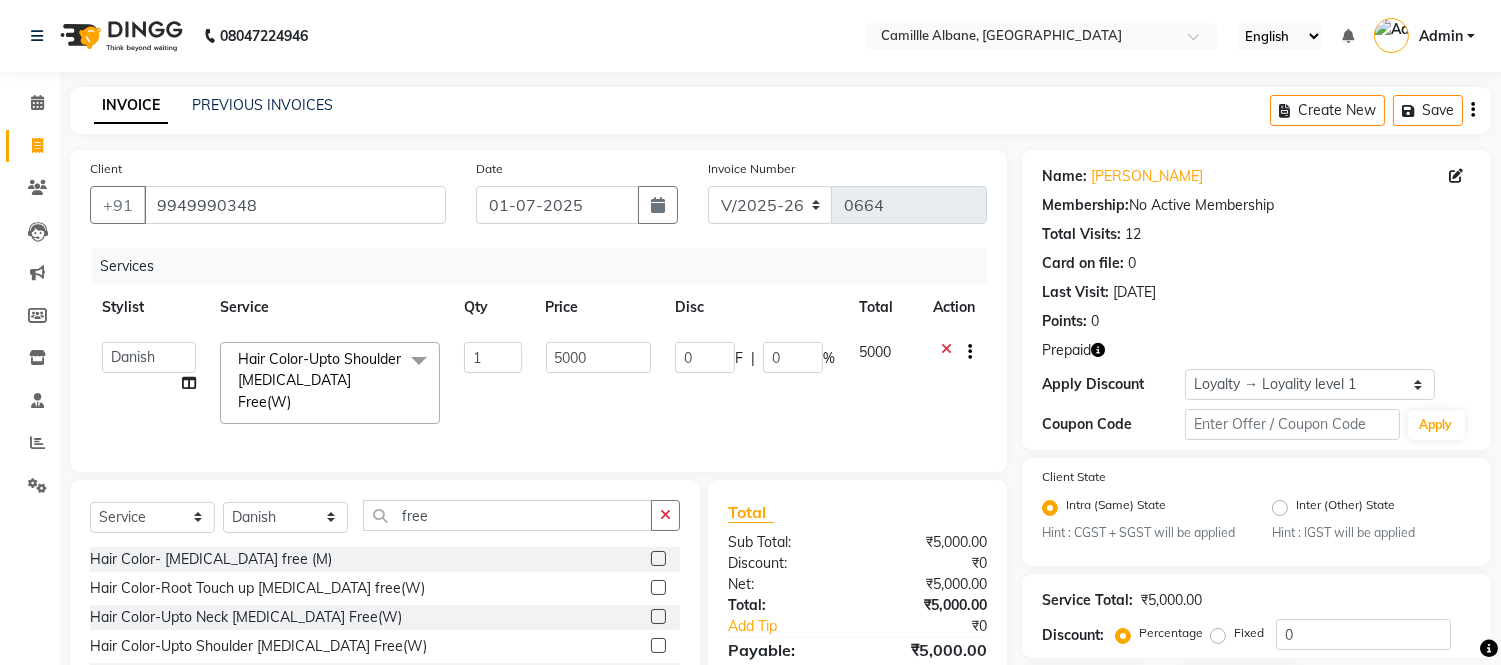drag, startPoint x: 766, startPoint y: 184, endPoint x: 760, endPoint y: 208, distance: 24.738634 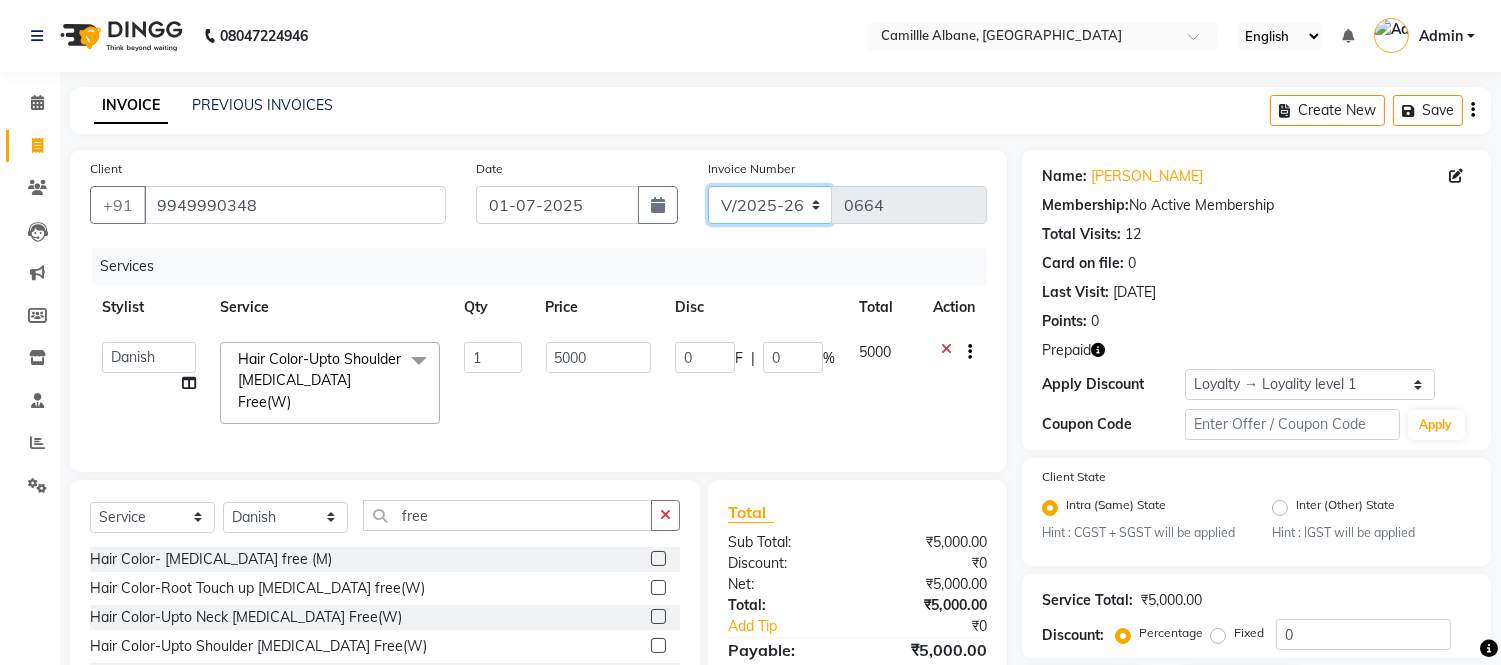 drag, startPoint x: 764, startPoint y: 204, endPoint x: 765, endPoint y: 217, distance: 13.038404 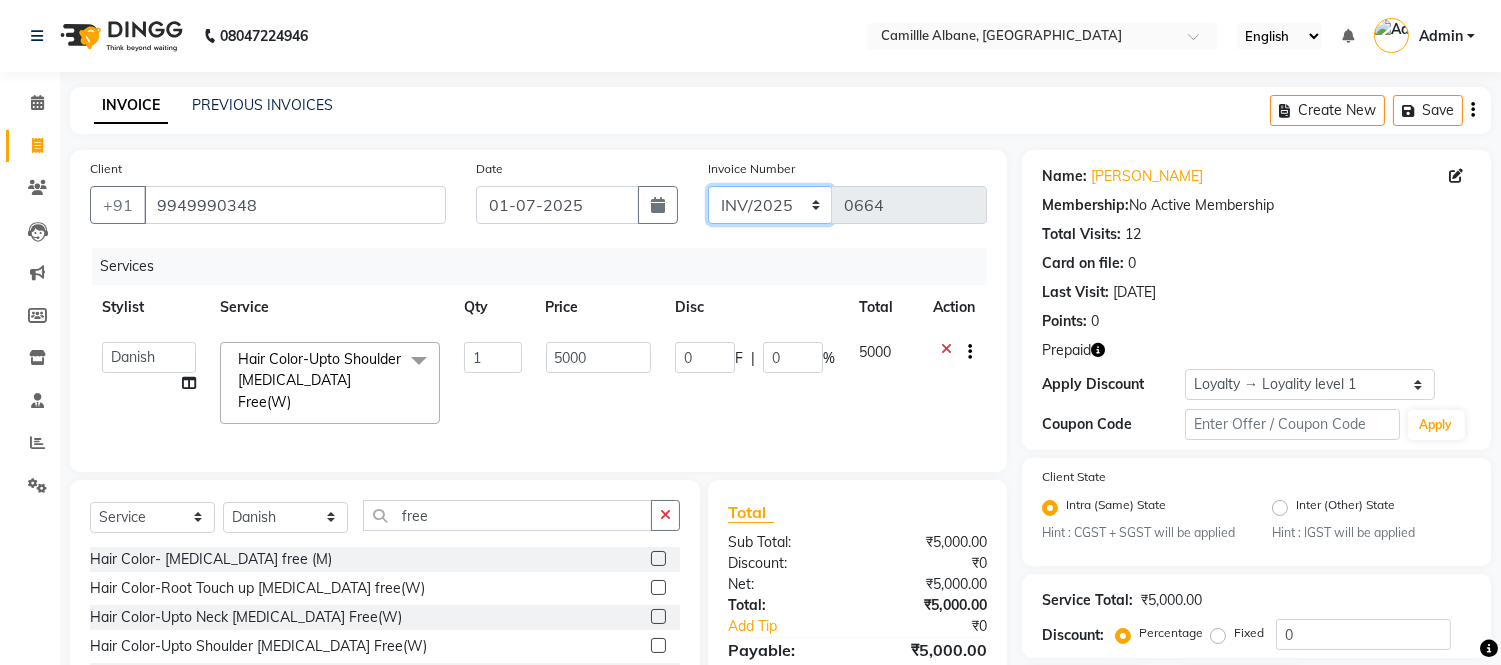 click on "INV/2025 V/2025-26" 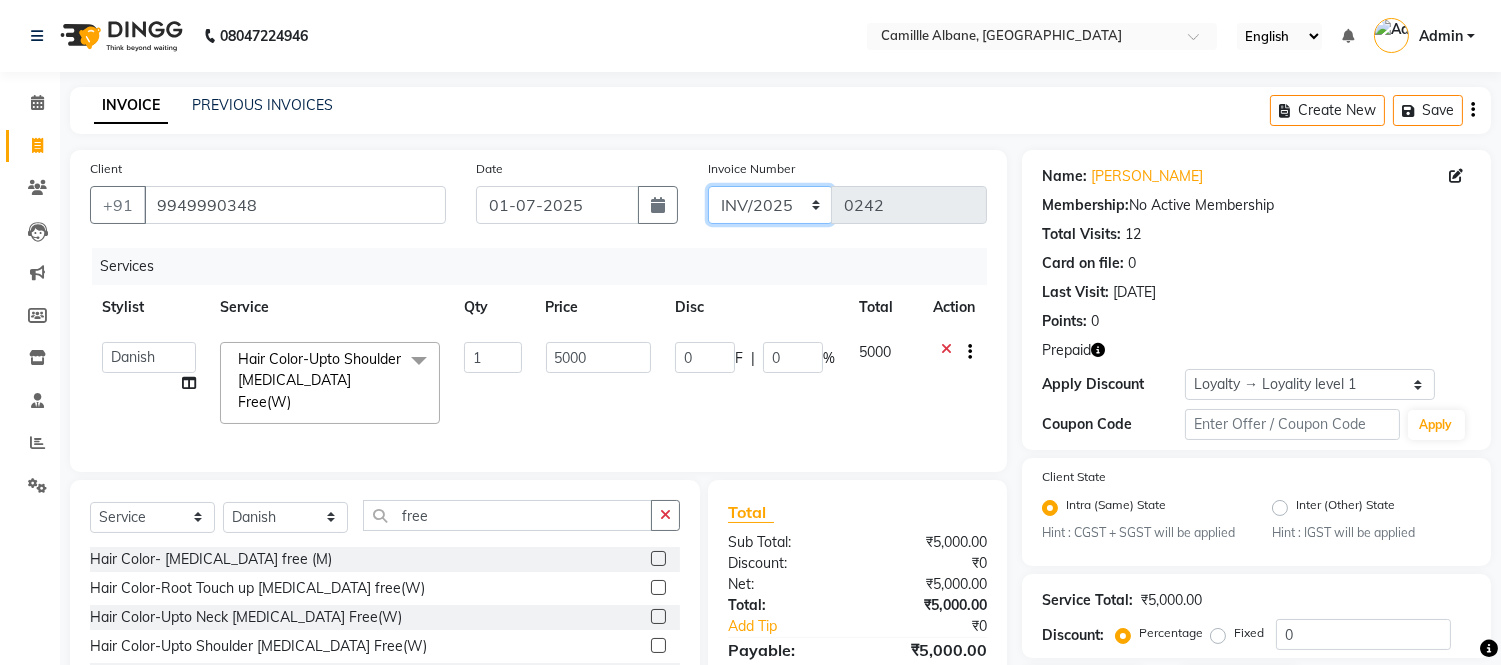 scroll, scrollTop: 411, scrollLeft: 0, axis: vertical 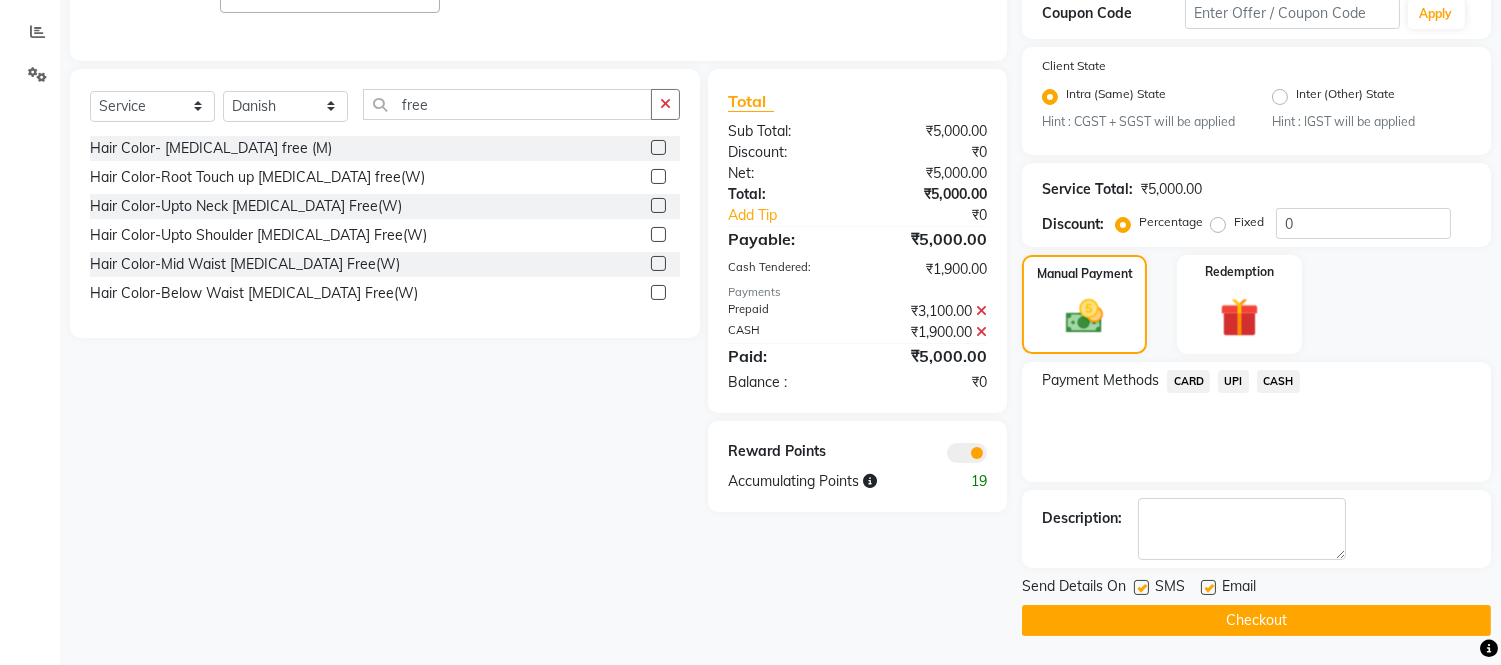 click on "Checkout" 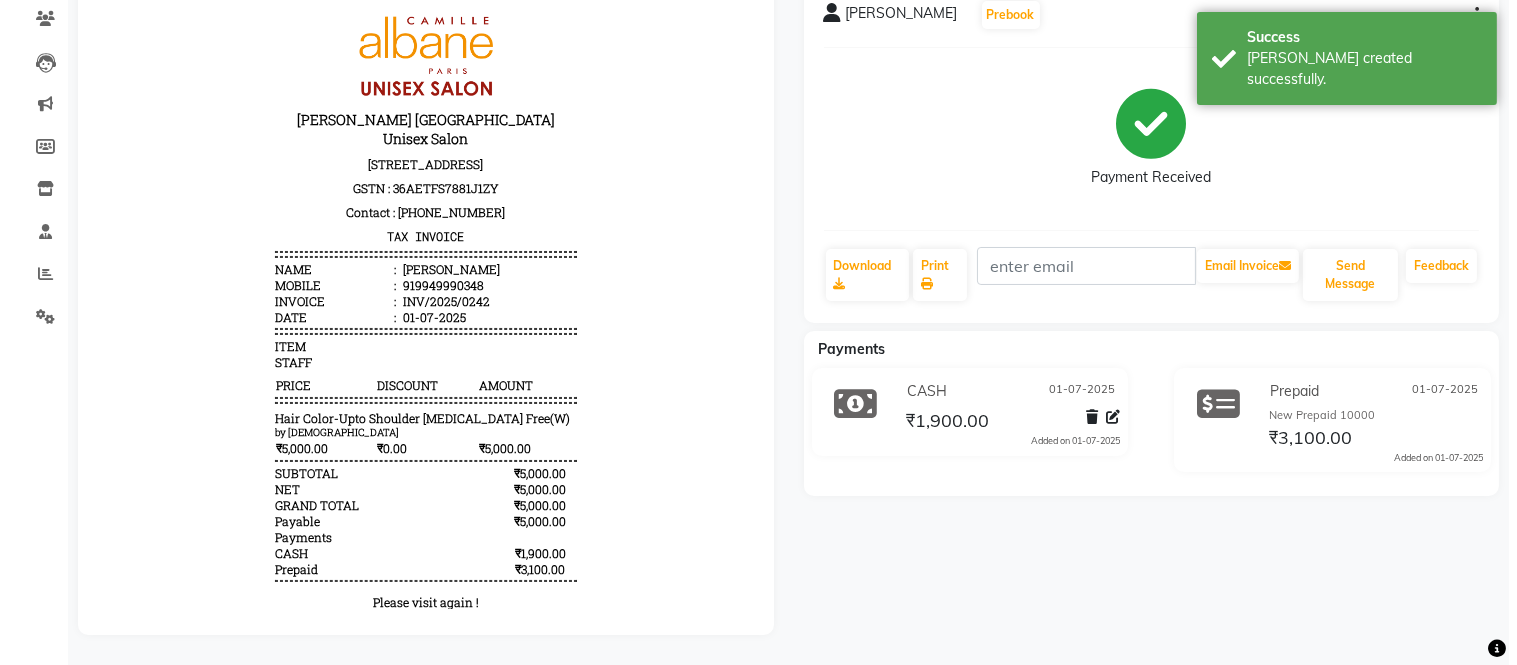 scroll, scrollTop: 0, scrollLeft: 0, axis: both 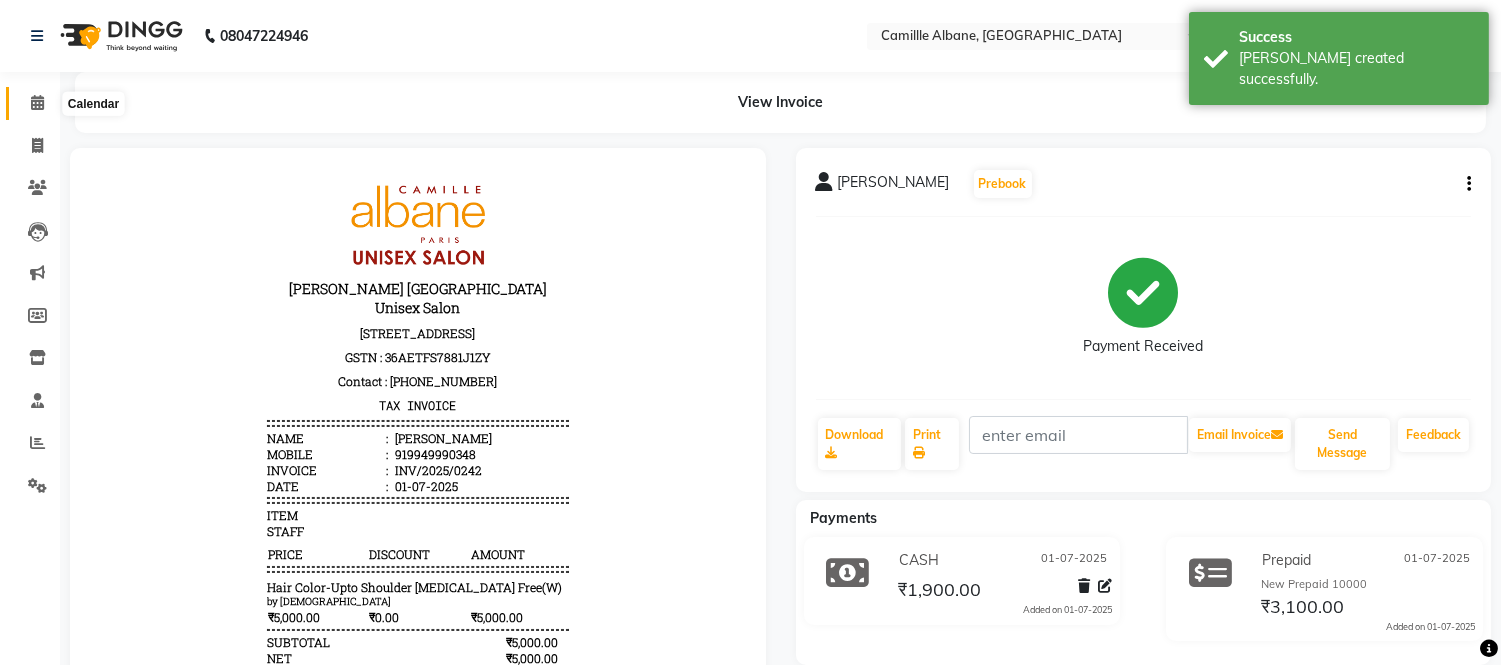 click 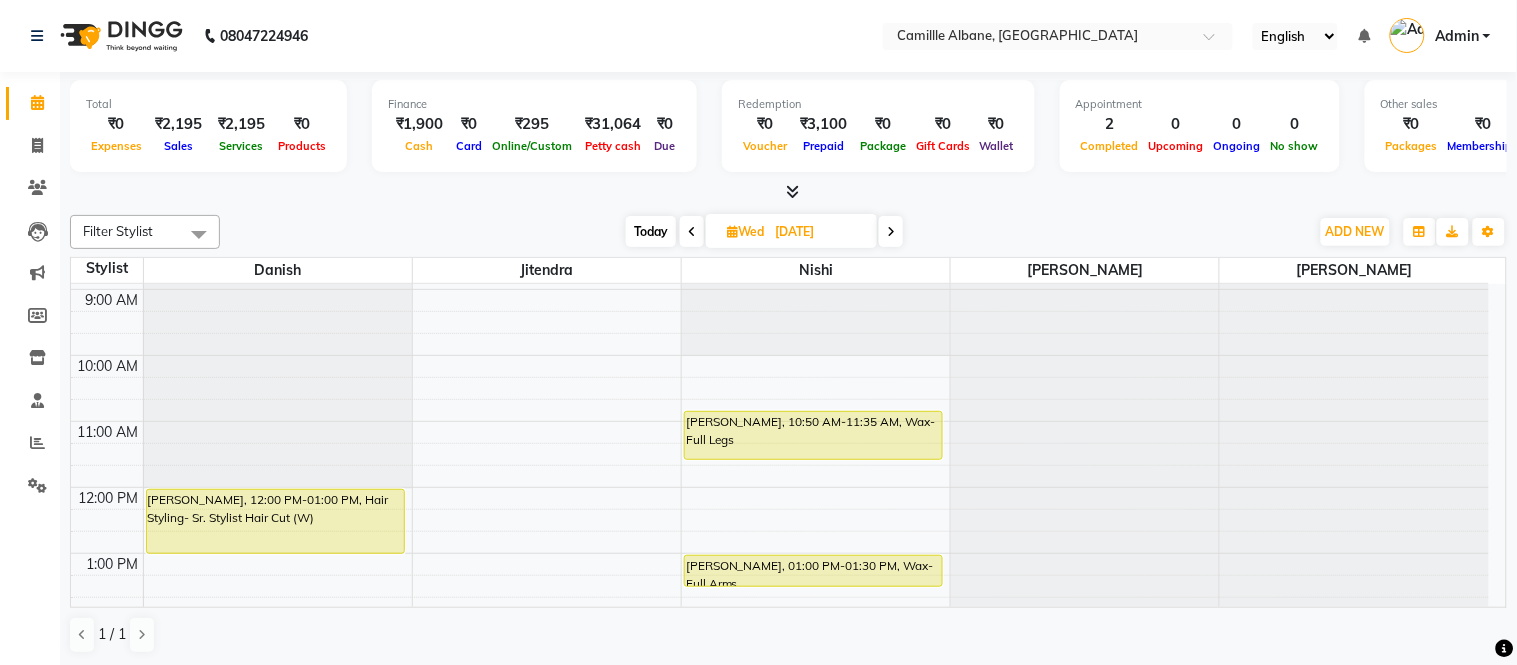 scroll, scrollTop: 0, scrollLeft: 0, axis: both 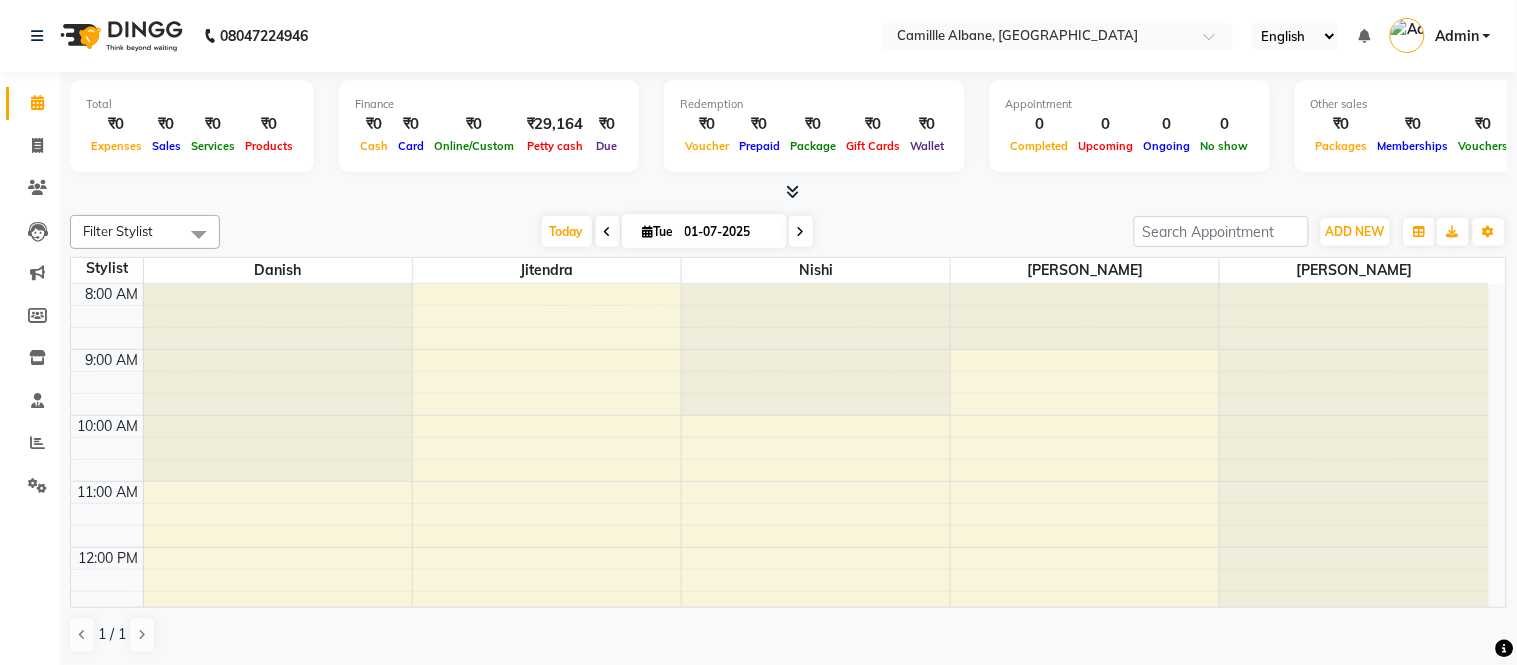 click at bounding box center [792, 191] 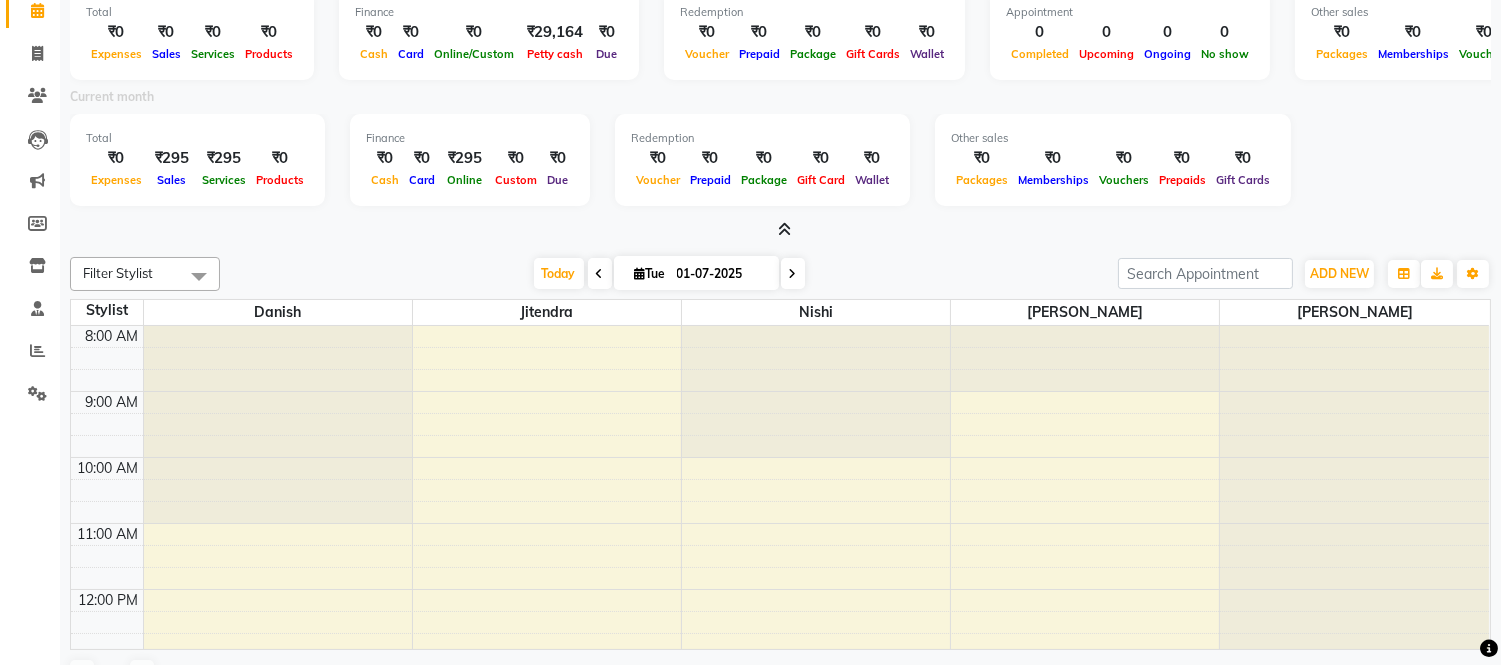 scroll, scrollTop: 134, scrollLeft: 0, axis: vertical 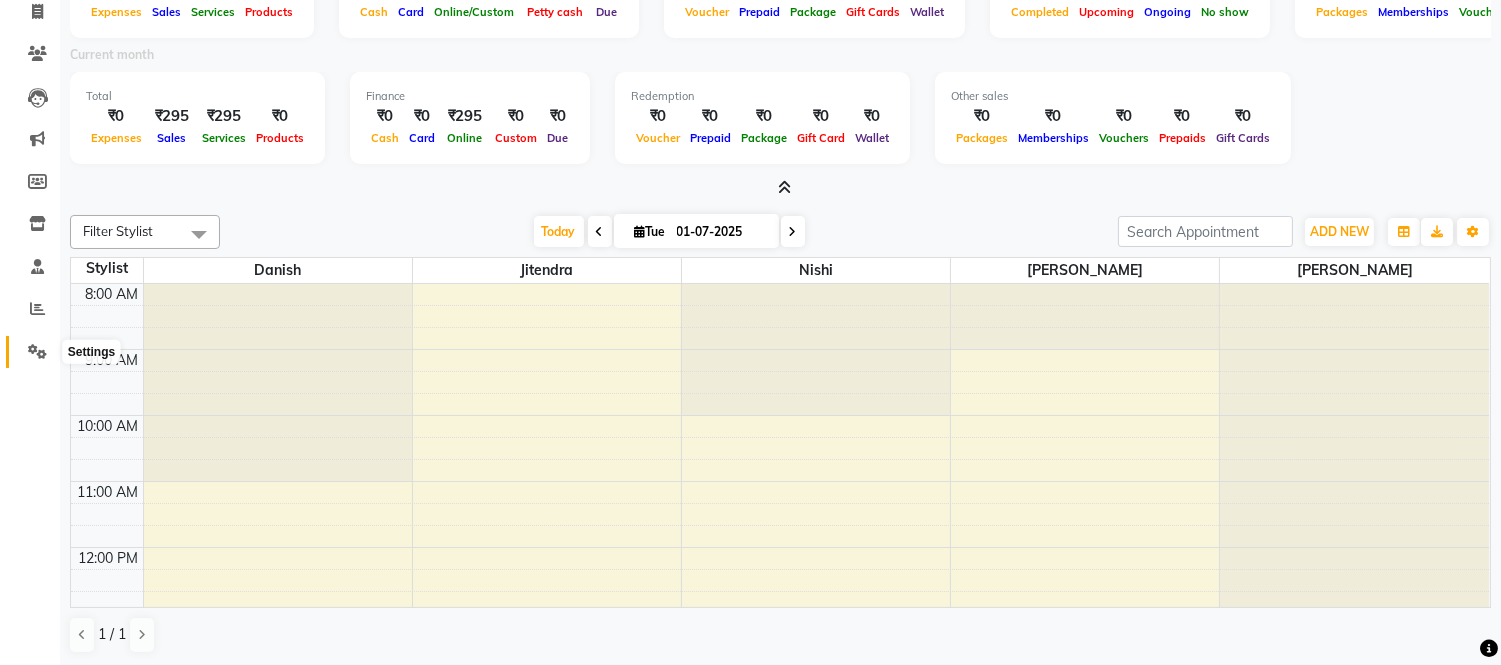 click 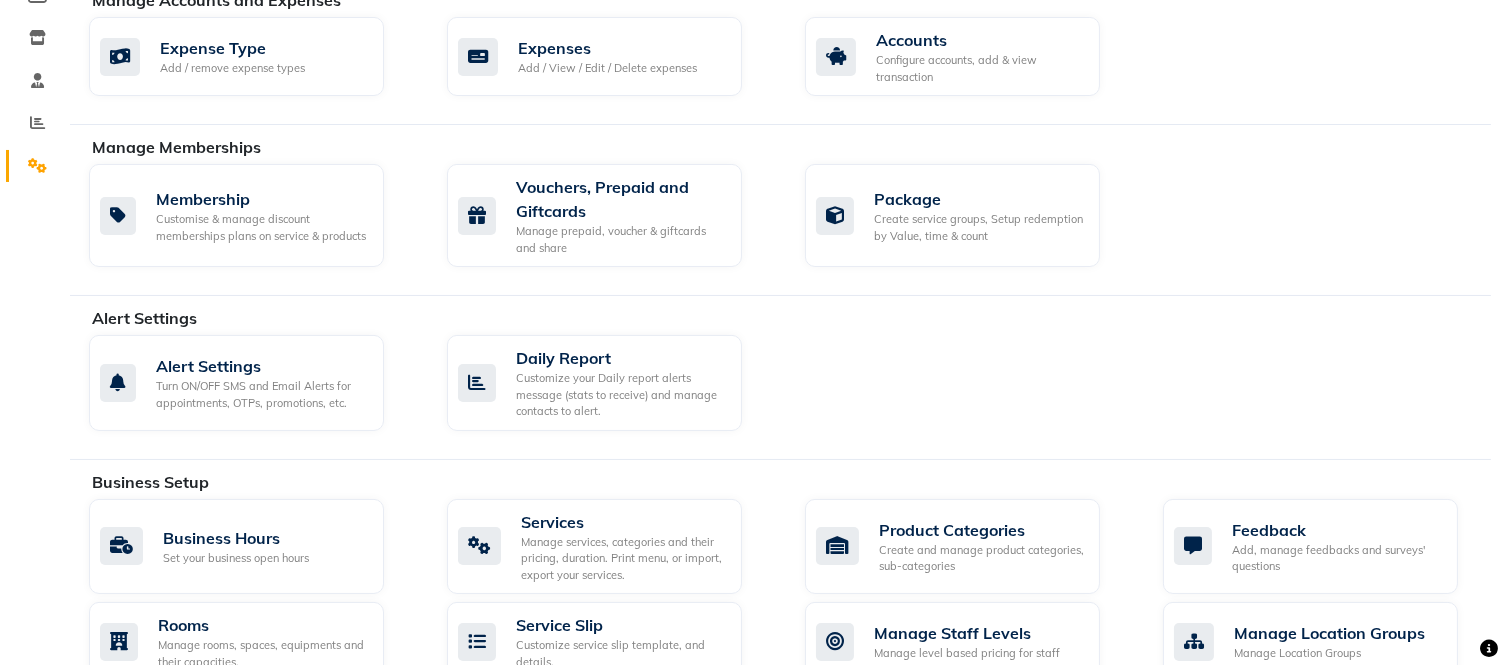 scroll, scrollTop: 690, scrollLeft: 0, axis: vertical 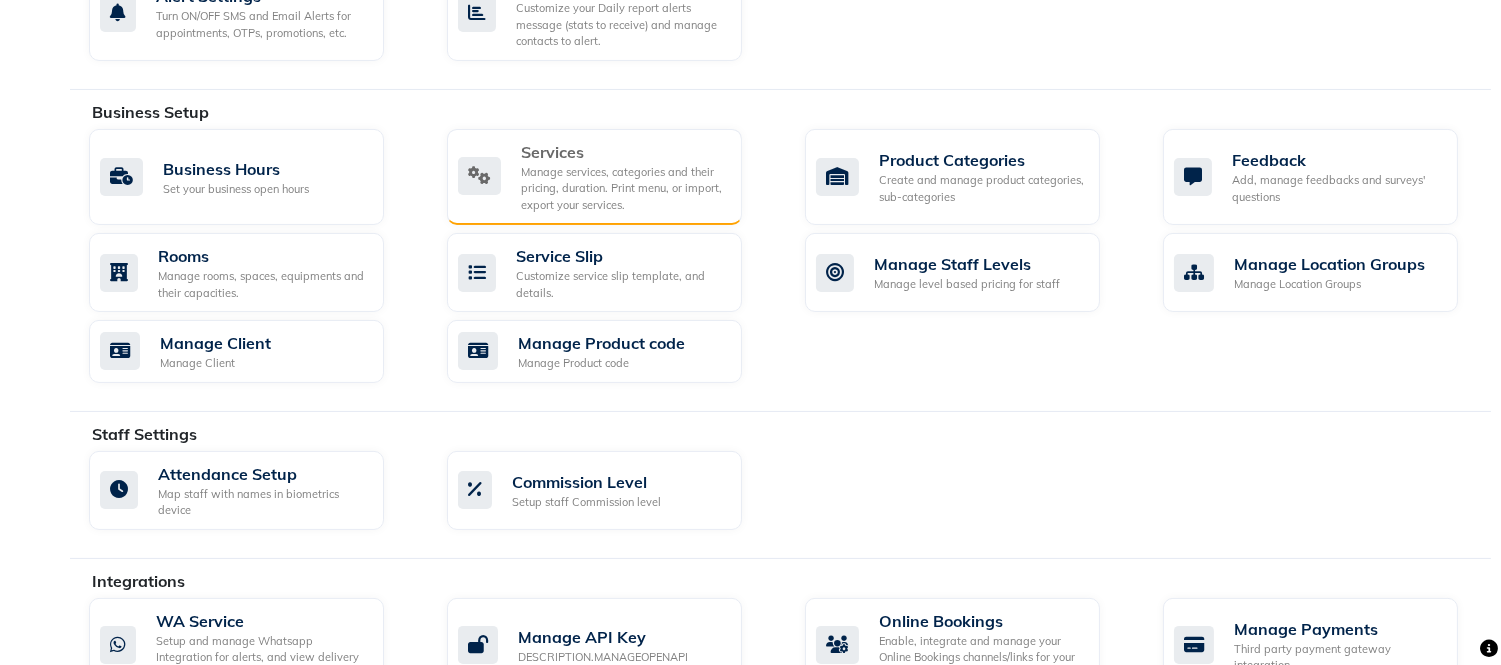 click on "Manage services, categories and their pricing, duration. Print menu, or import, export your services." 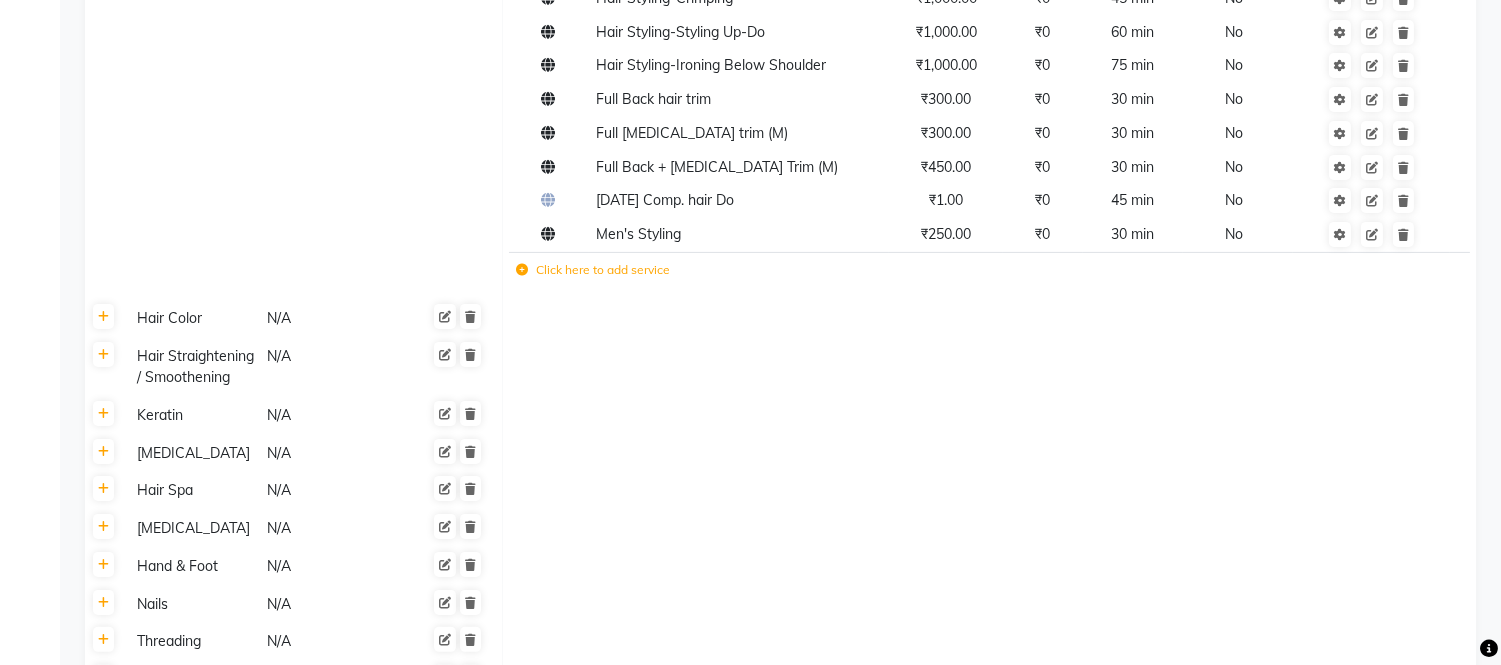 scroll, scrollTop: 1111, scrollLeft: 0, axis: vertical 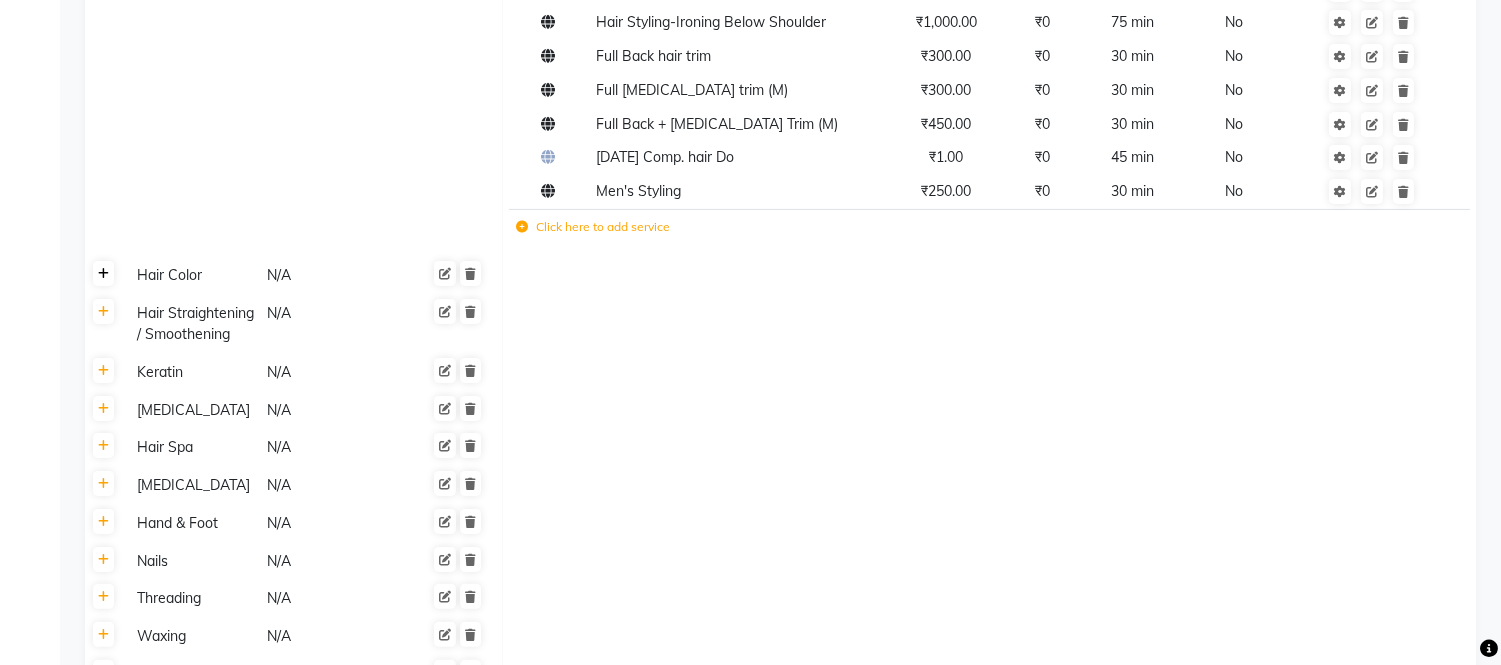 click 